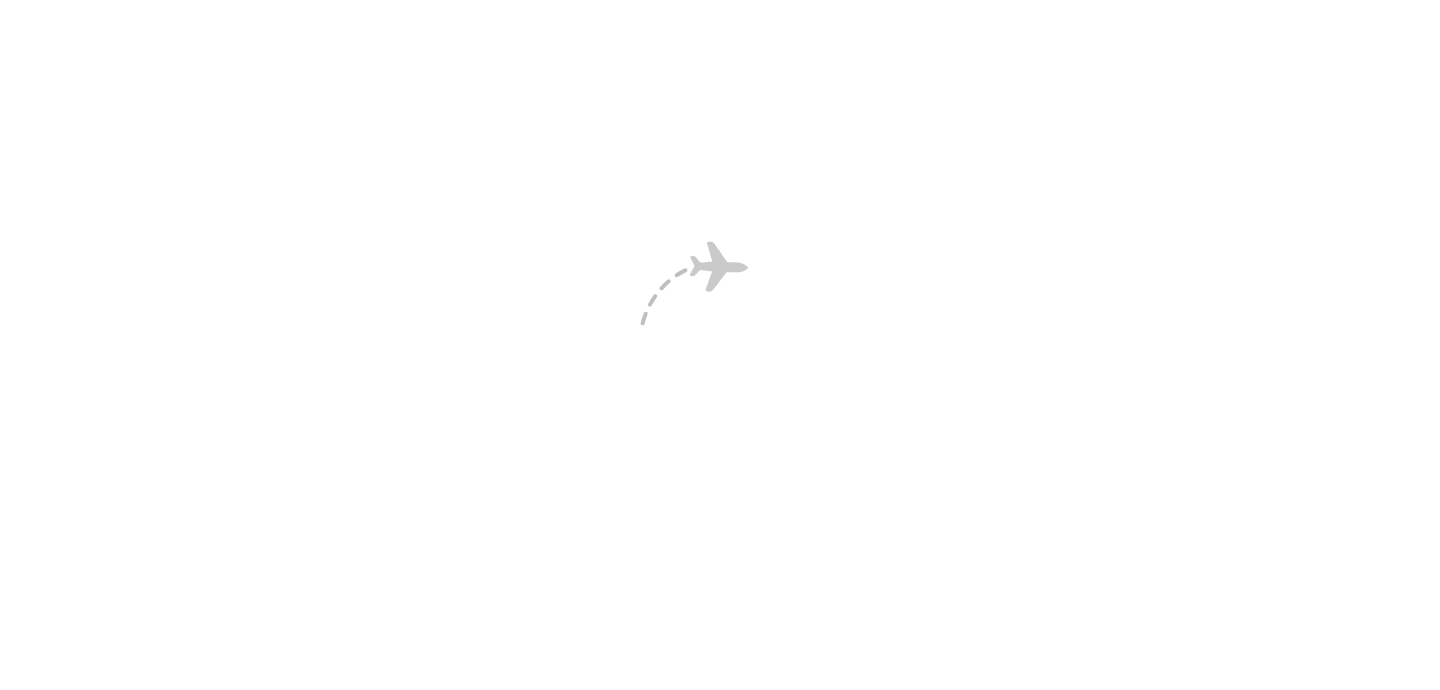 scroll, scrollTop: 0, scrollLeft: 0, axis: both 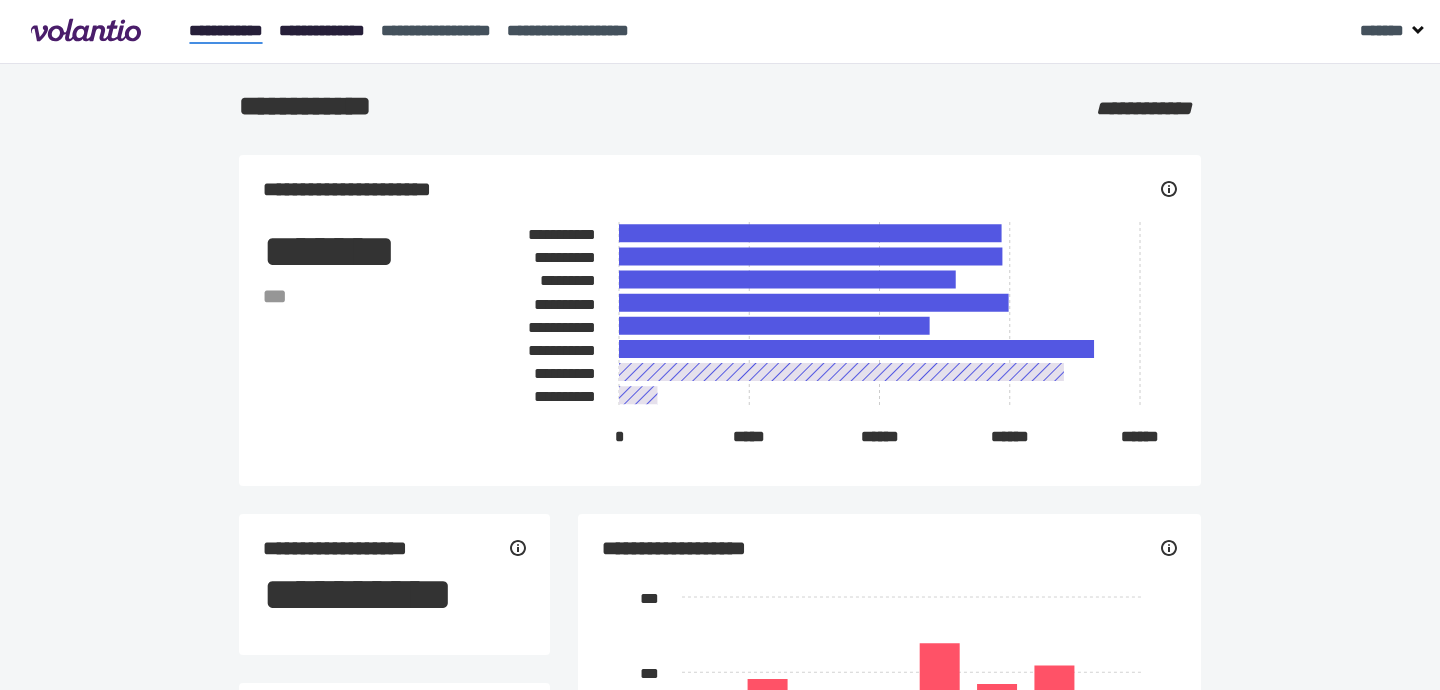 click on "**********" at bounding box center [322, 30] 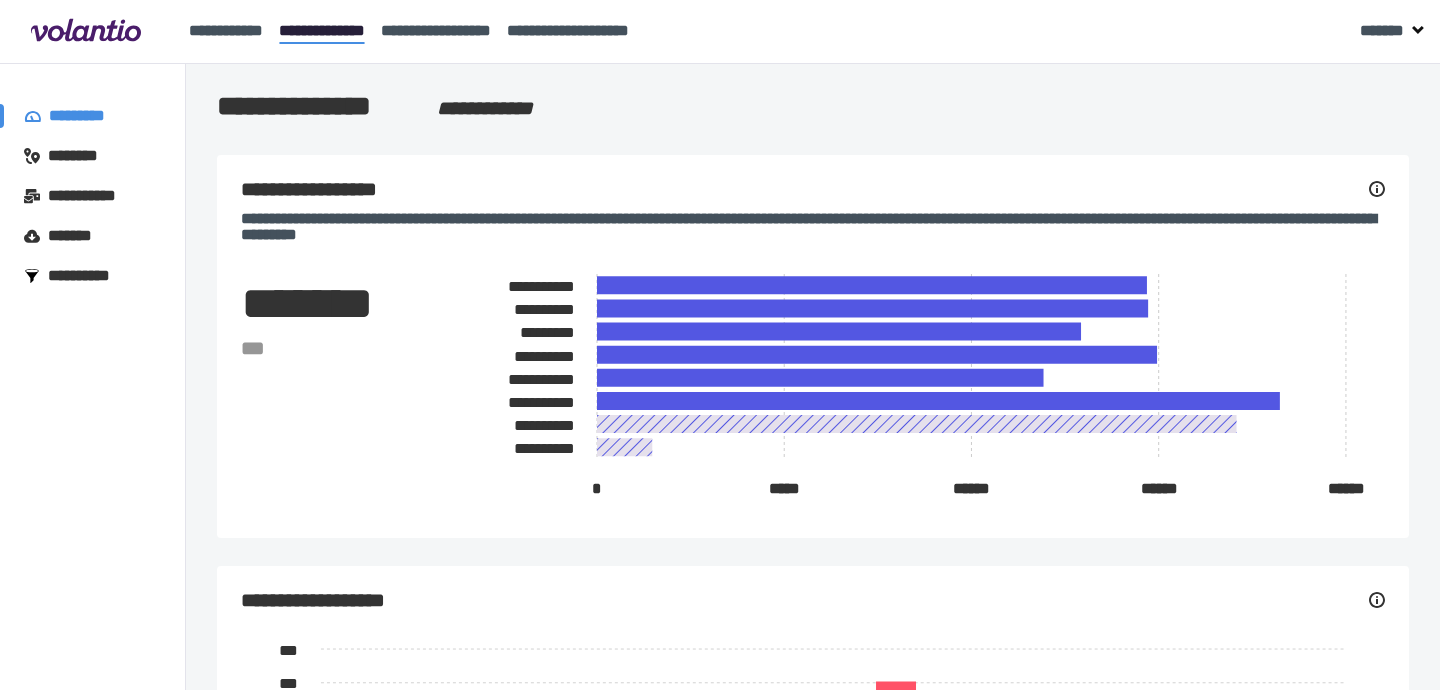 click on "********" at bounding box center (82, 156) 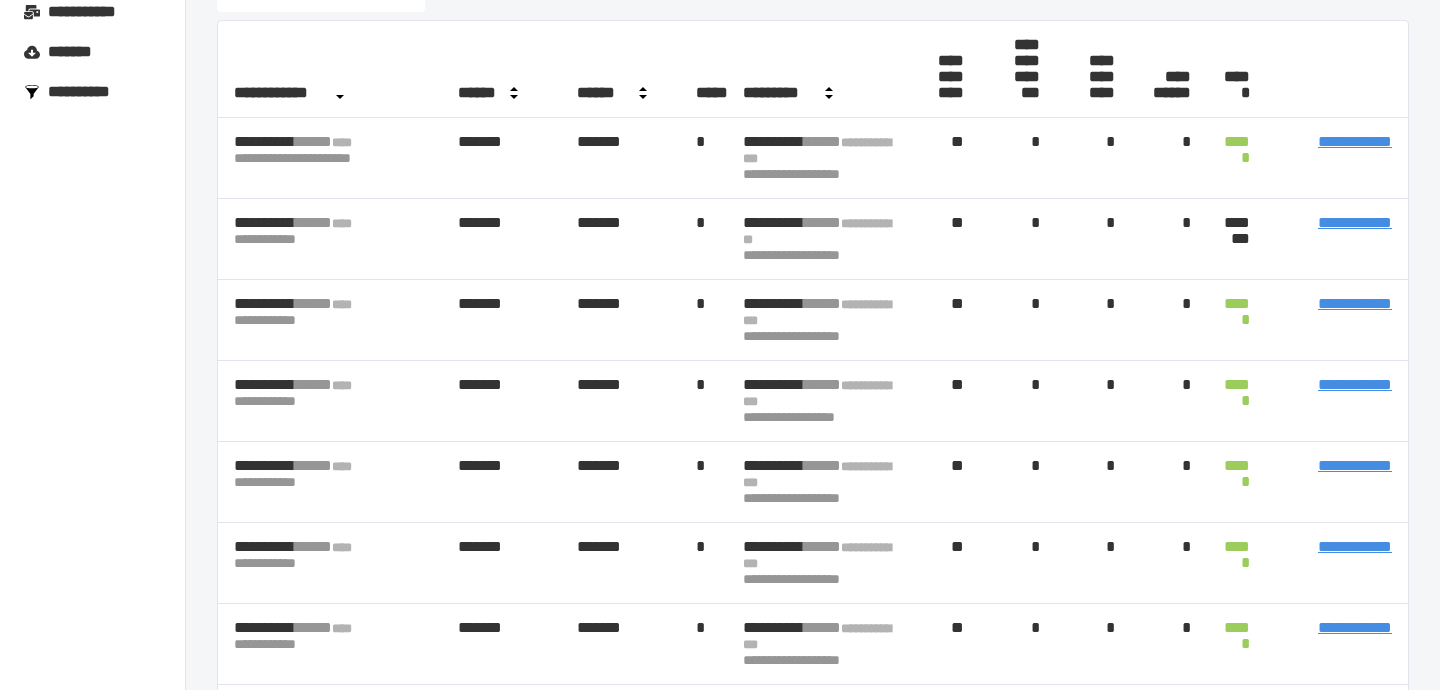 scroll, scrollTop: 0, scrollLeft: 0, axis: both 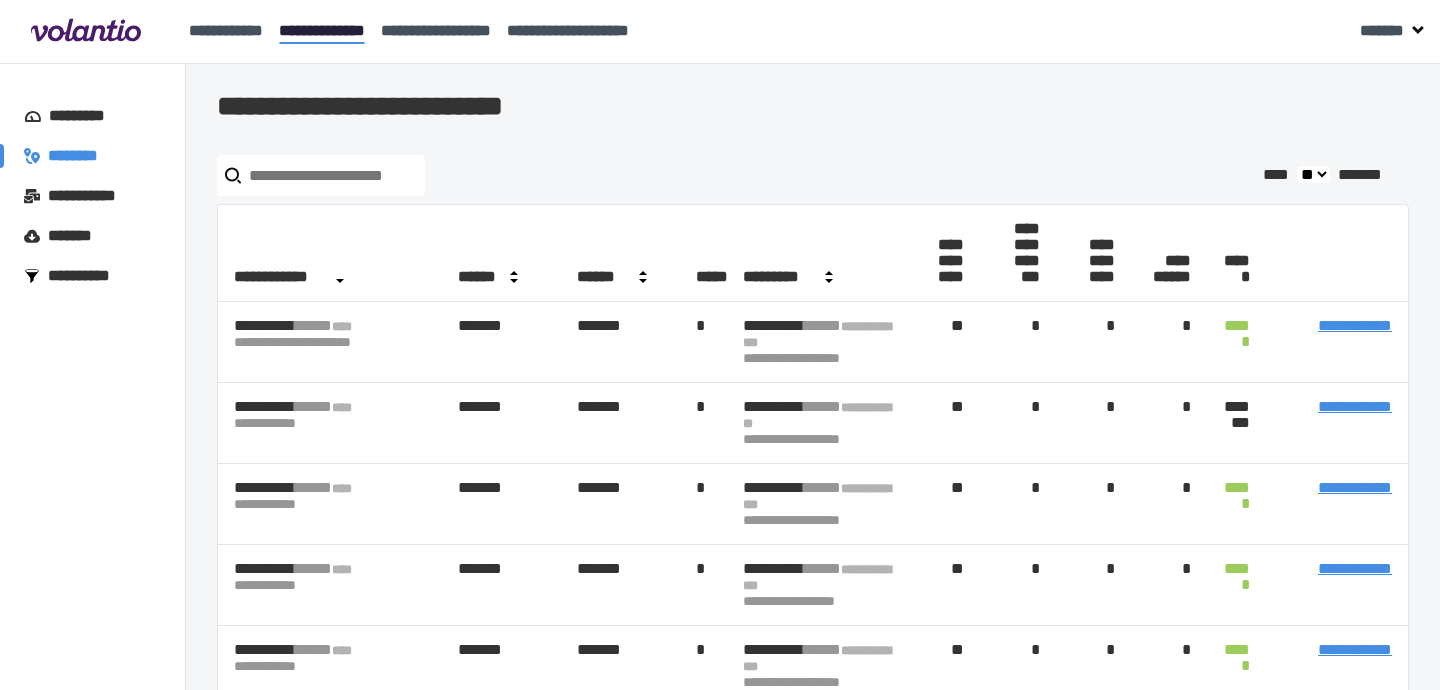 click on "*********" at bounding box center [86, 116] 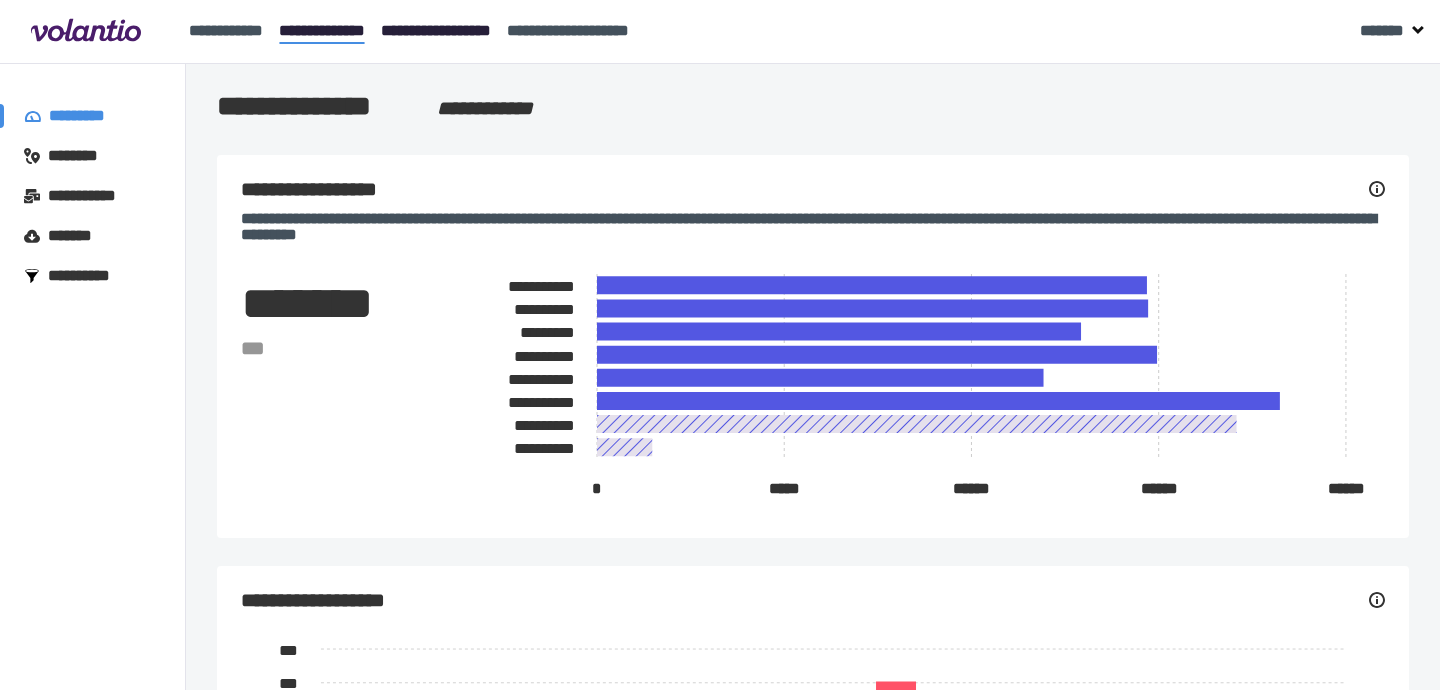 click on "**********" at bounding box center (436, 30) 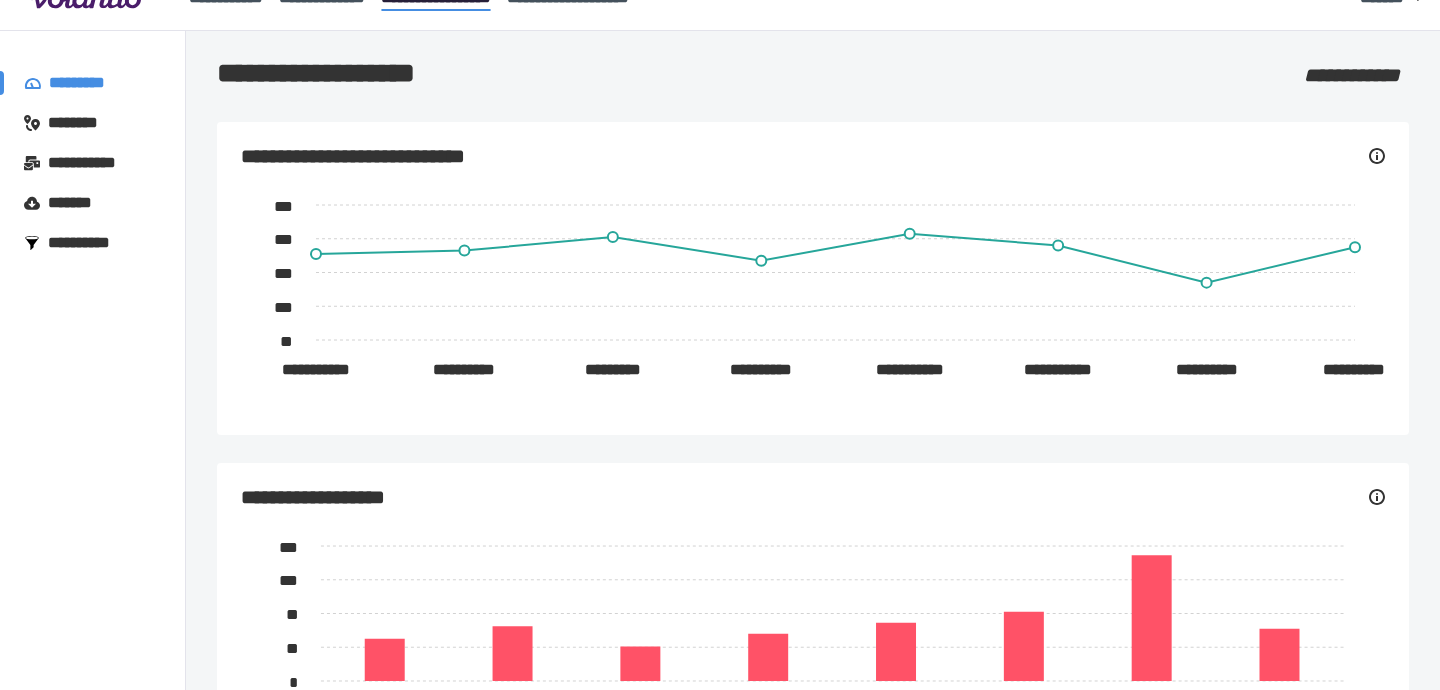 scroll, scrollTop: 0, scrollLeft: 0, axis: both 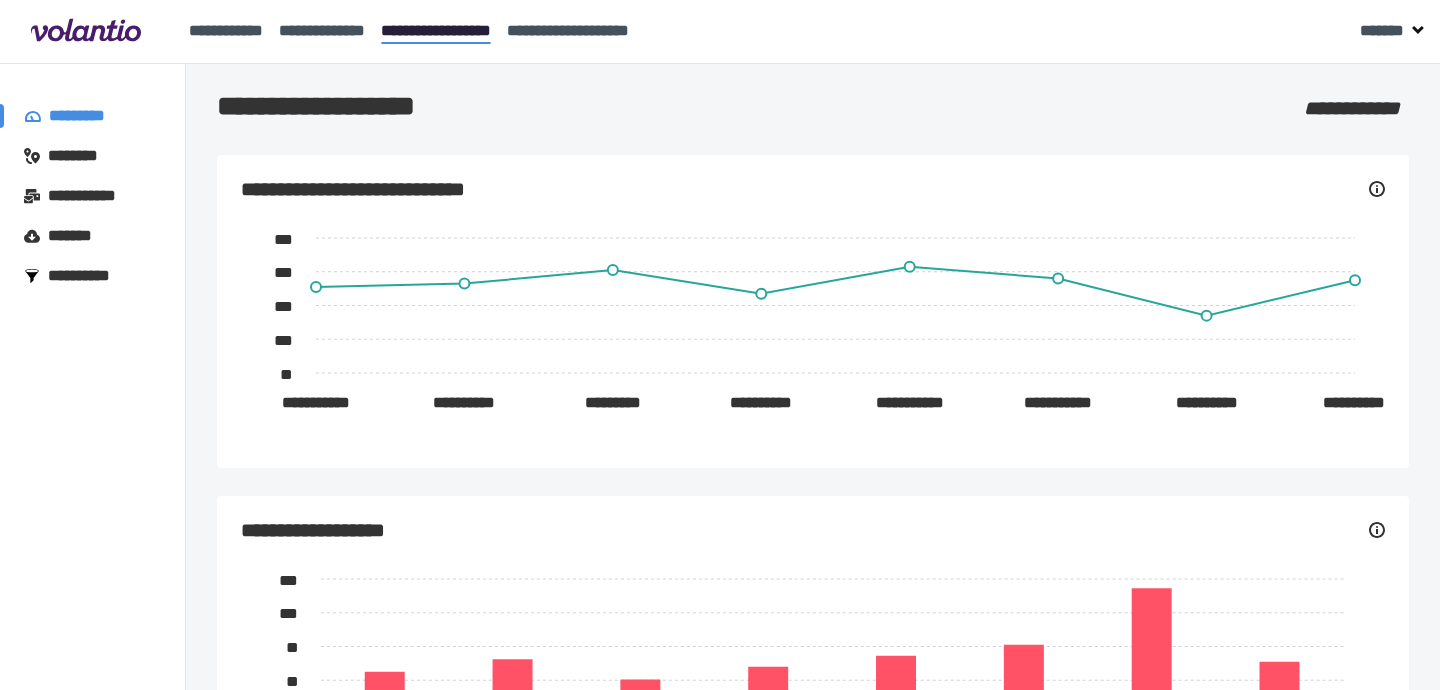 click on "********" at bounding box center [82, 156] 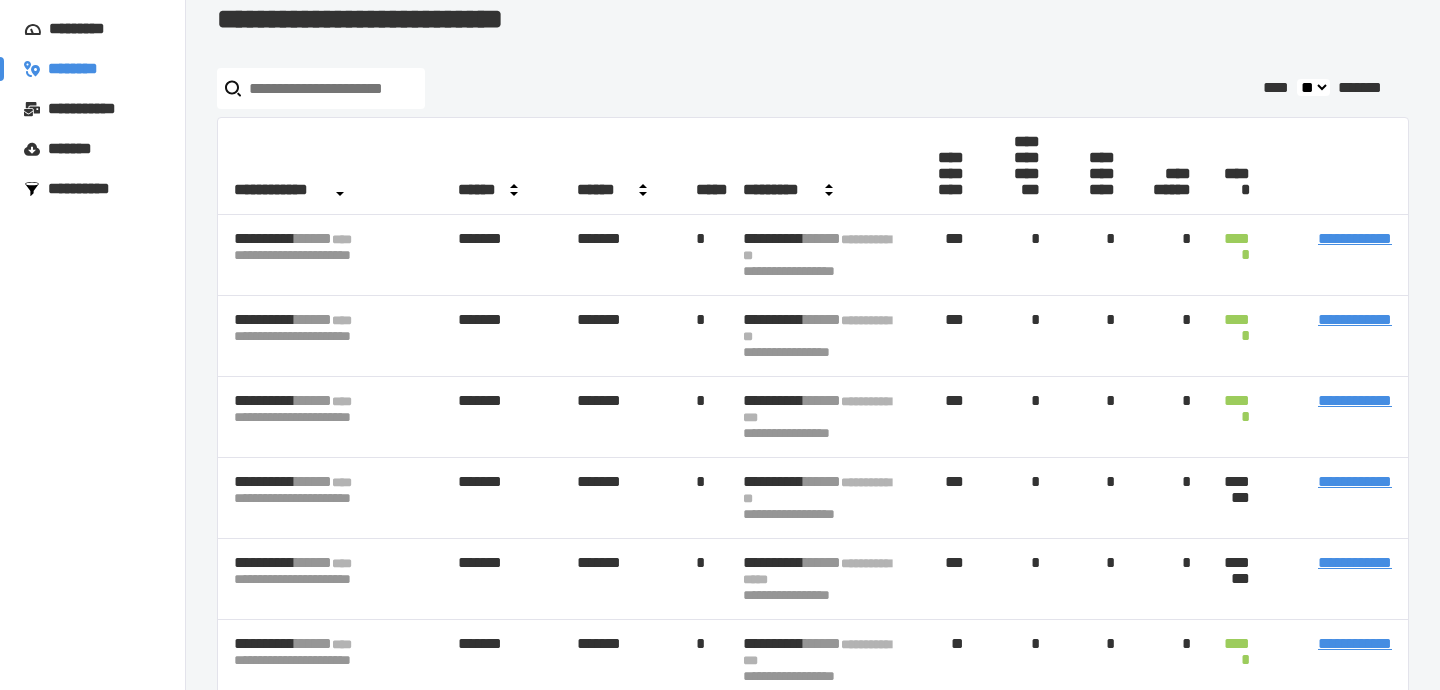 scroll, scrollTop: 0, scrollLeft: 0, axis: both 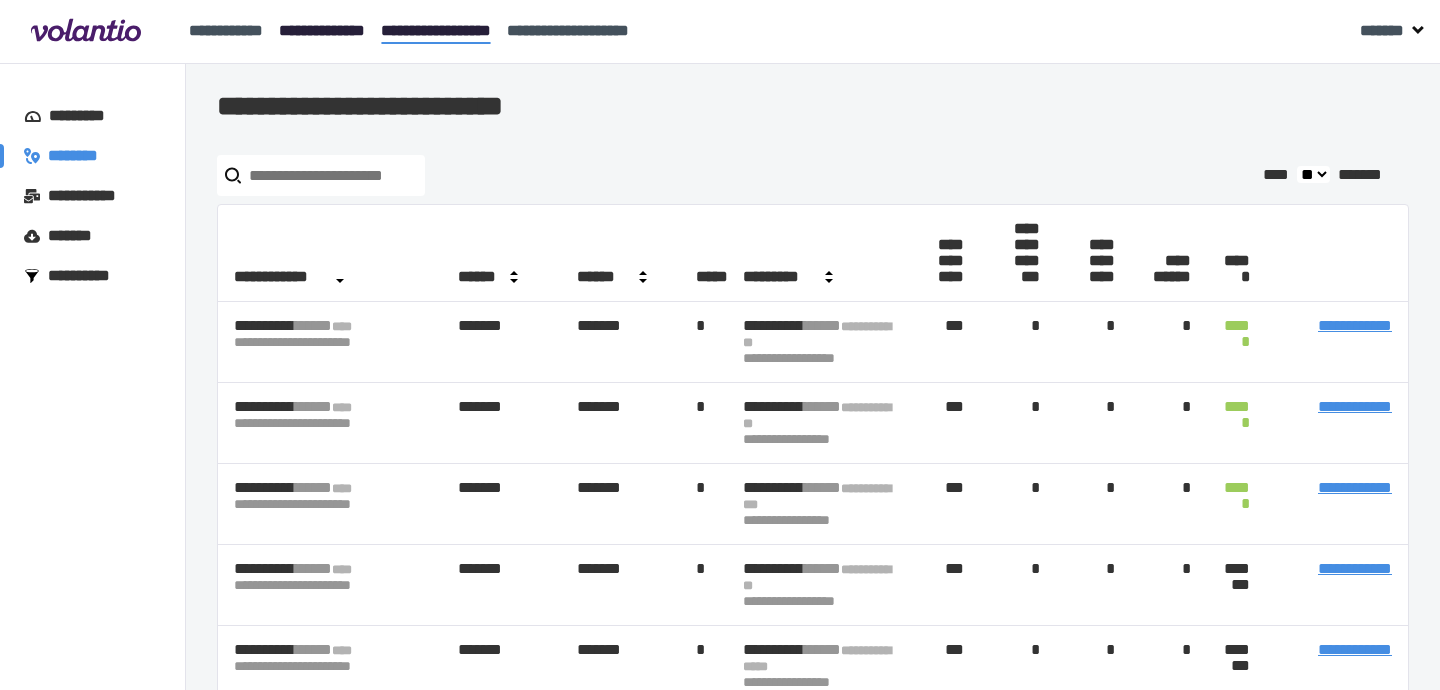 click on "**********" at bounding box center [322, 30] 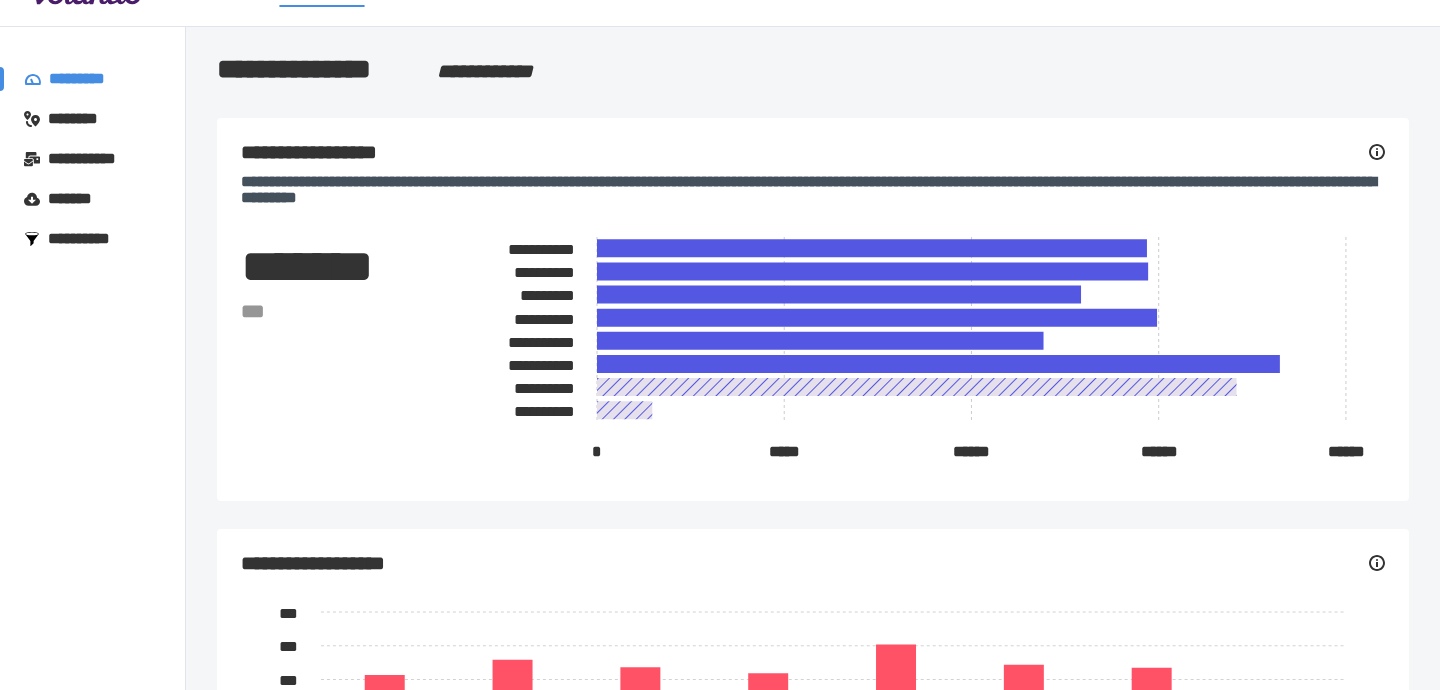 scroll, scrollTop: 0, scrollLeft: 0, axis: both 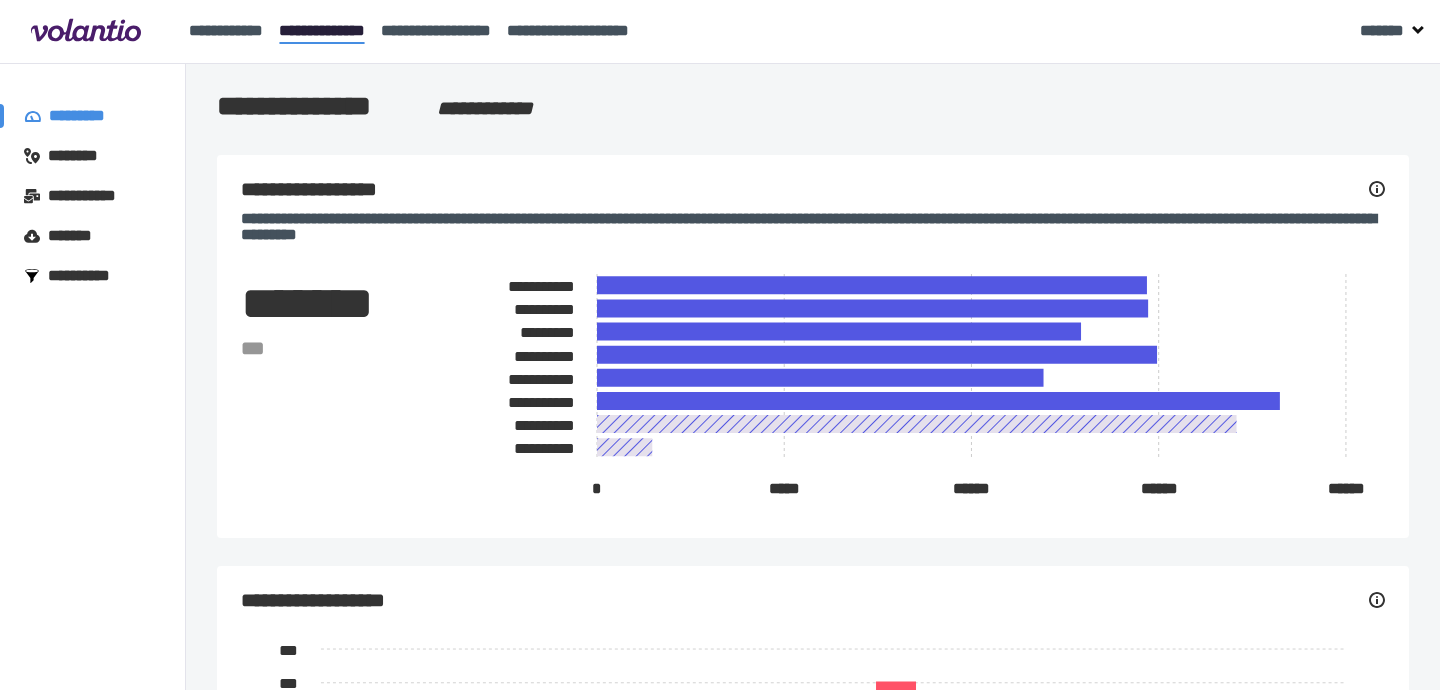 click on "*******" at bounding box center [75, 236] 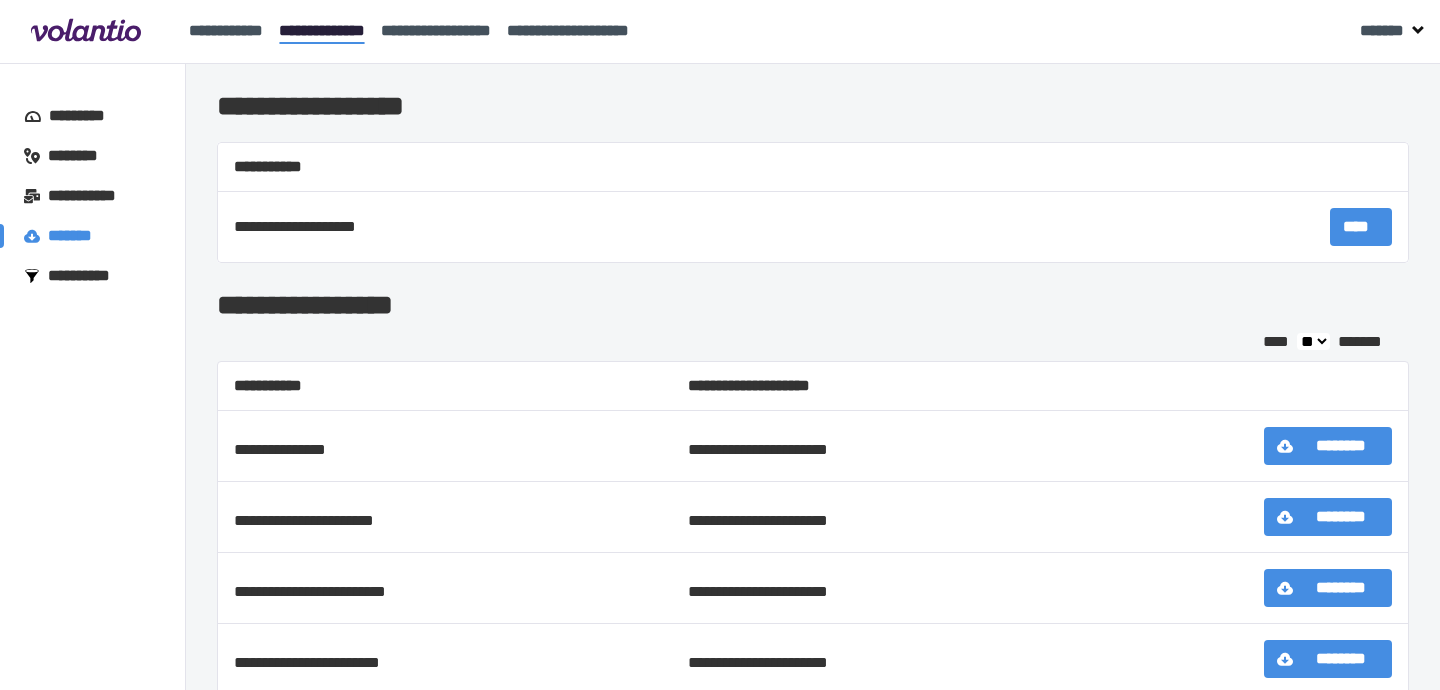 click on "****" at bounding box center [1361, 227] 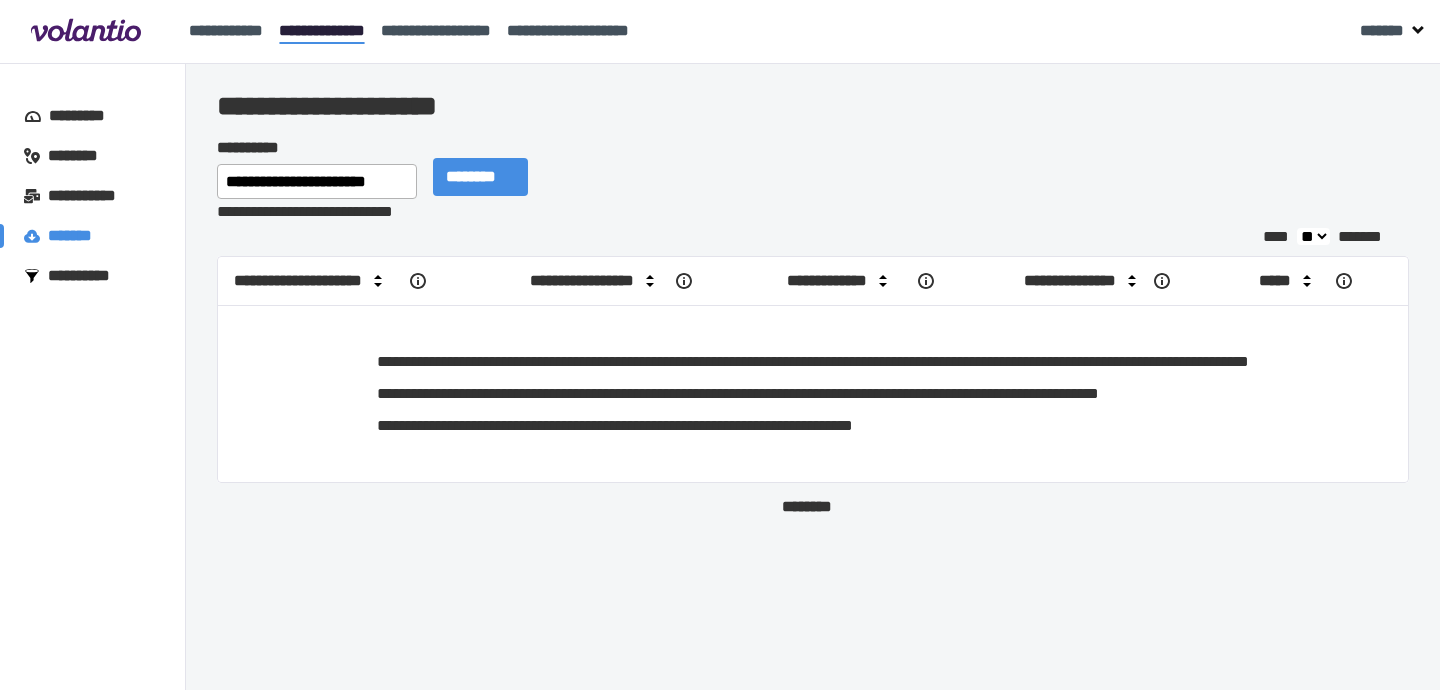 click on "********" at bounding box center (480, 177) 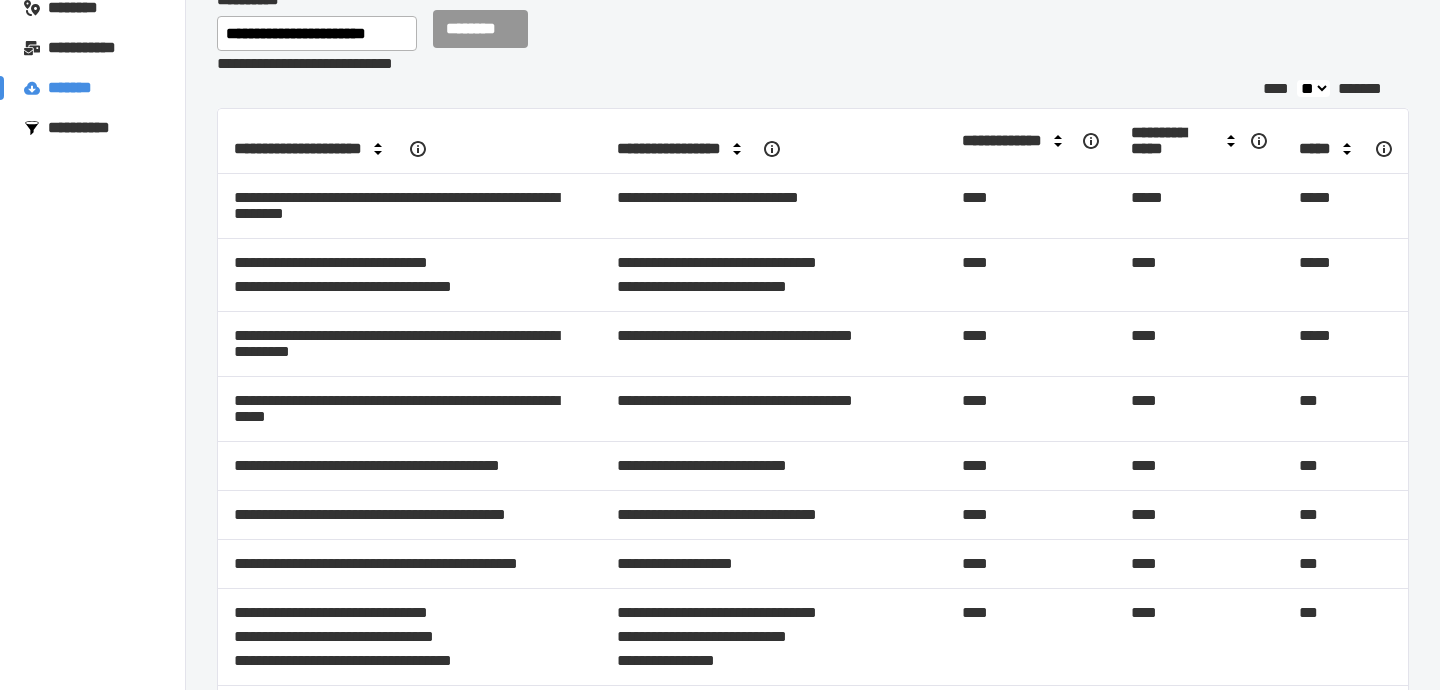 scroll, scrollTop: 159, scrollLeft: 0, axis: vertical 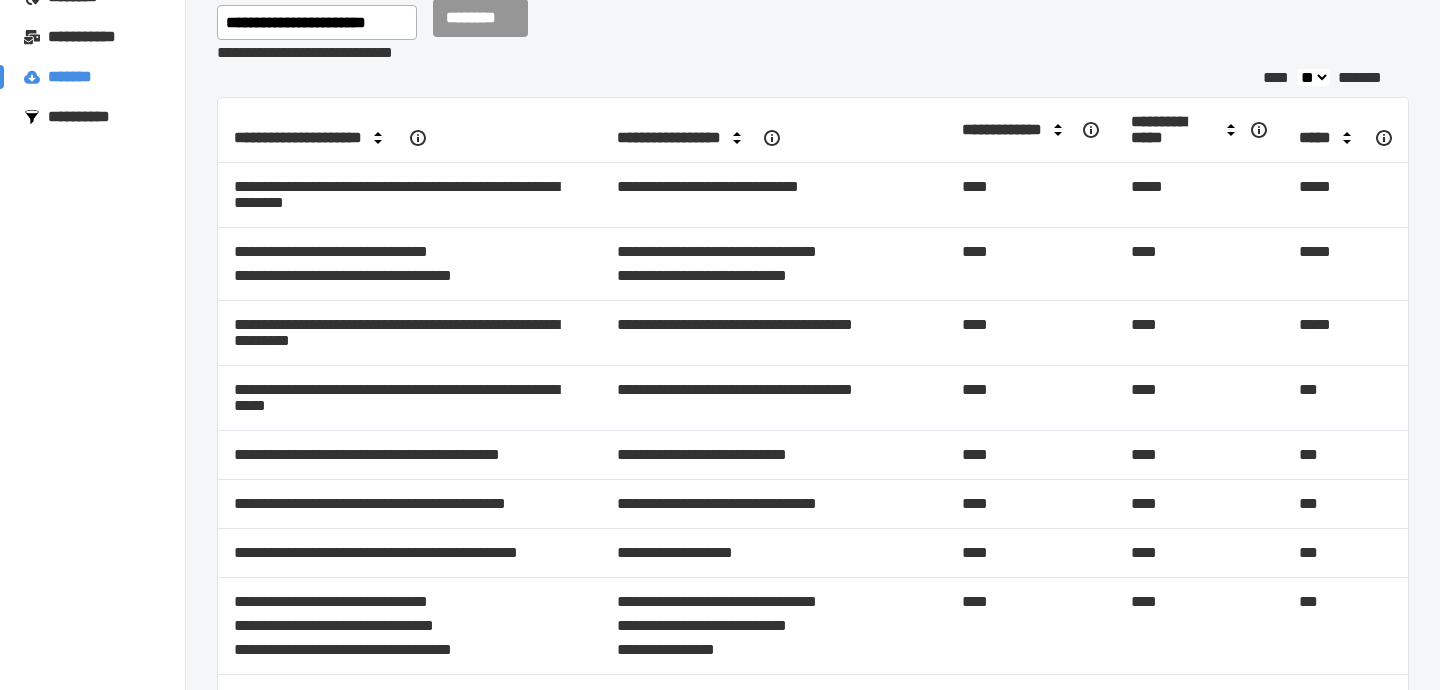click on "**********" at bounding box center (773, 187) 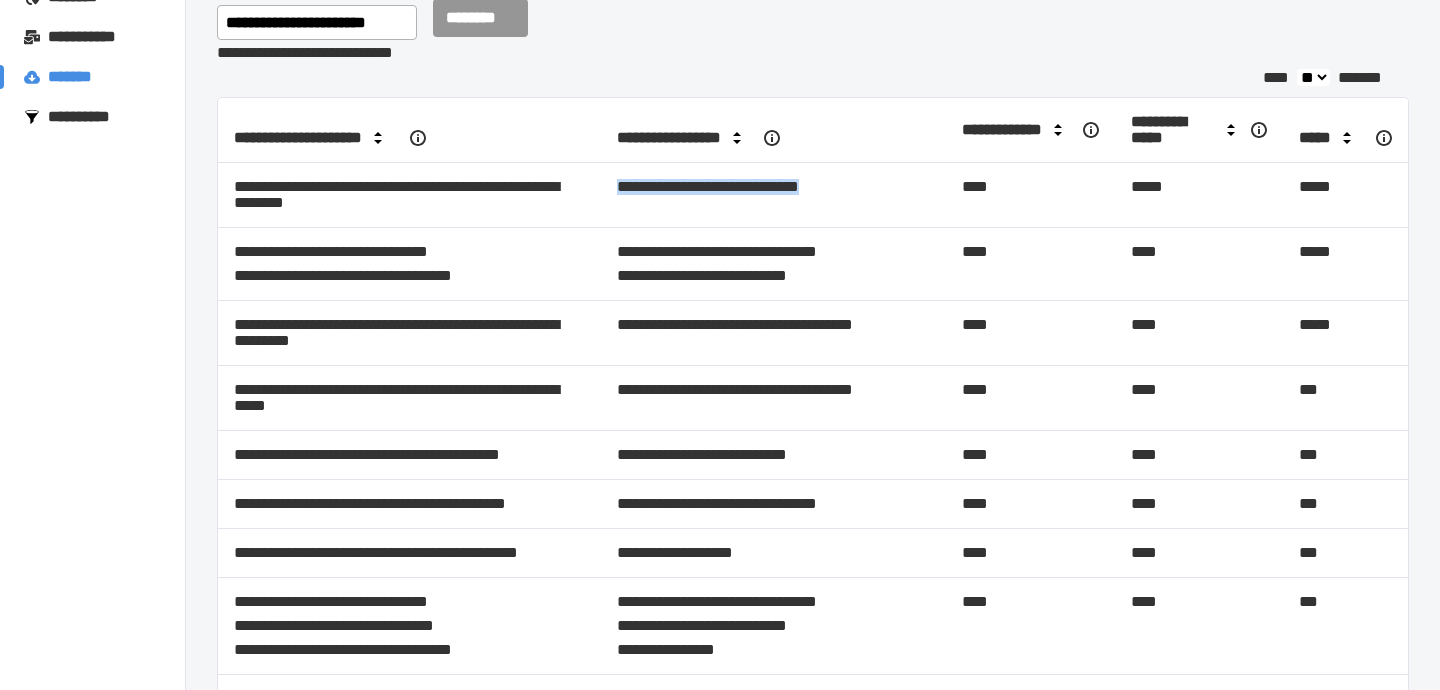 click on "**********" at bounding box center [773, 187] 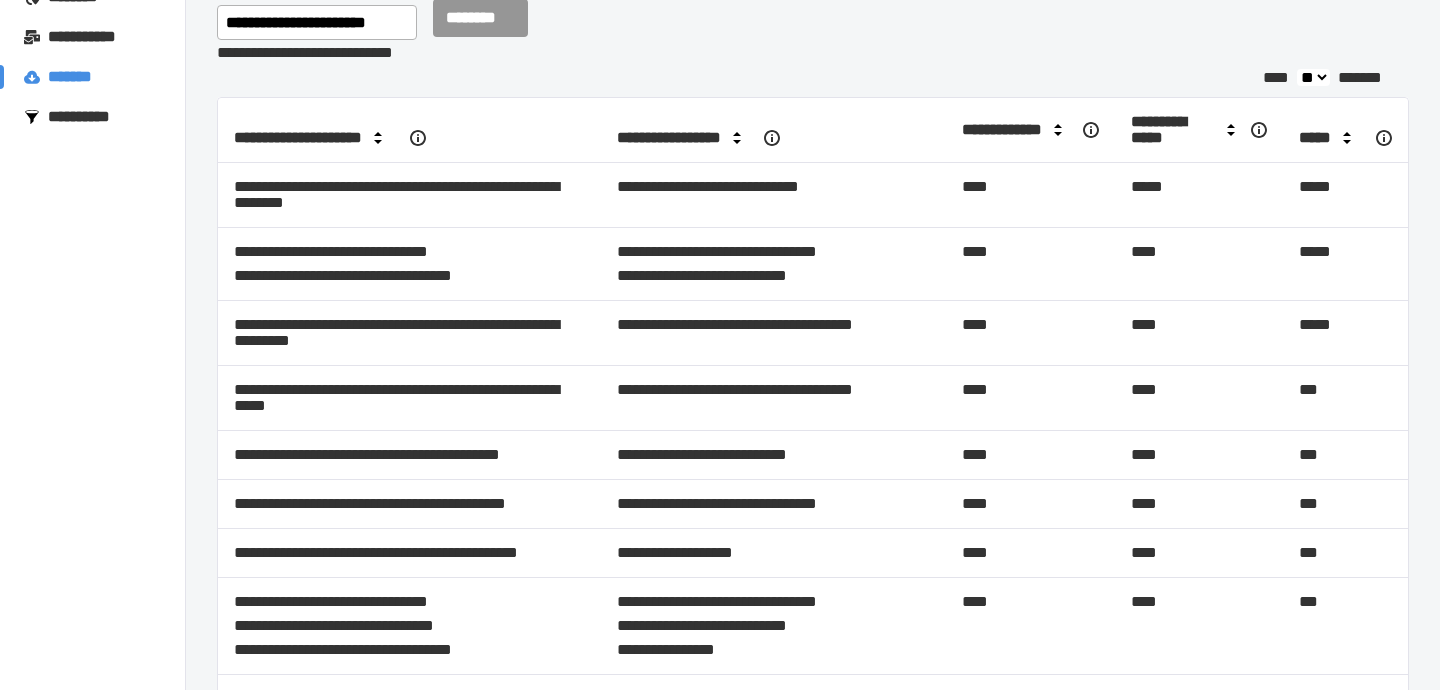 click on "**********" at bounding box center [773, 187] 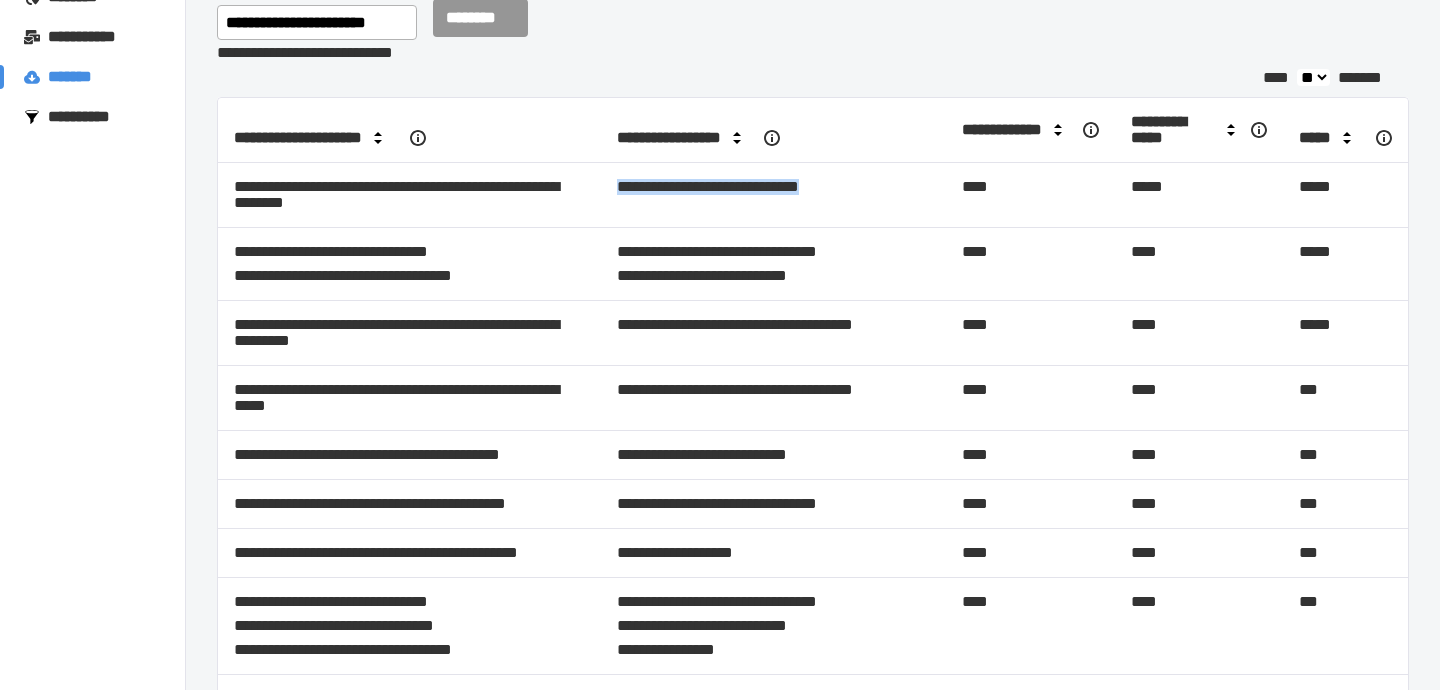 click on "**********" at bounding box center [773, 187] 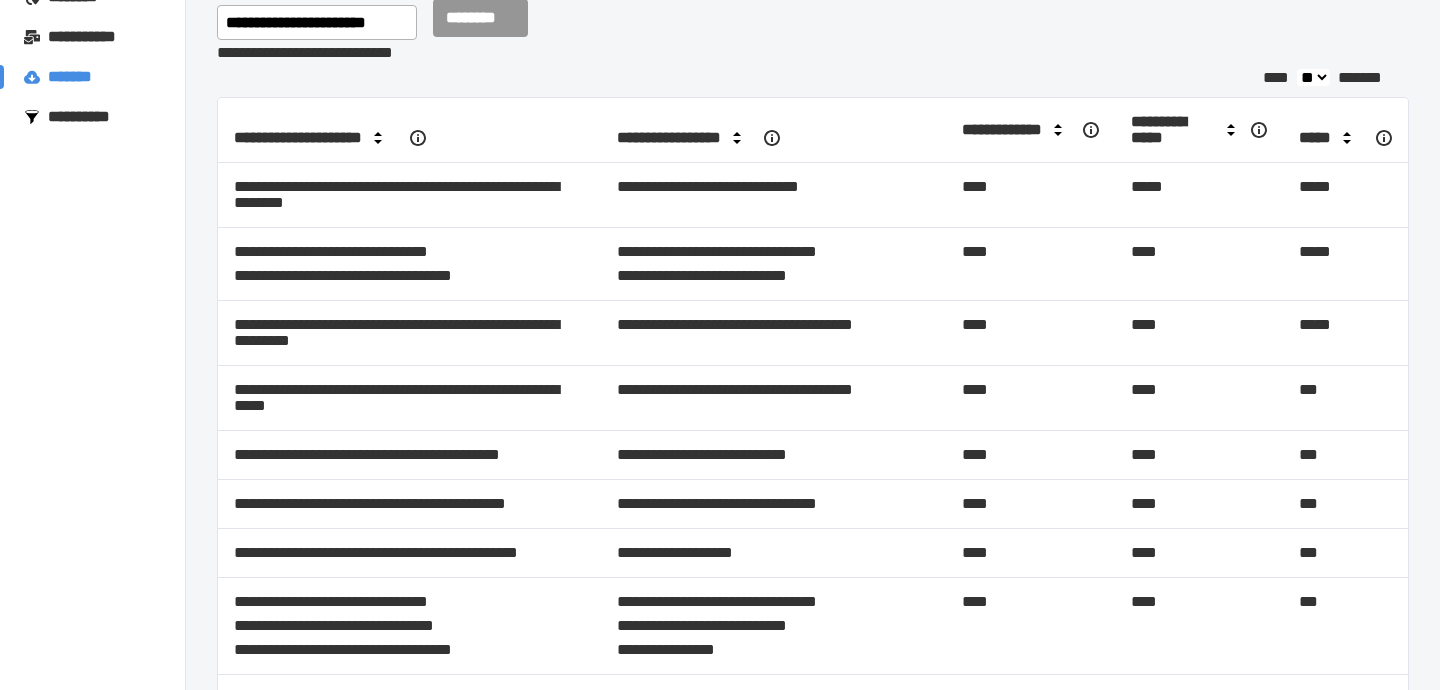 click on "**********" at bounding box center (773, 187) 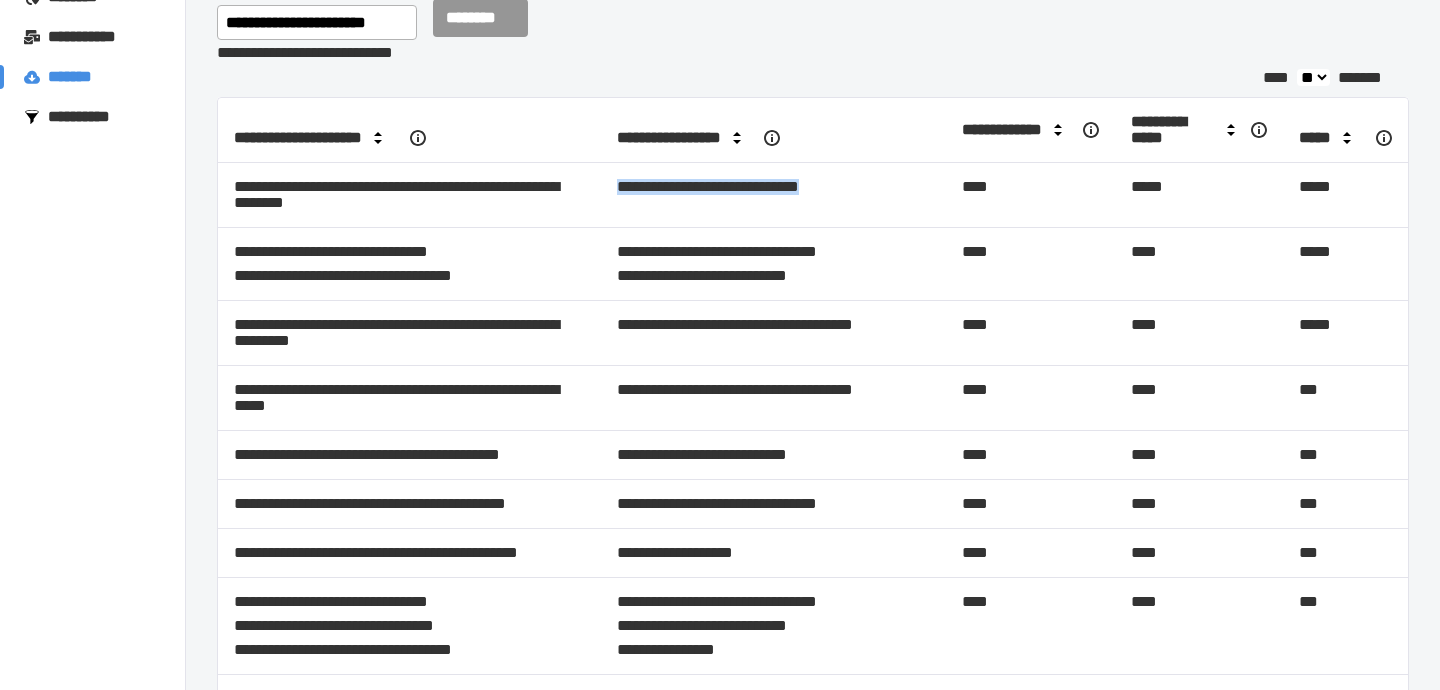 click on "**********" at bounding box center [773, 187] 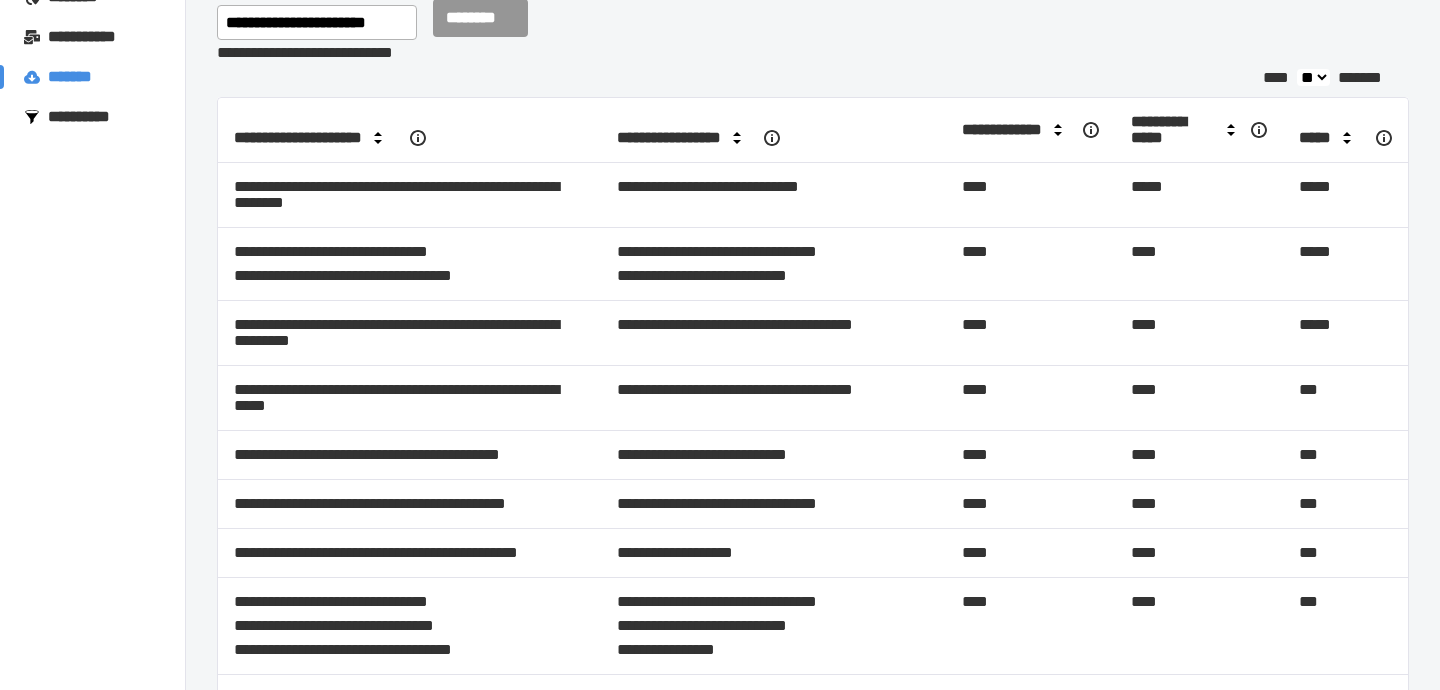 click on "**********" at bounding box center (409, 195) 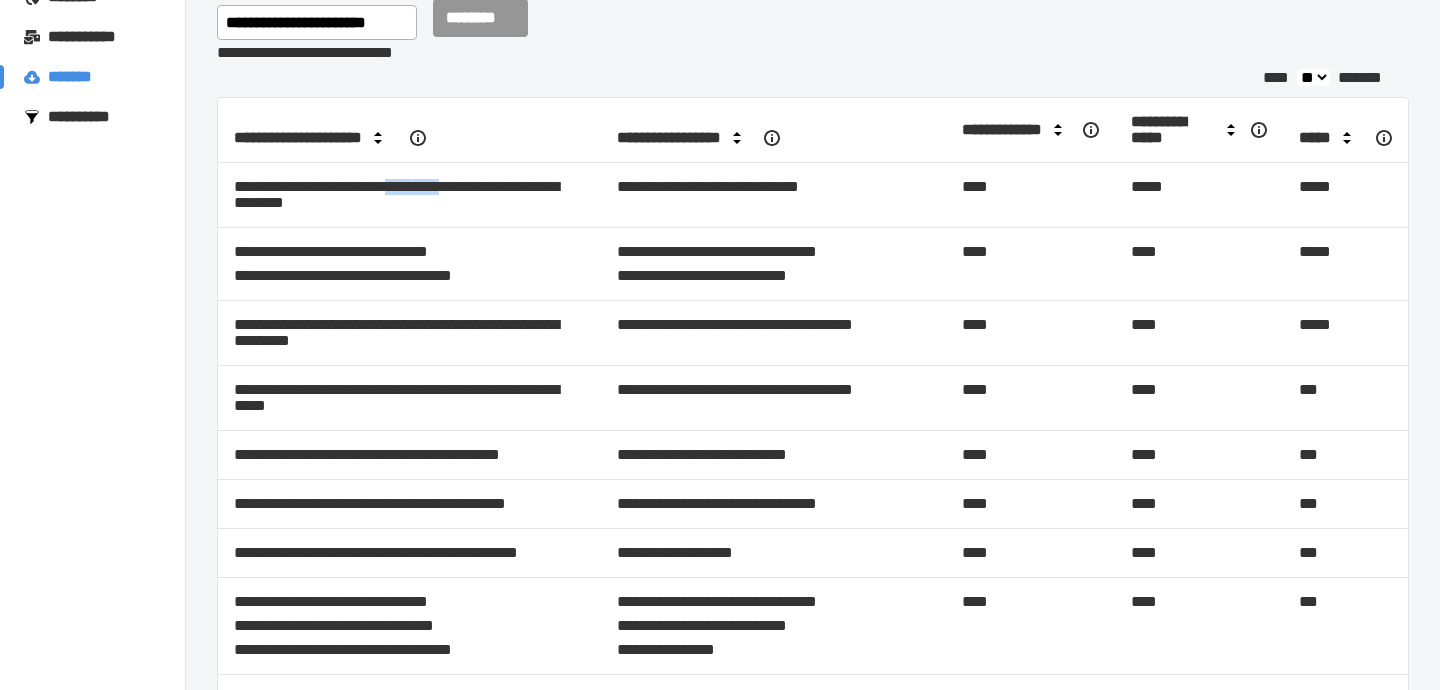 click on "**********" at bounding box center [409, 195] 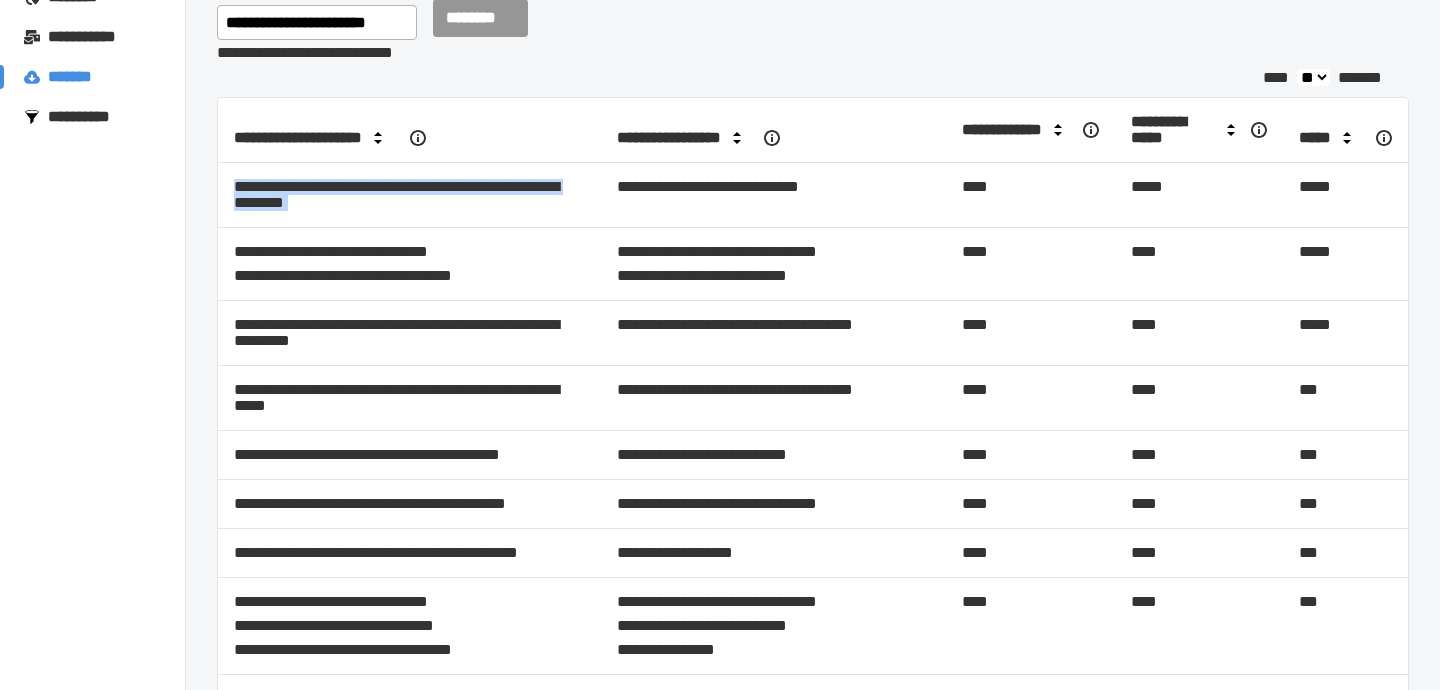 click on "**********" at bounding box center [409, 195] 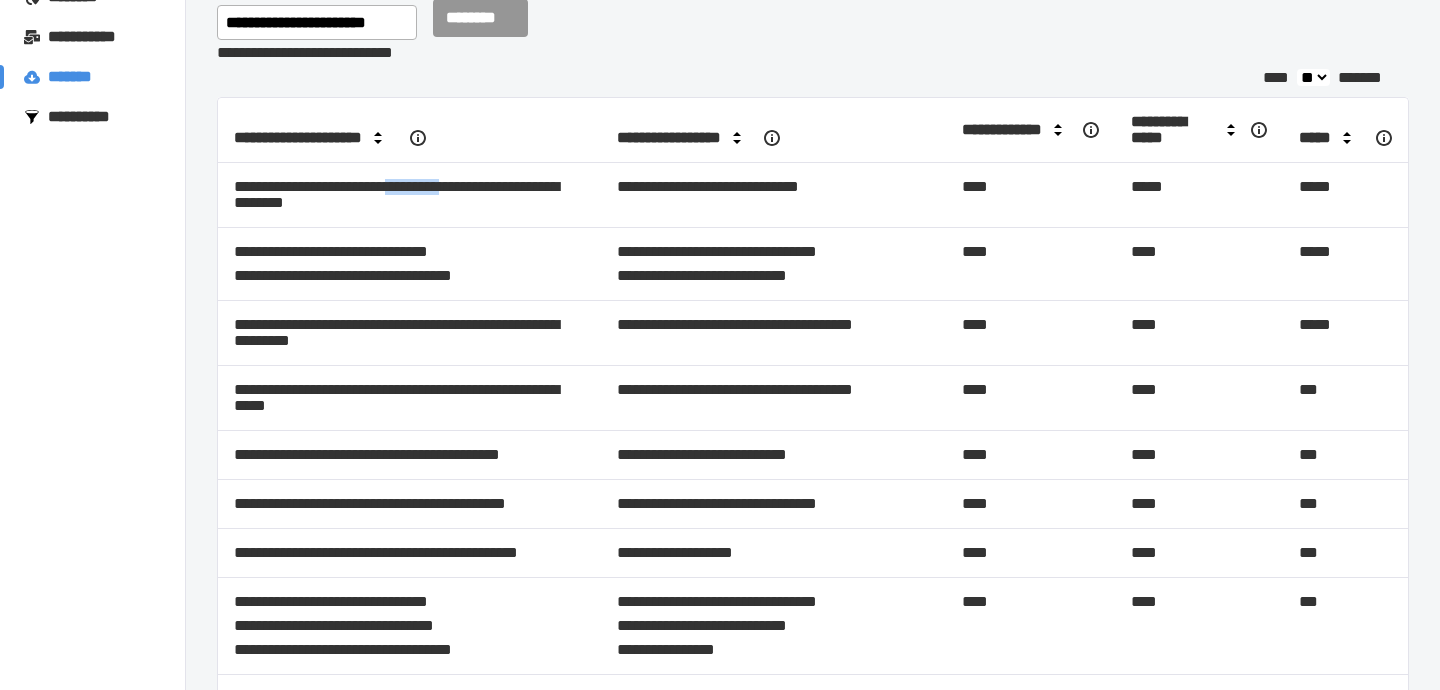 click on "**********" at bounding box center [409, 195] 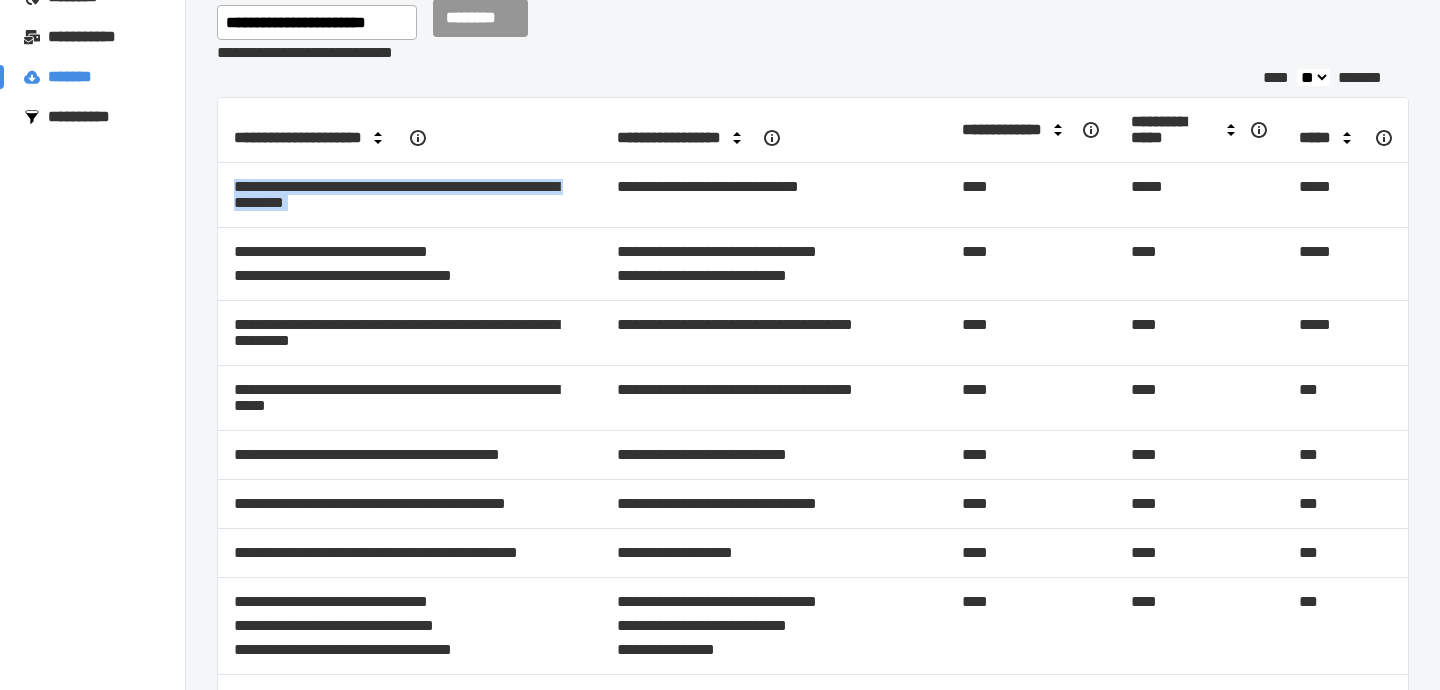 click on "**********" at bounding box center (409, 195) 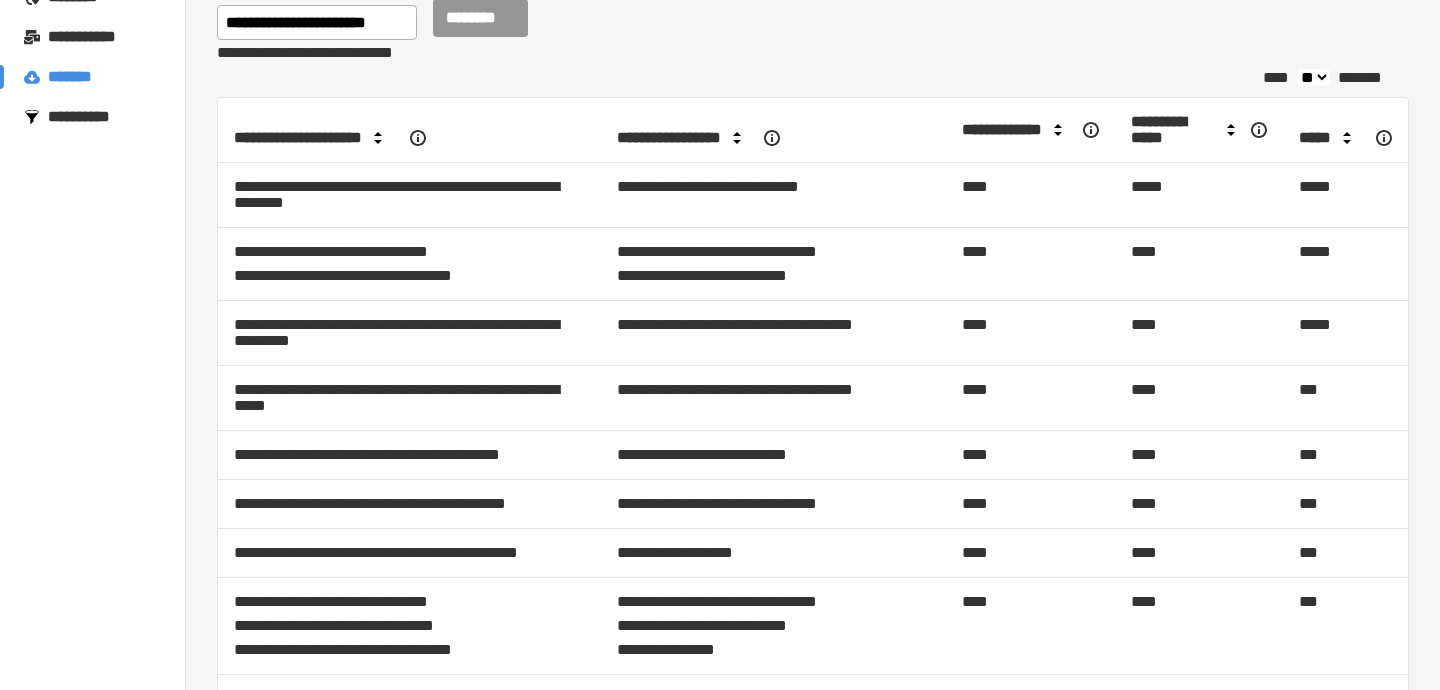 click on "**********" at bounding box center [409, 195] 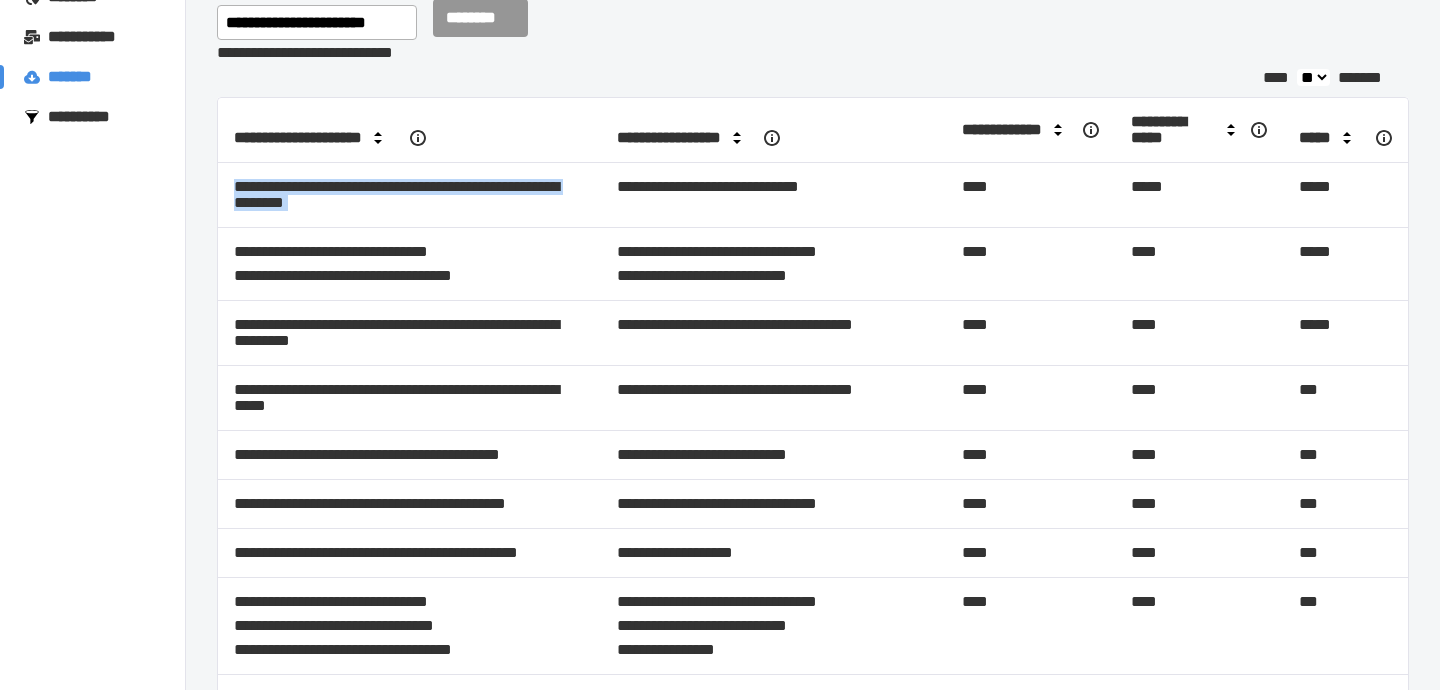 click on "**********" at bounding box center [409, 195] 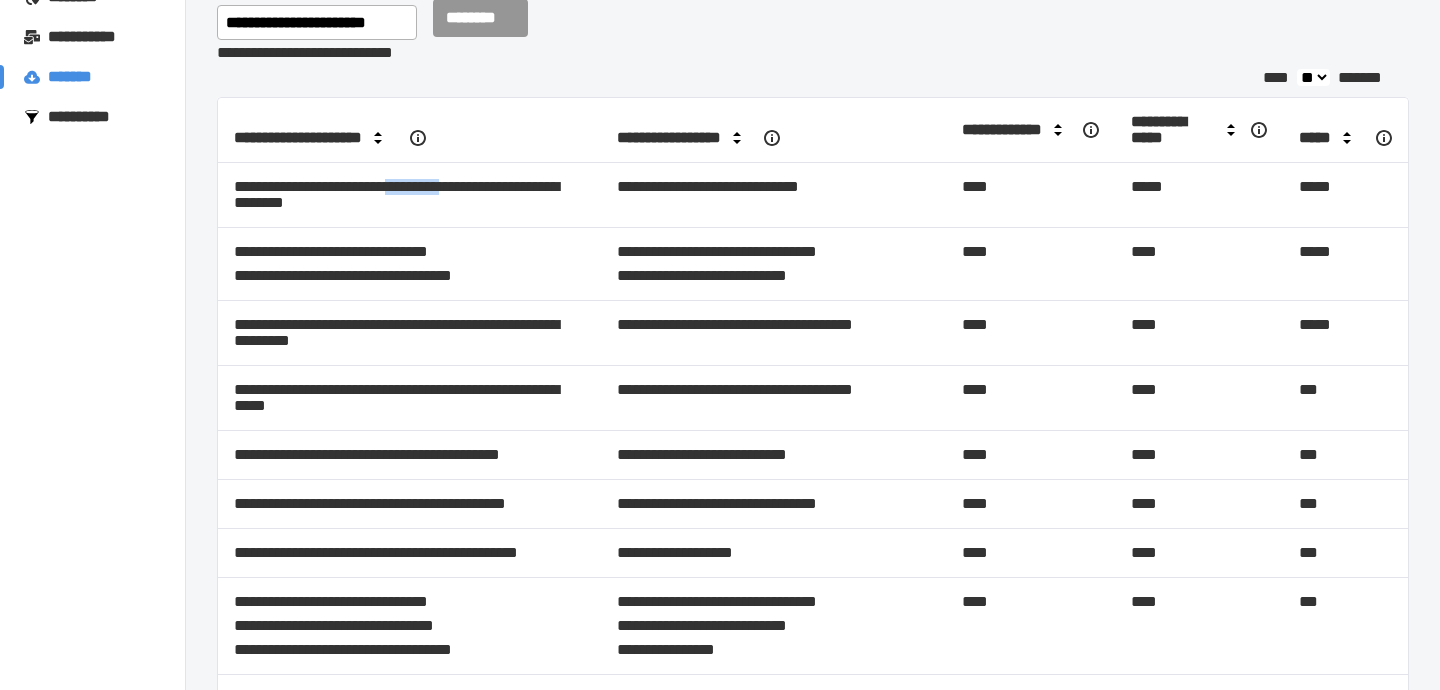 click on "**********" at bounding box center (409, 195) 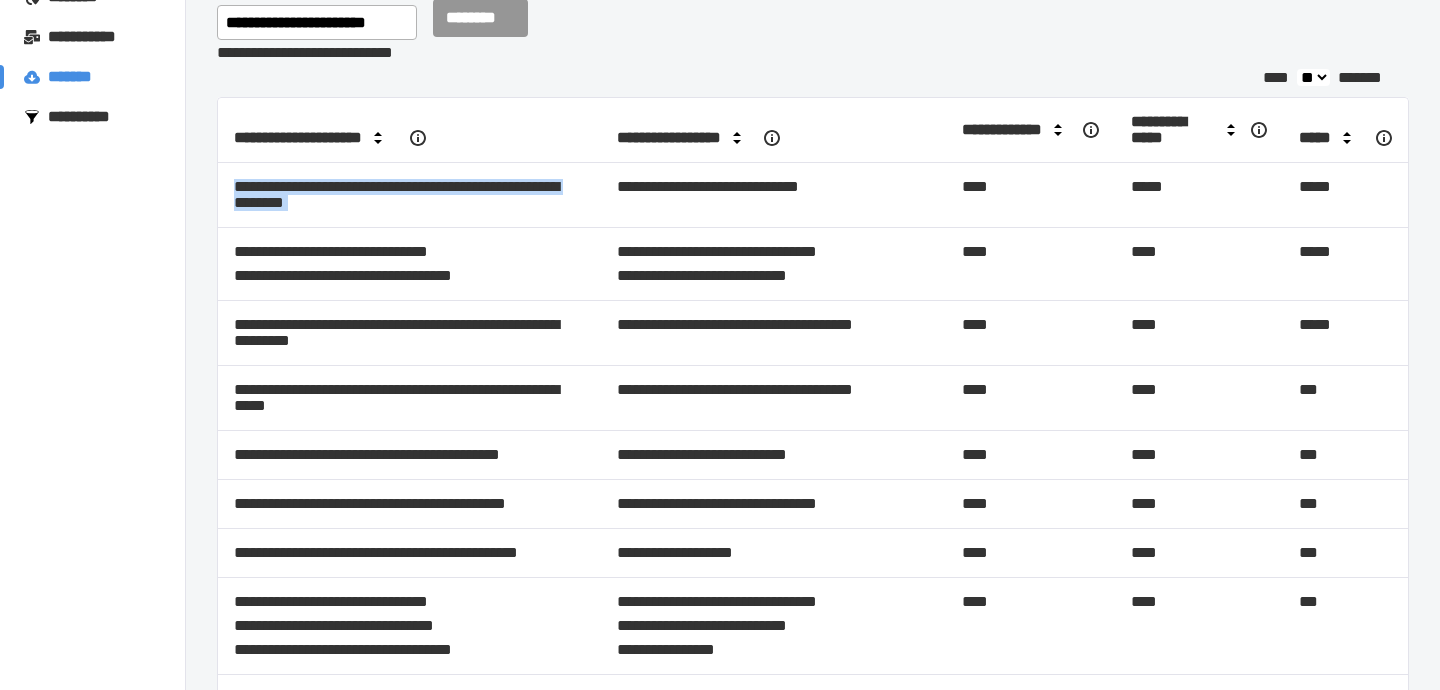 click on "**********" at bounding box center [409, 195] 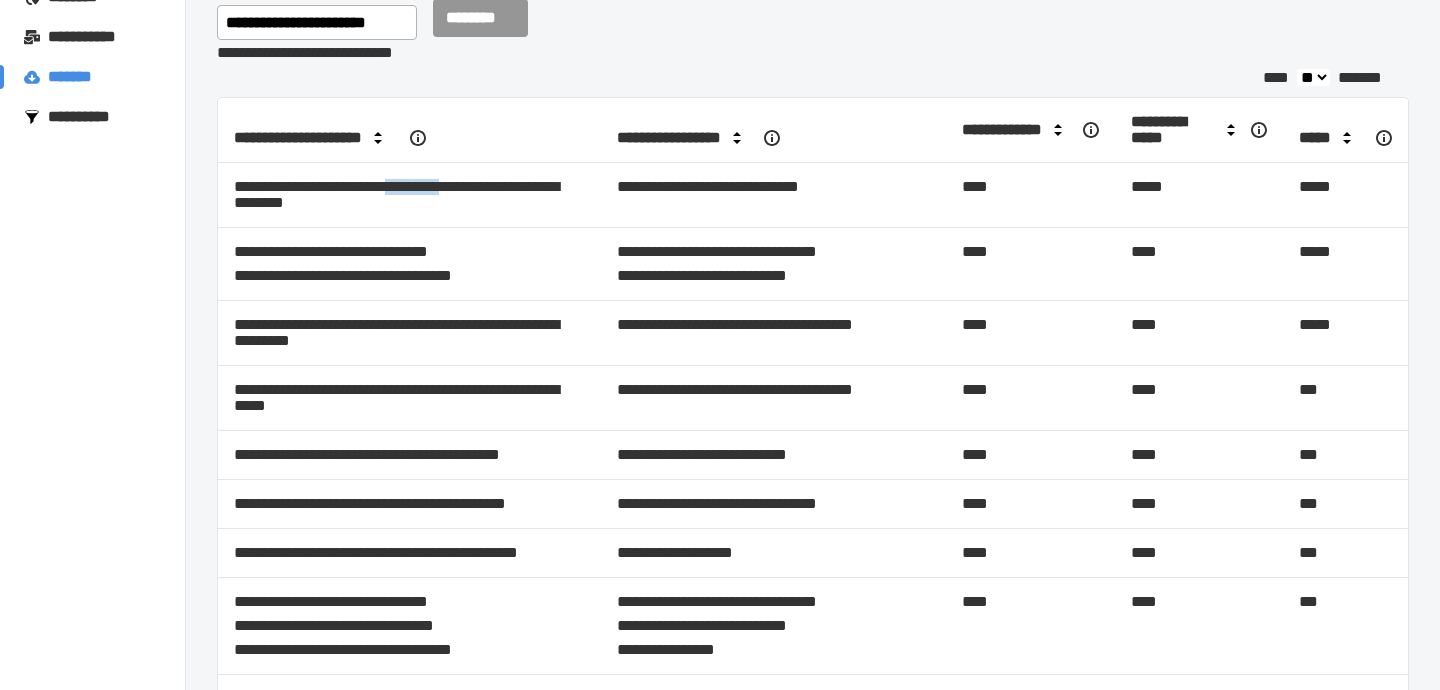 click on "**********" at bounding box center (409, 195) 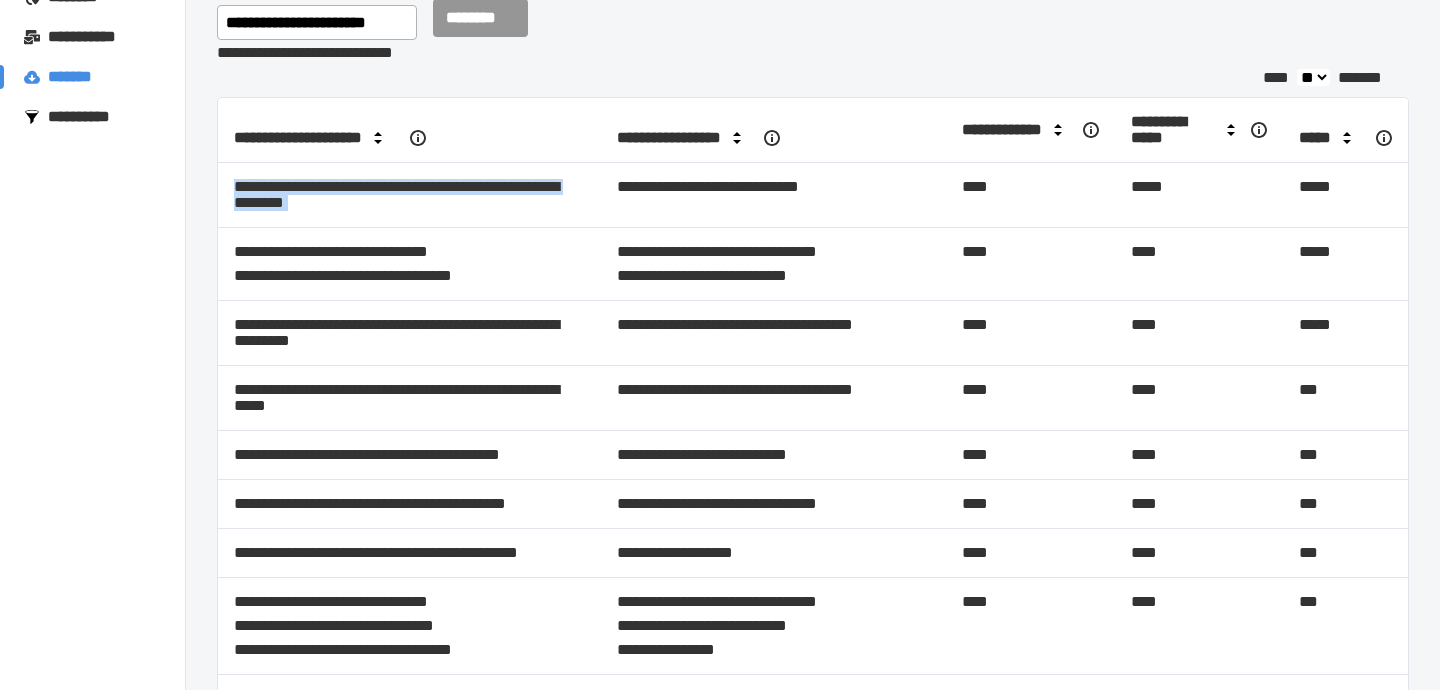 click on "**********" at bounding box center (409, 195) 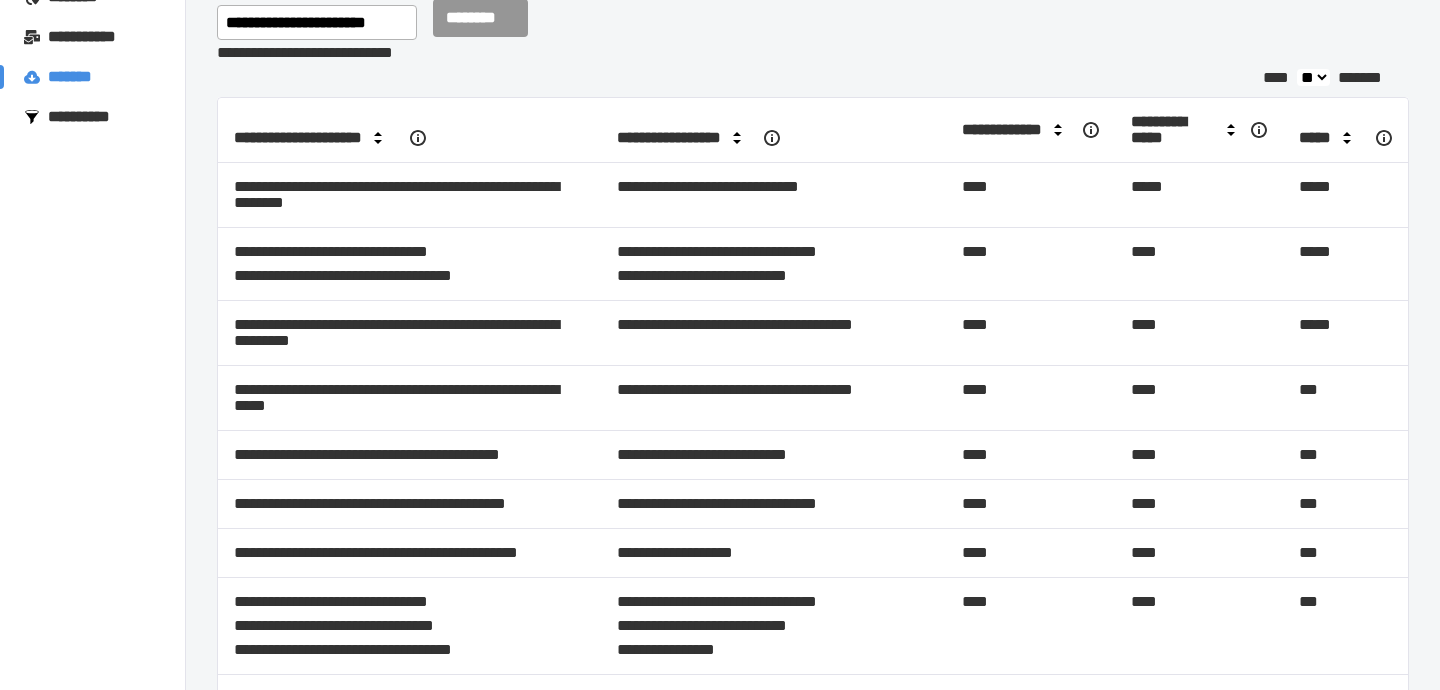 click on "**********" at bounding box center [409, 195] 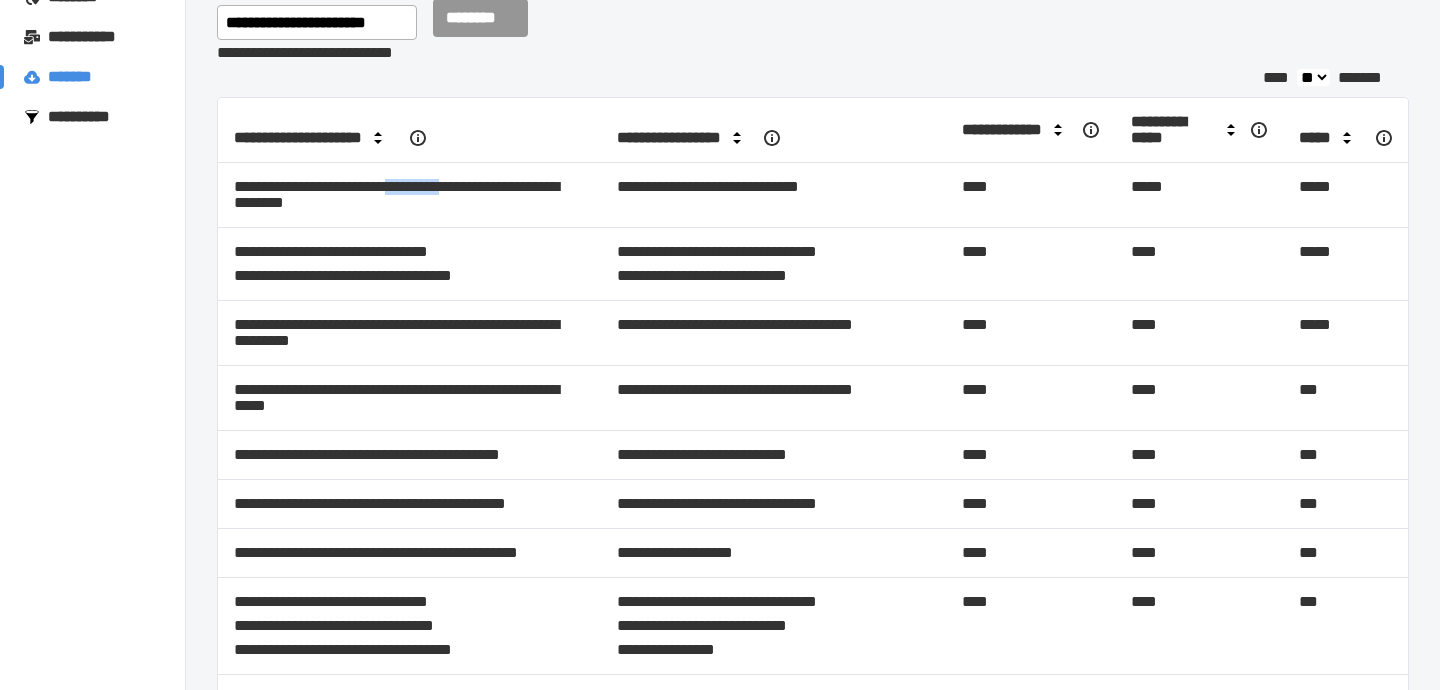 click on "**********" at bounding box center (409, 195) 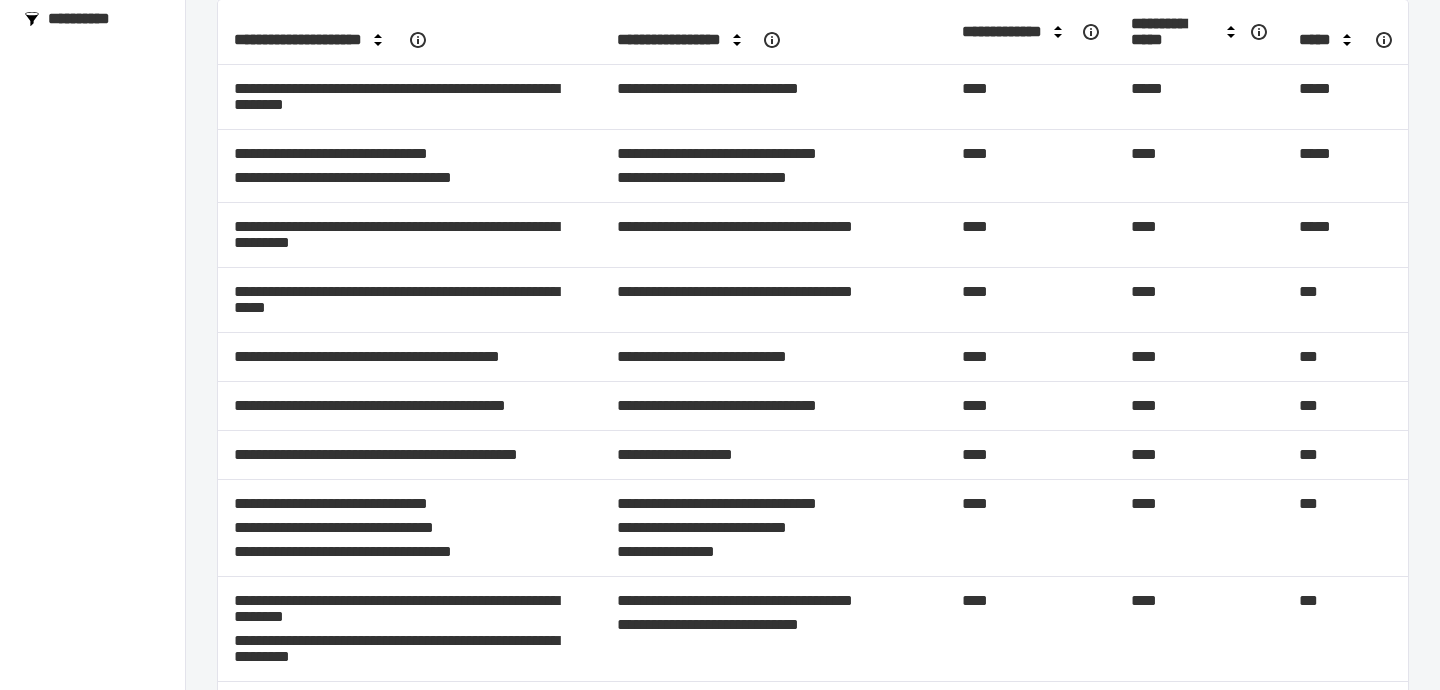 scroll, scrollTop: 0, scrollLeft: 0, axis: both 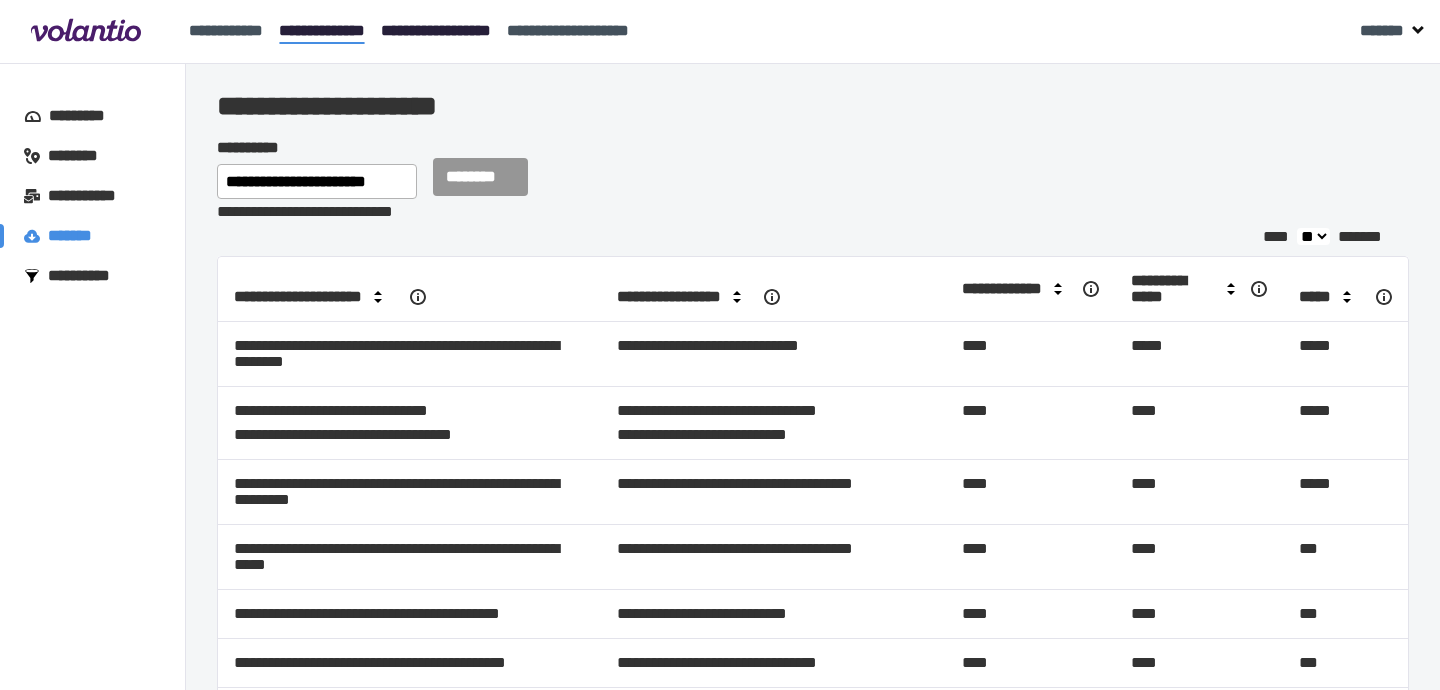 click on "**********" at bounding box center (436, 30) 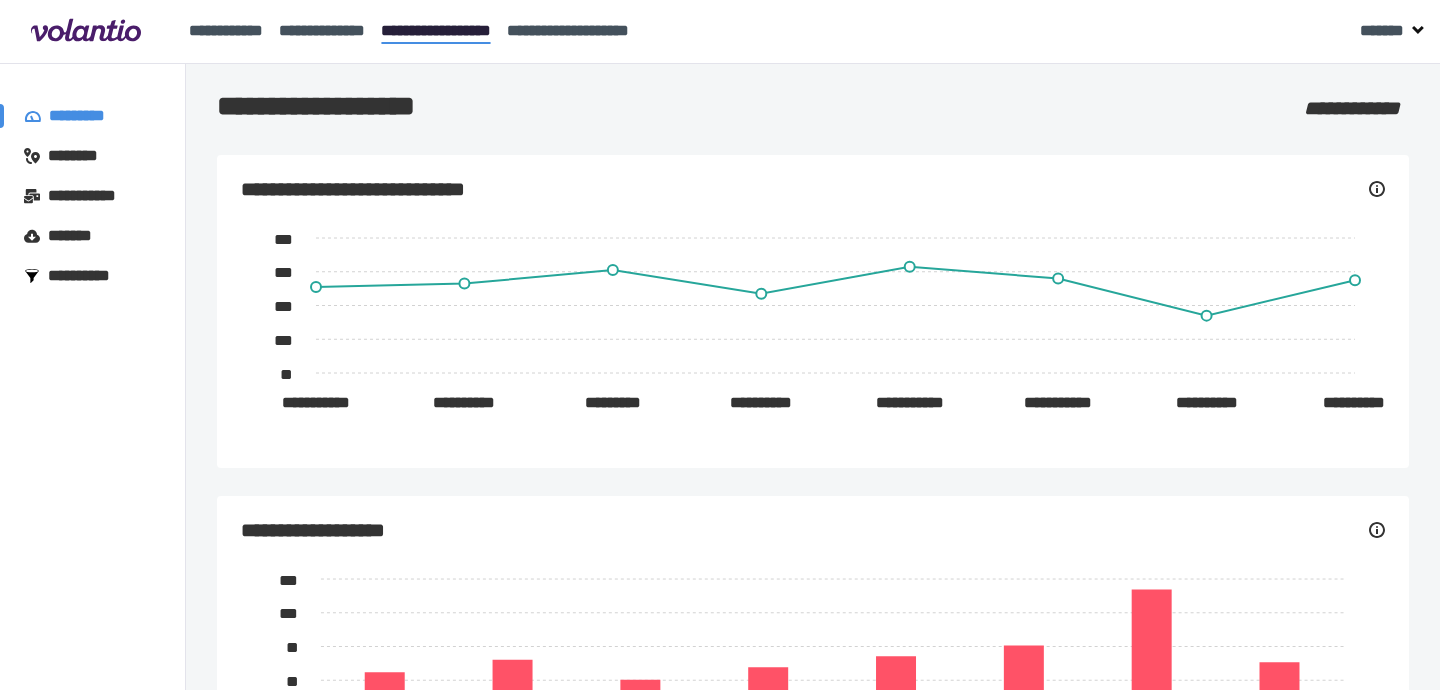 click on "*******" at bounding box center [75, 236] 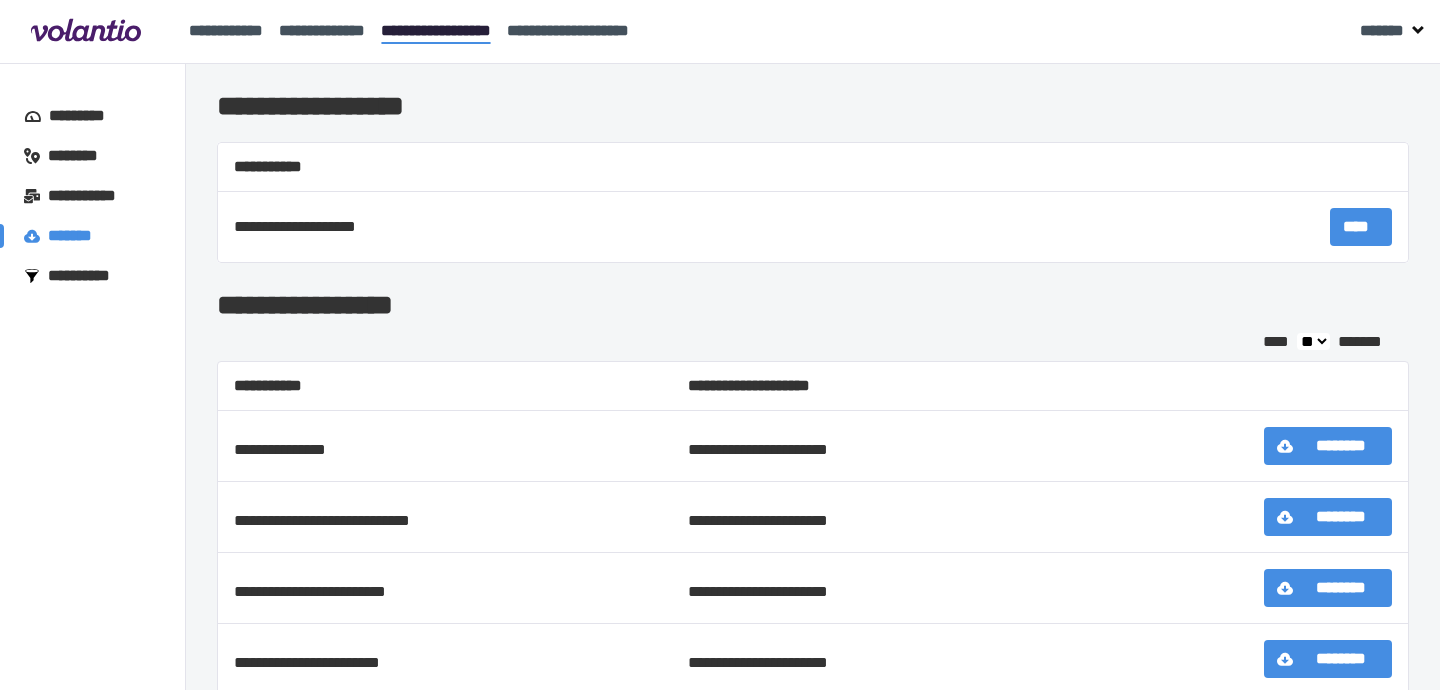 click on "****" at bounding box center (1361, 227) 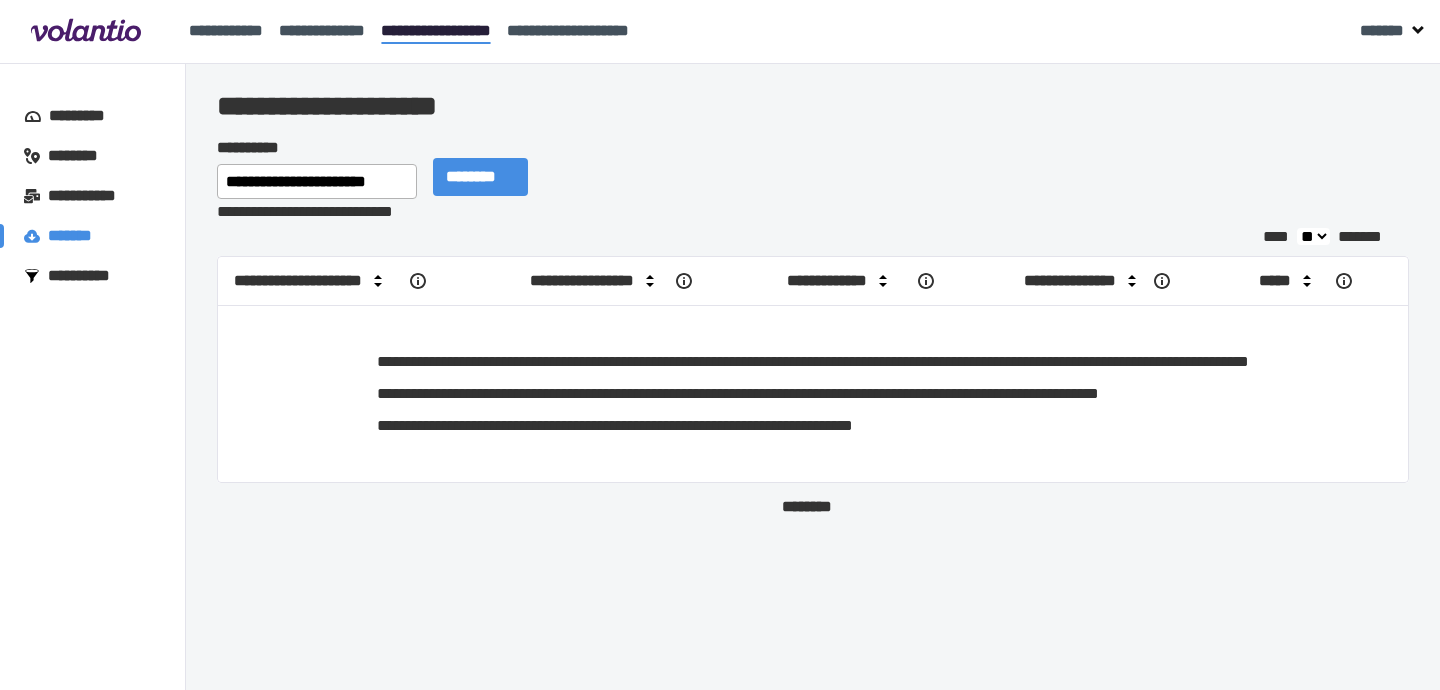 click on "********" at bounding box center (480, 177) 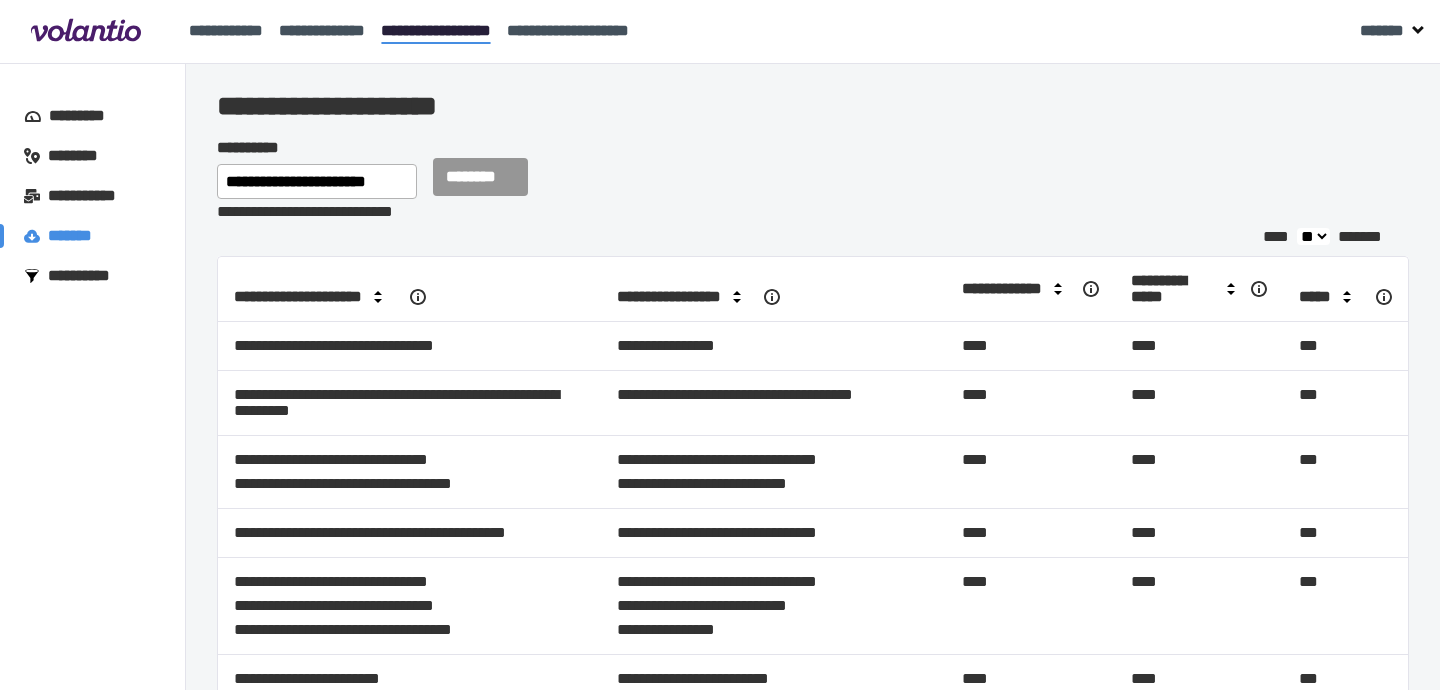 click on "**********" at bounding box center [409, 346] 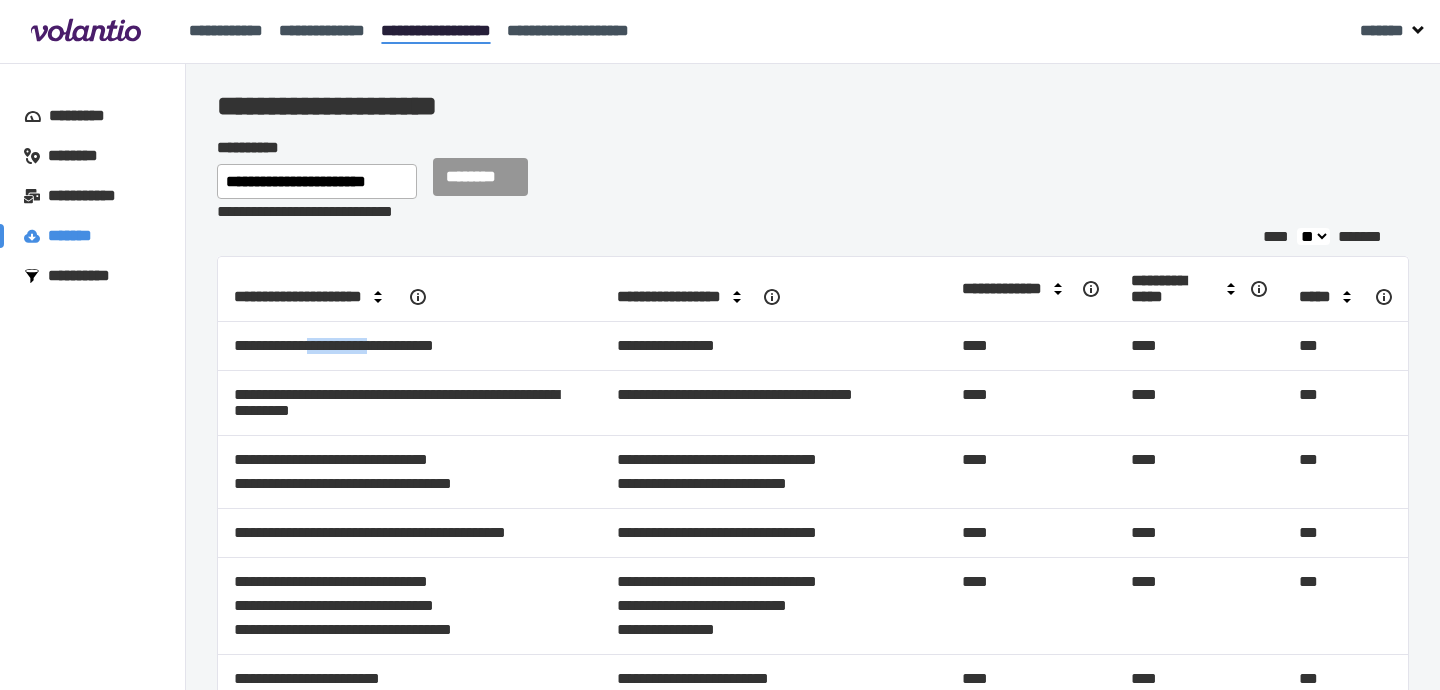 click on "**********" at bounding box center [409, 346] 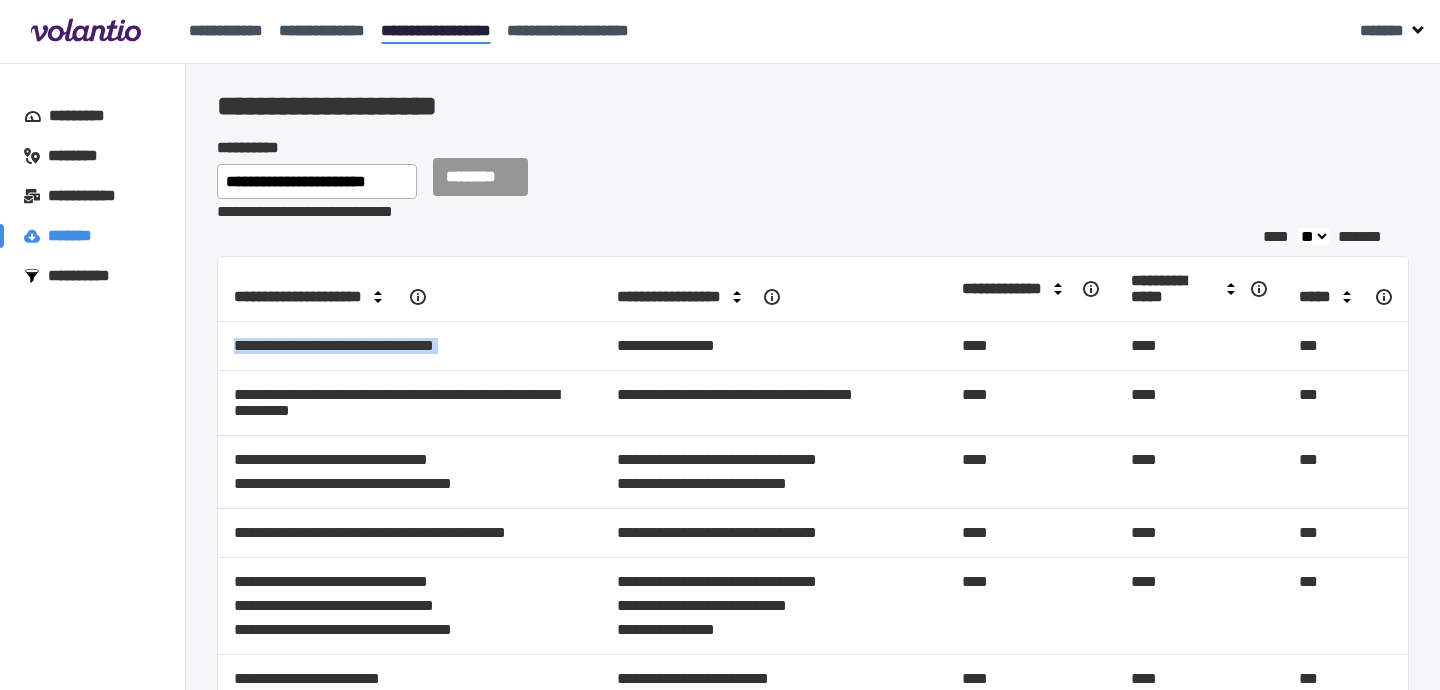click on "**********" at bounding box center [409, 346] 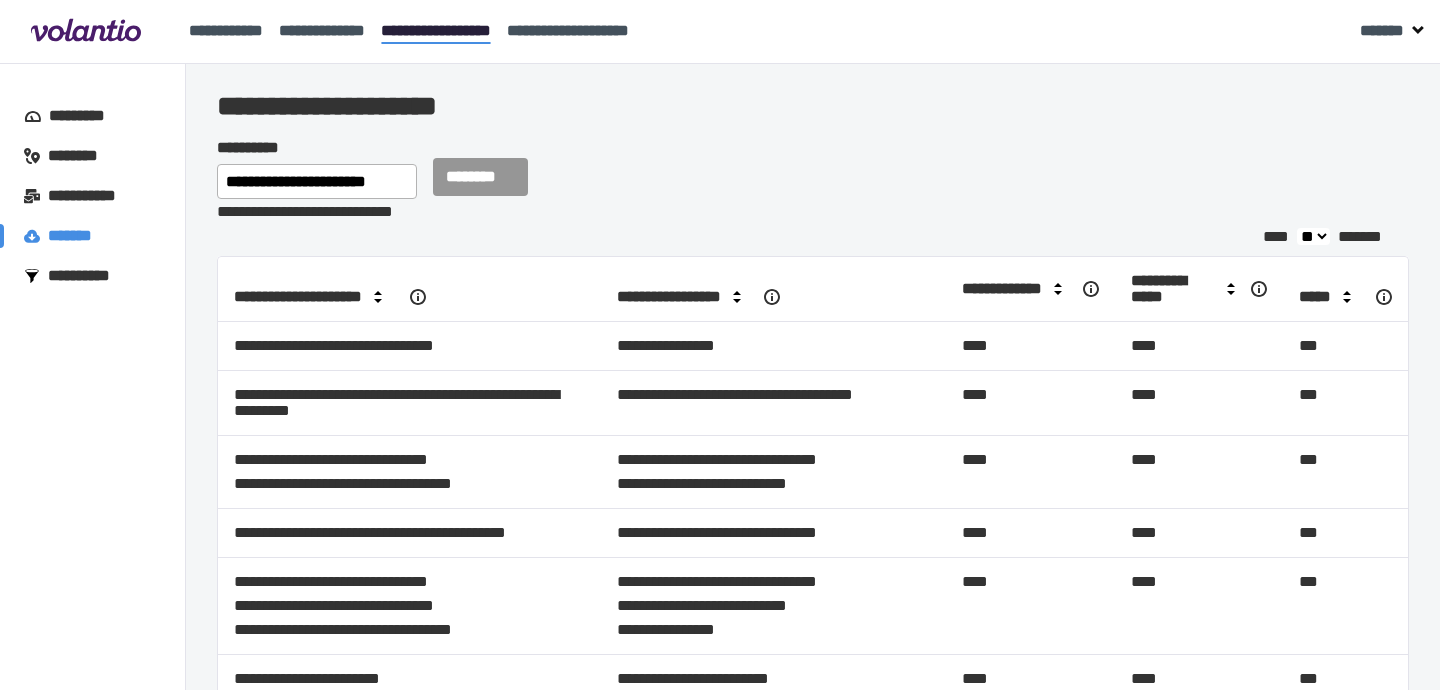 click on "**********" at bounding box center [409, 346] 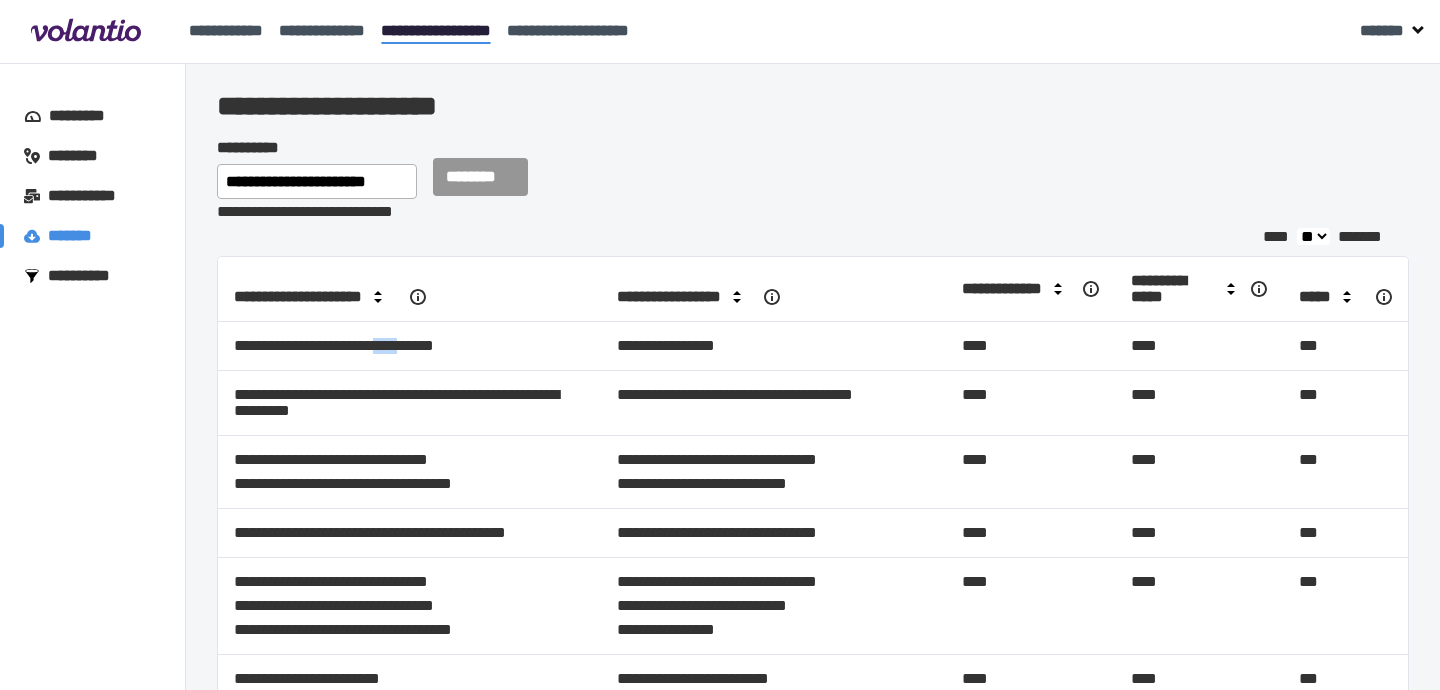 click on "**********" at bounding box center (409, 346) 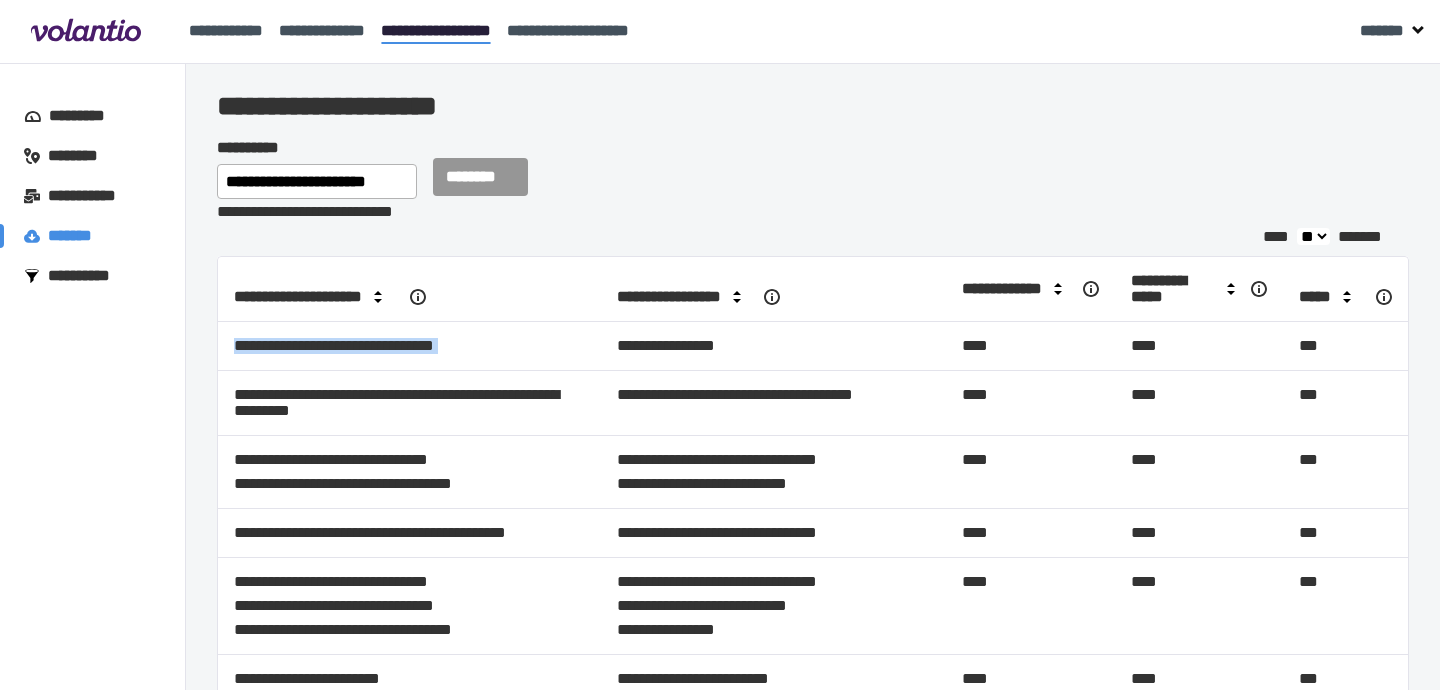 click on "**********" at bounding box center (409, 346) 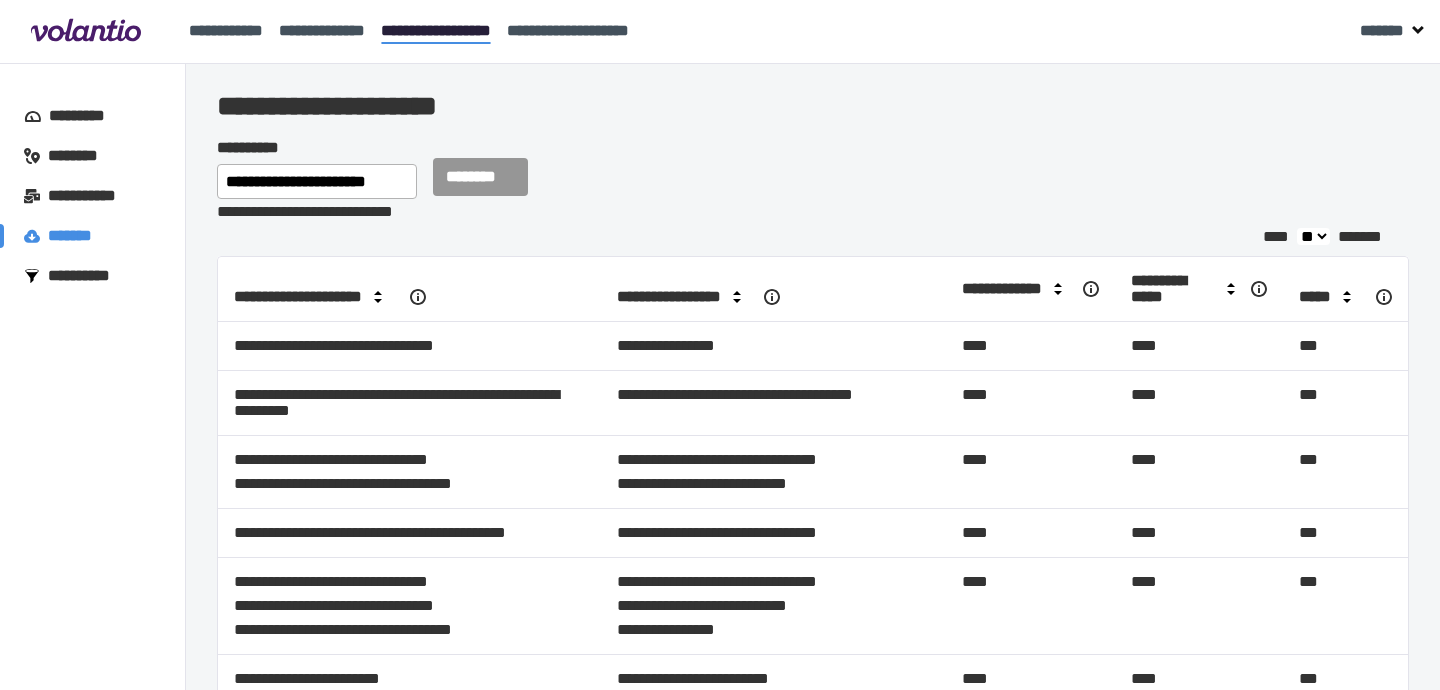 click on "**********" at bounding box center (409, 346) 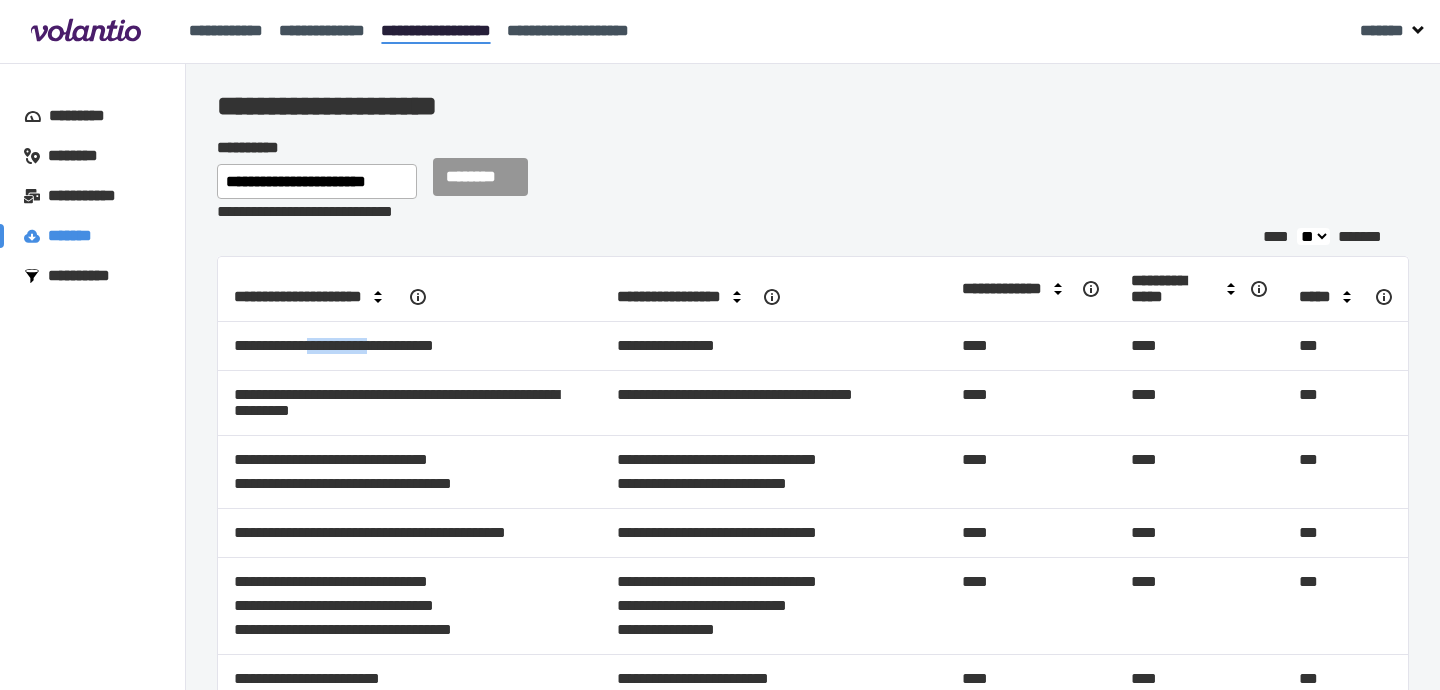 click on "**********" at bounding box center [409, 346] 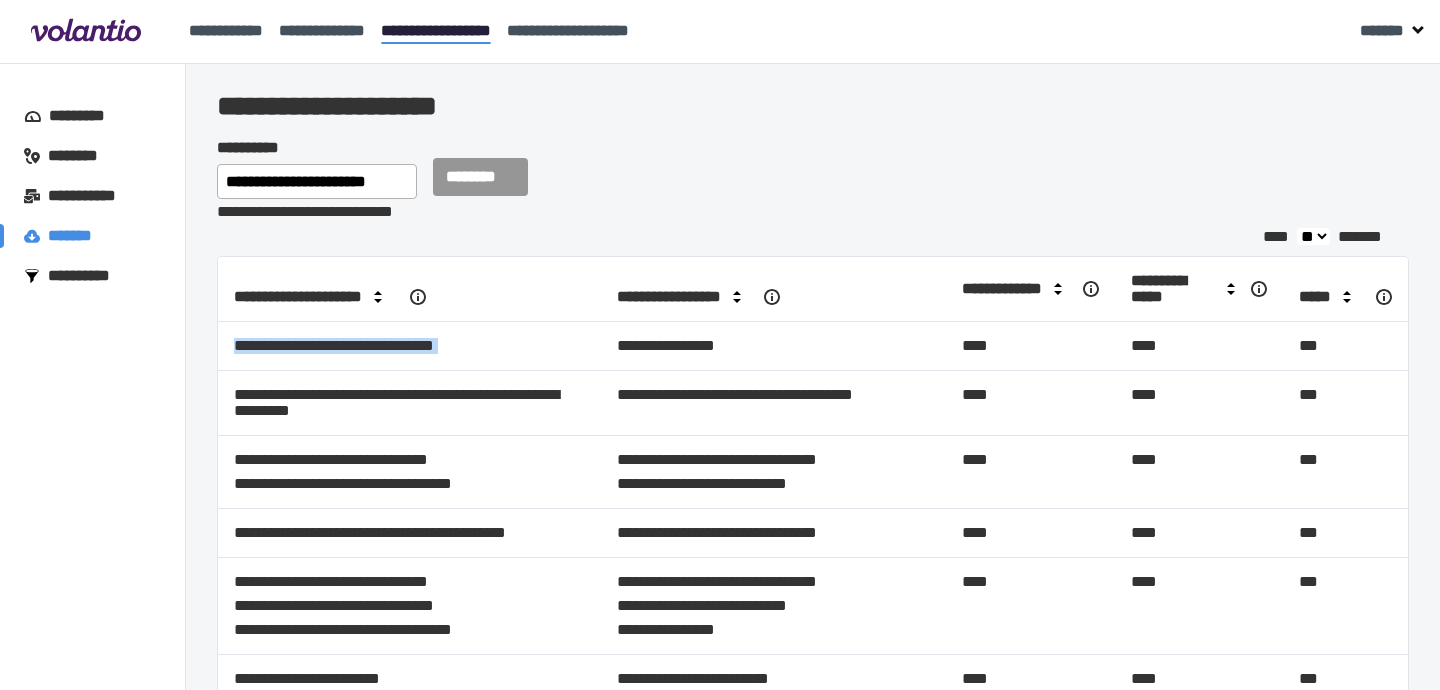 click on "**********" at bounding box center (409, 346) 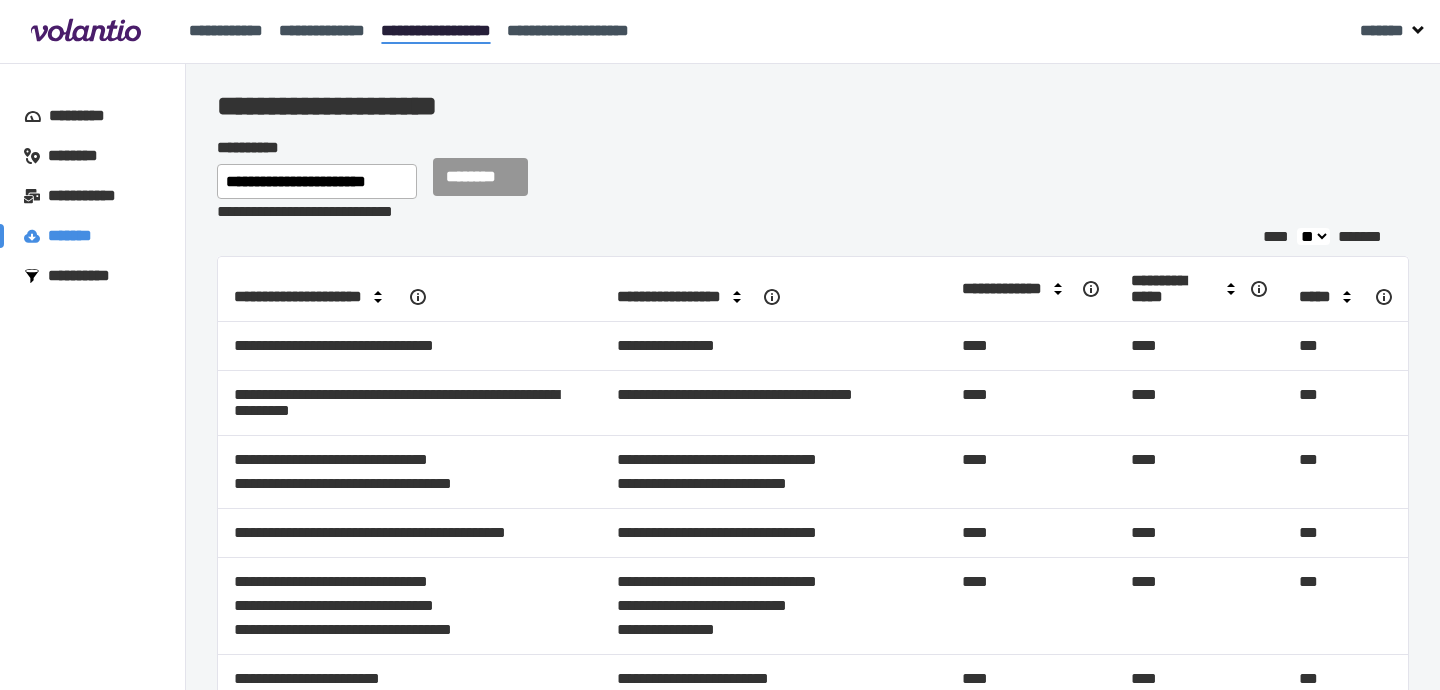 click on "**********" at bounding box center [409, 346] 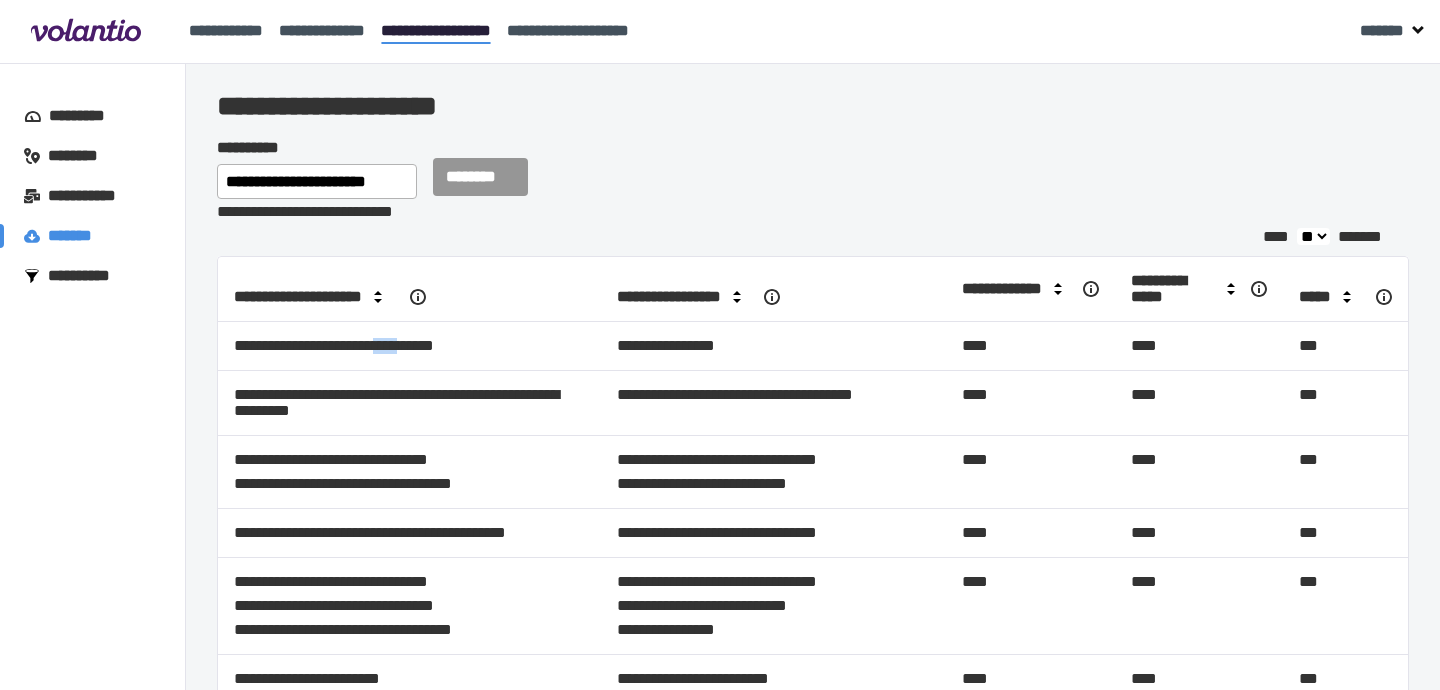 click on "**********" at bounding box center [409, 346] 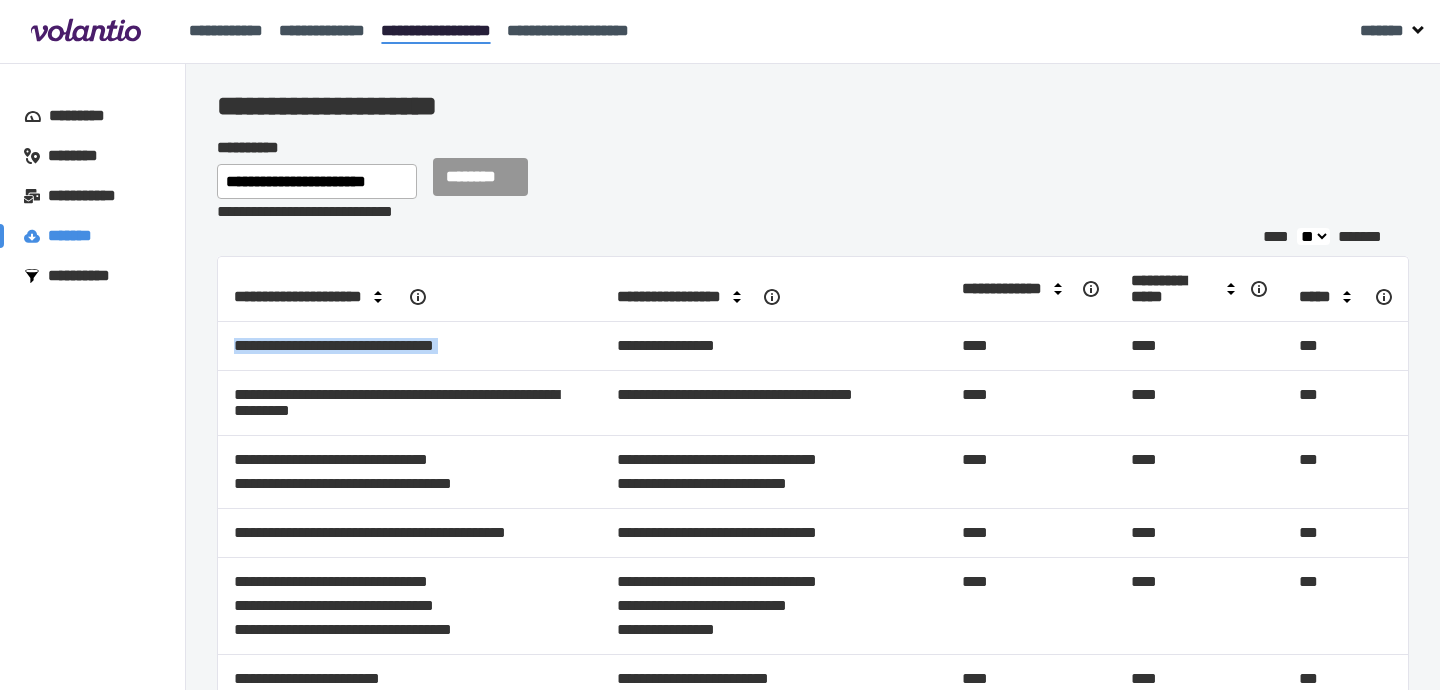 click on "**********" at bounding box center (409, 346) 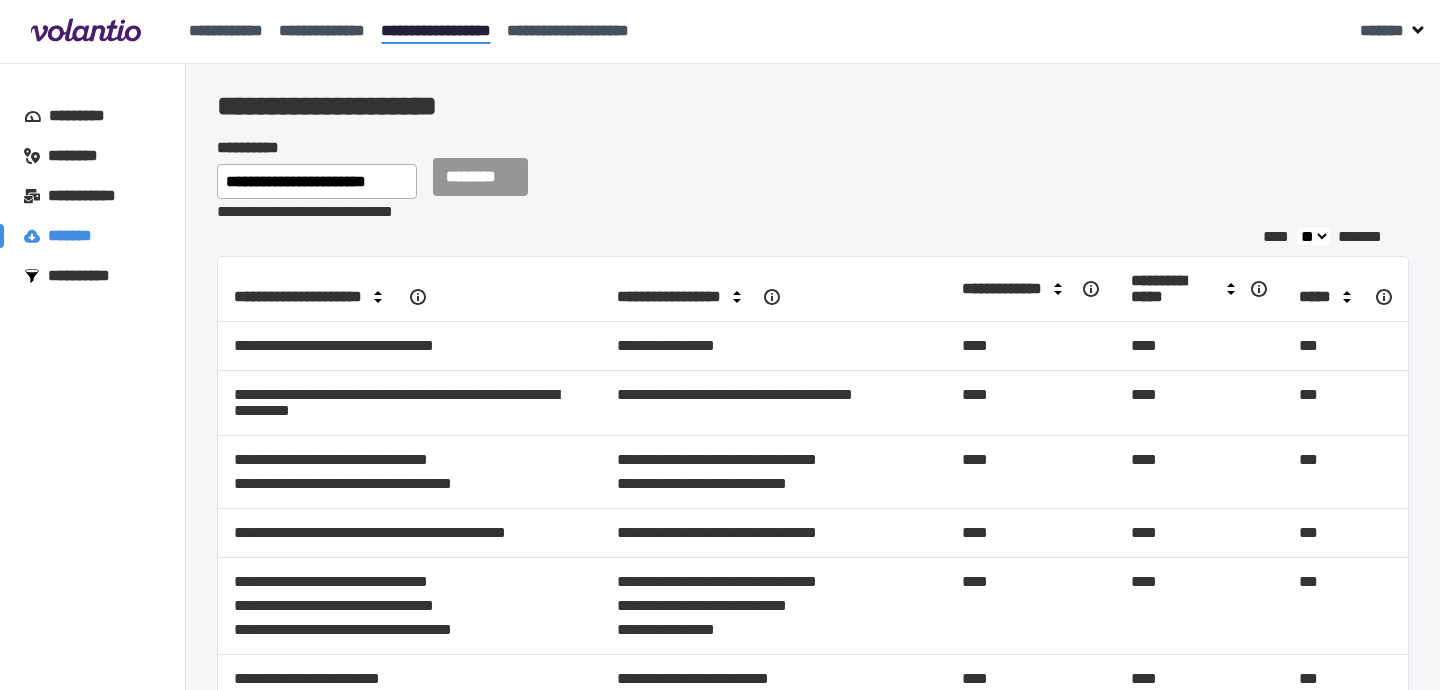 type 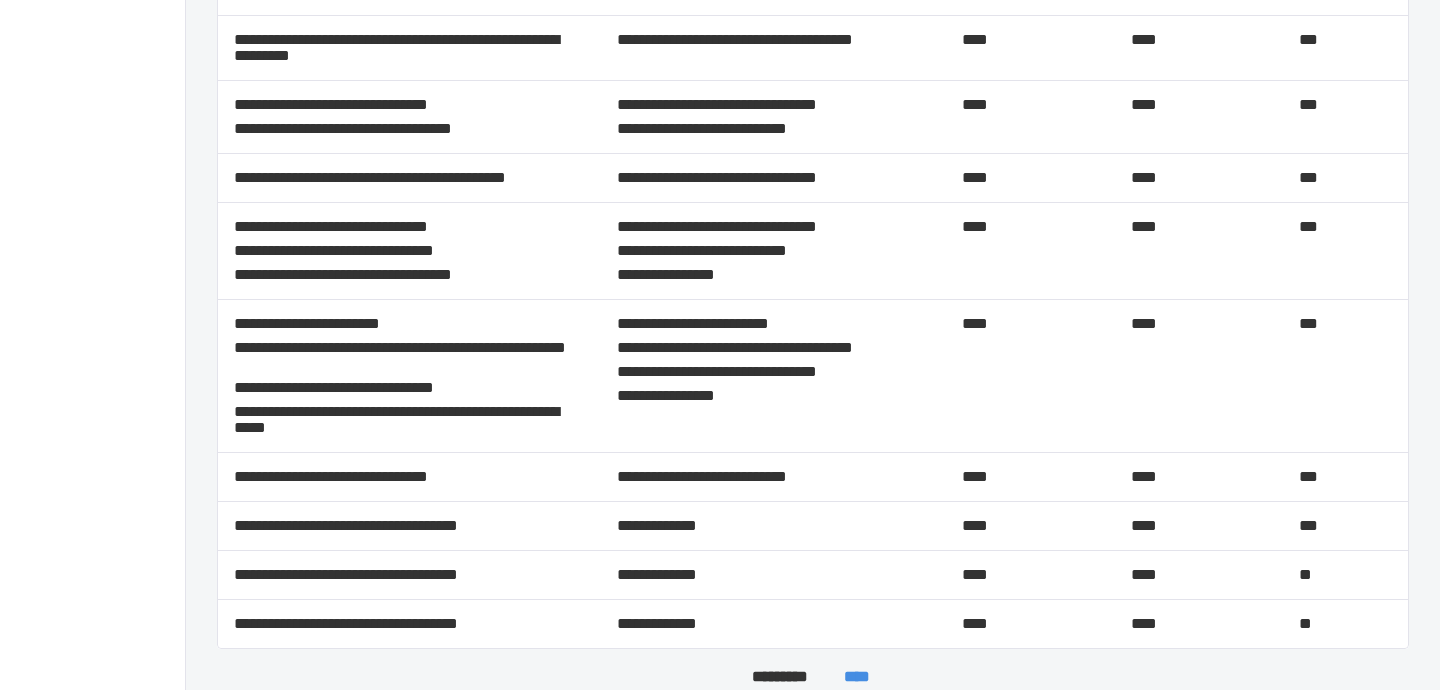 scroll, scrollTop: 359, scrollLeft: 0, axis: vertical 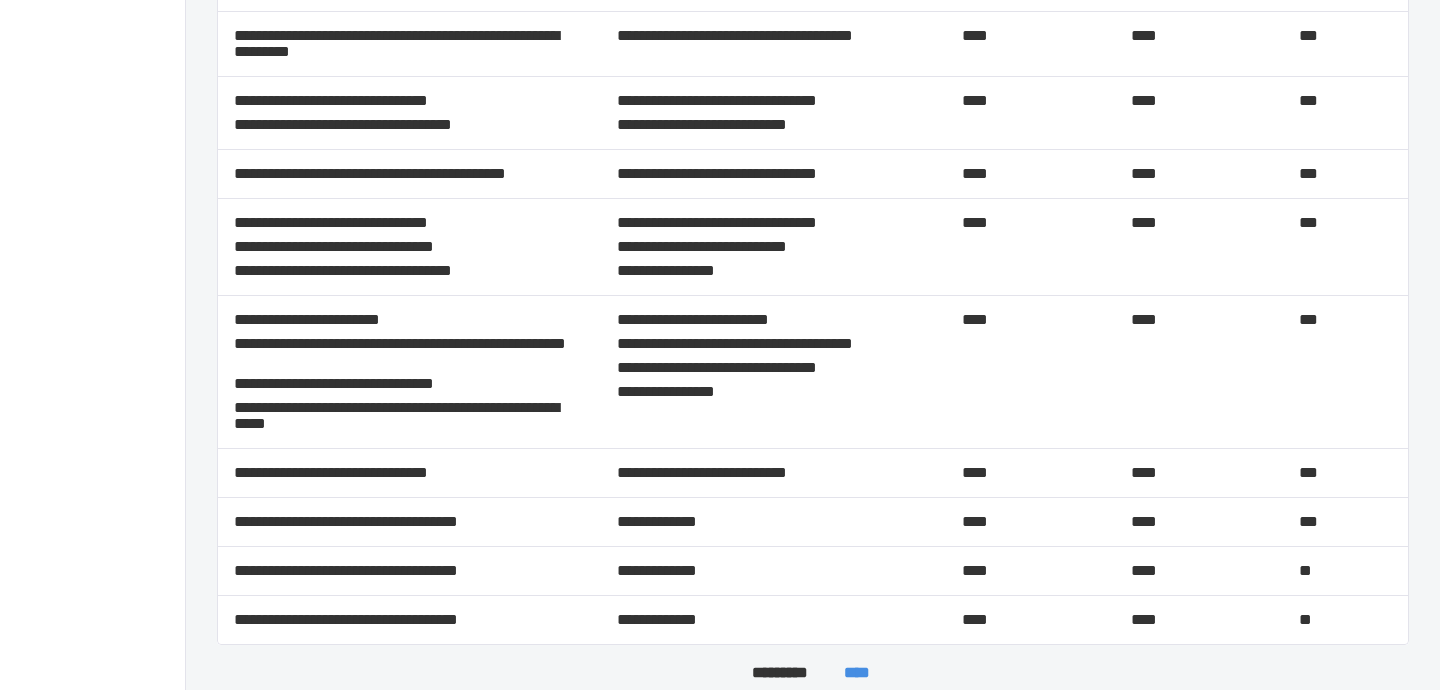 click on "**********" at bounding box center [409, 571] 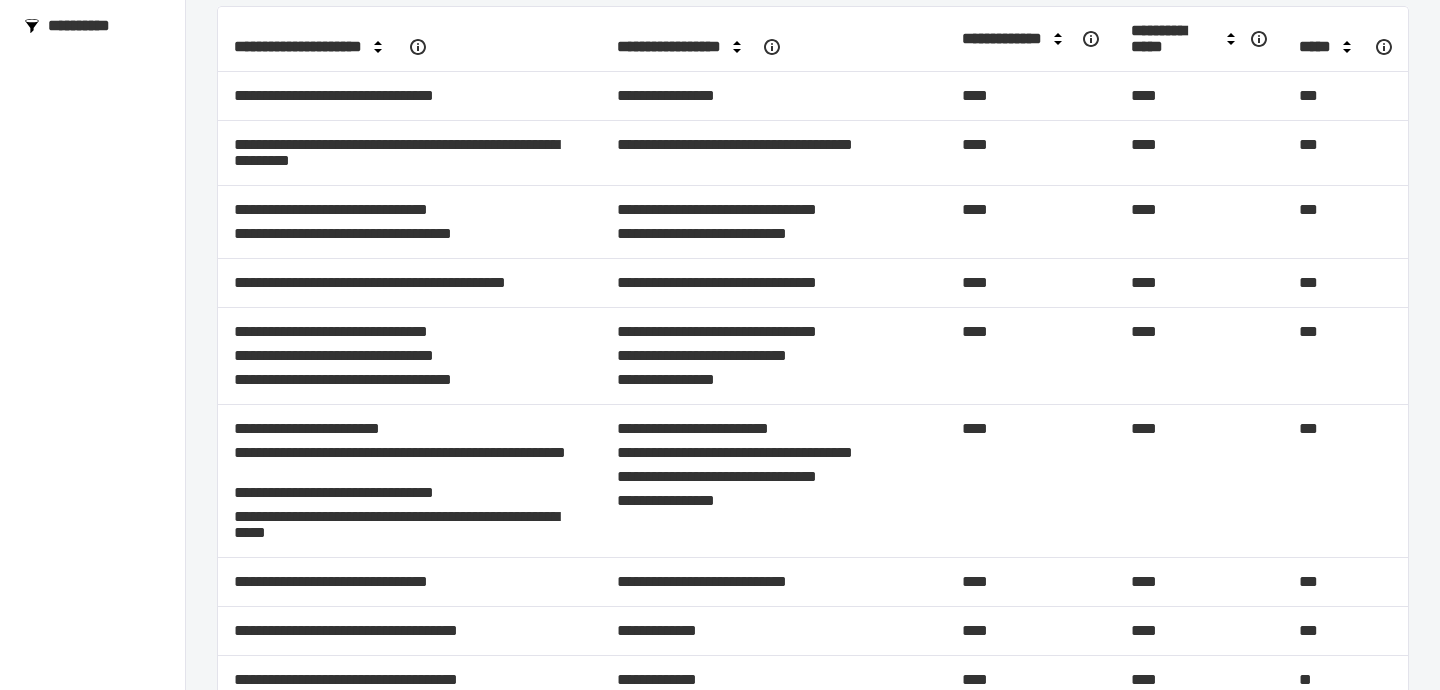 scroll, scrollTop: 0, scrollLeft: 0, axis: both 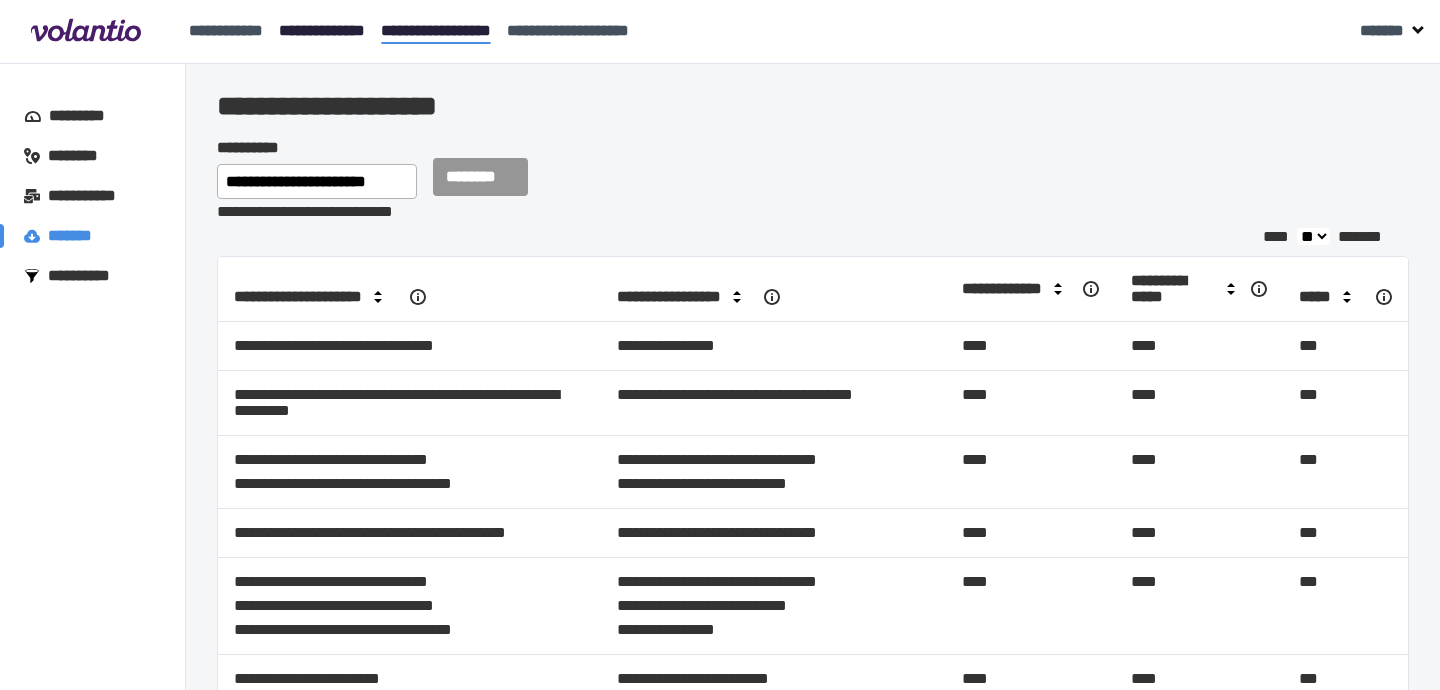 click on "**********" at bounding box center (322, 30) 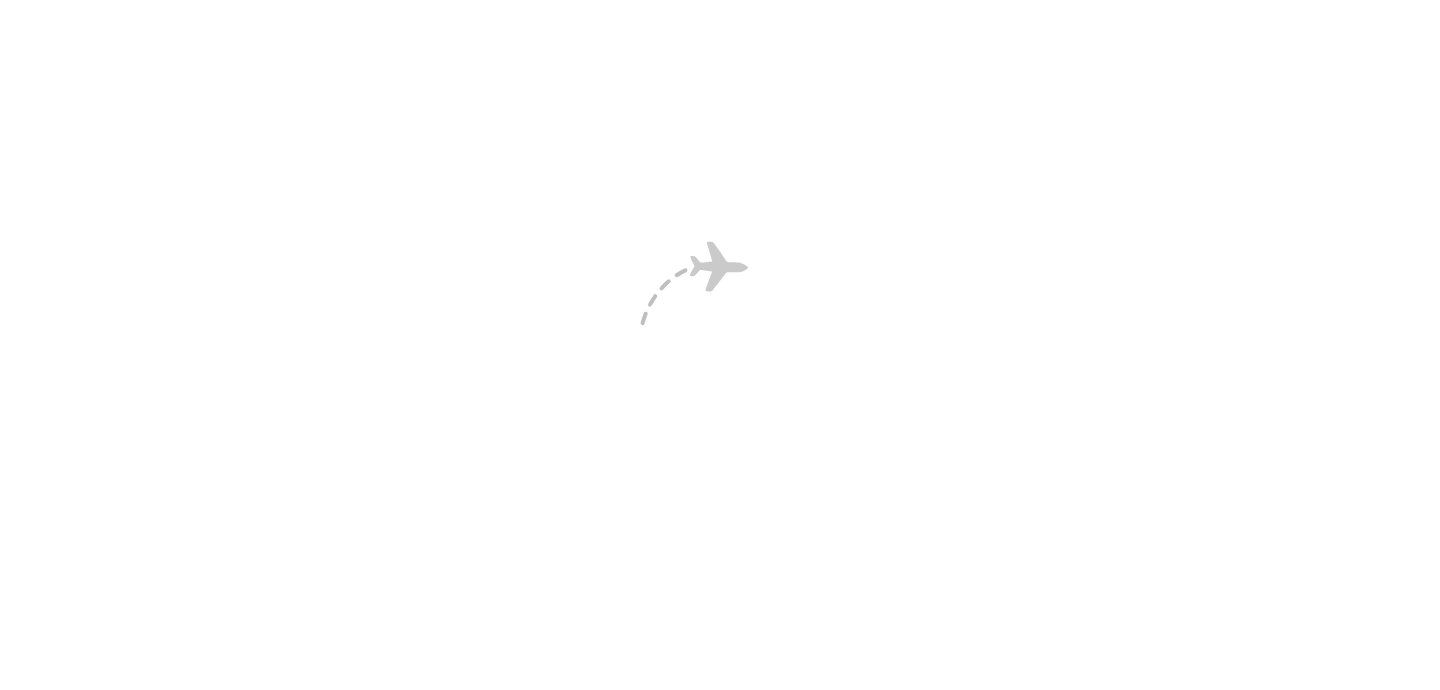 scroll, scrollTop: 0, scrollLeft: 0, axis: both 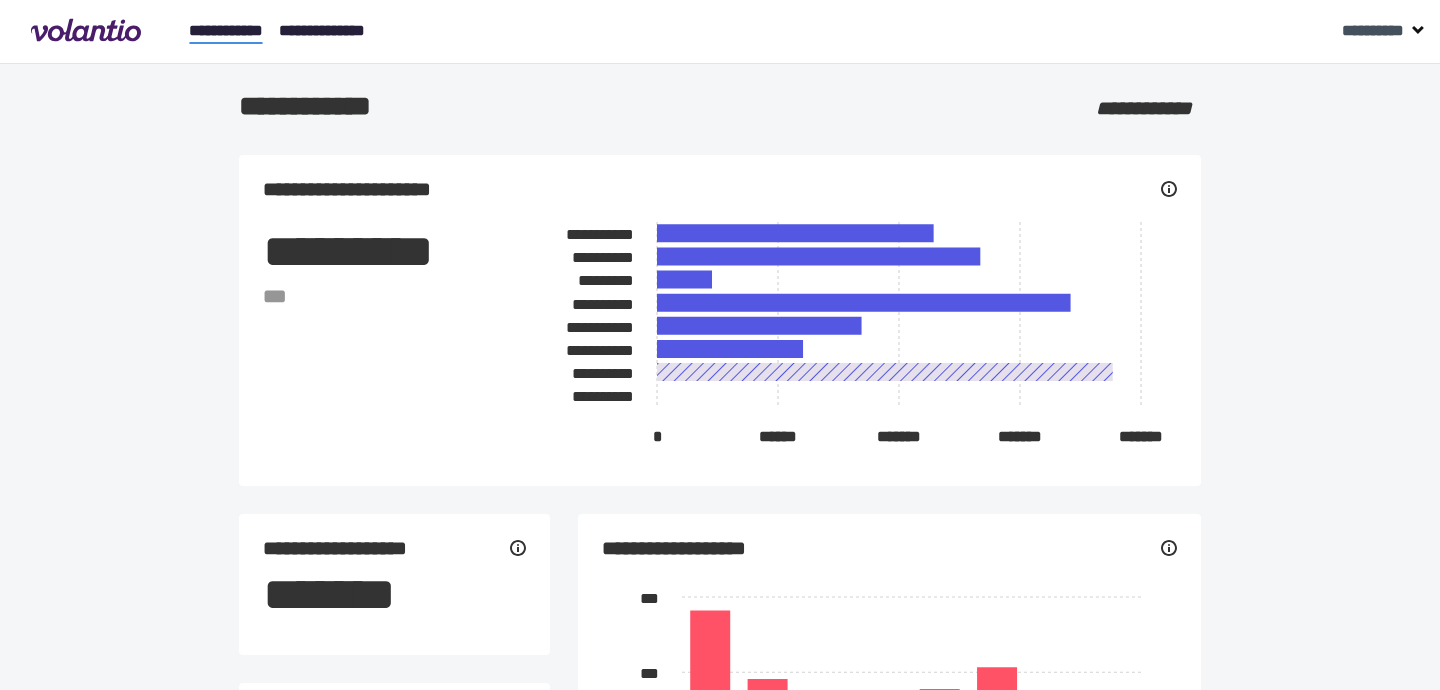 click on "**********" at bounding box center (322, 30) 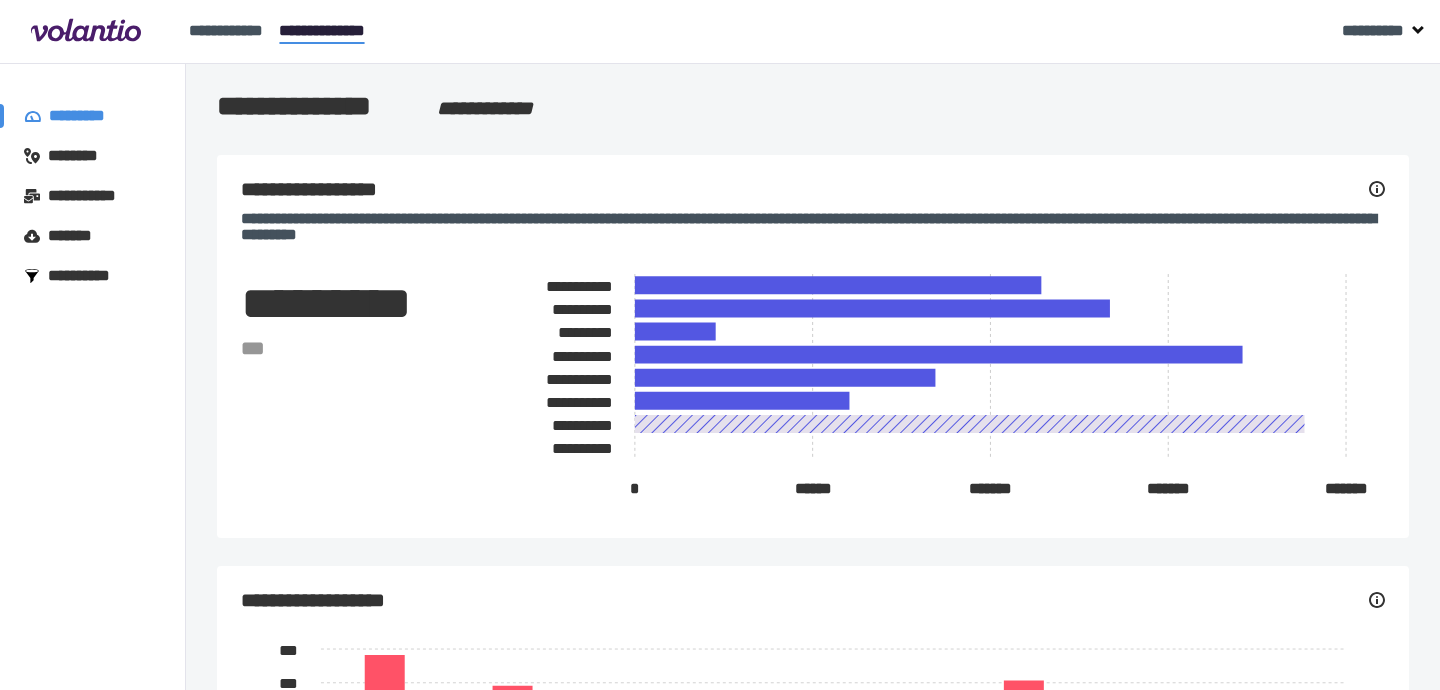 click on "********" at bounding box center [82, 156] 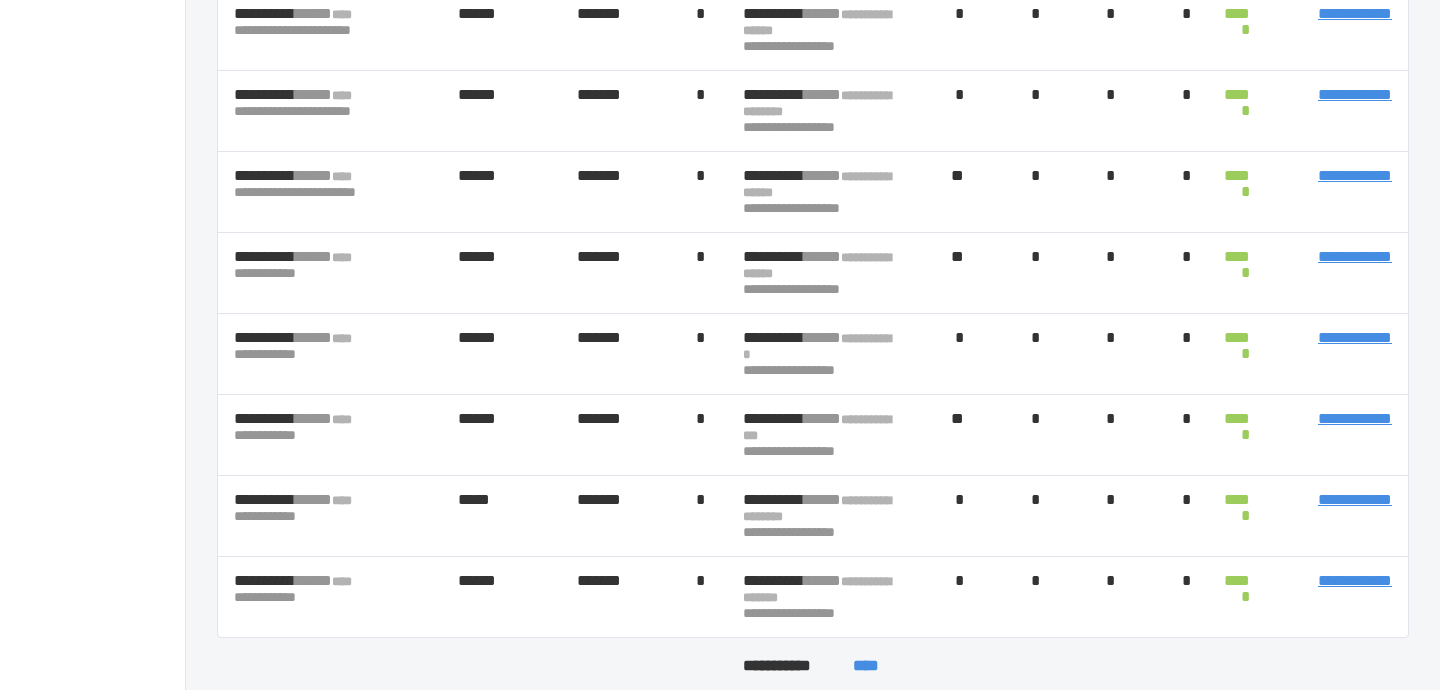 scroll, scrollTop: 479, scrollLeft: 0, axis: vertical 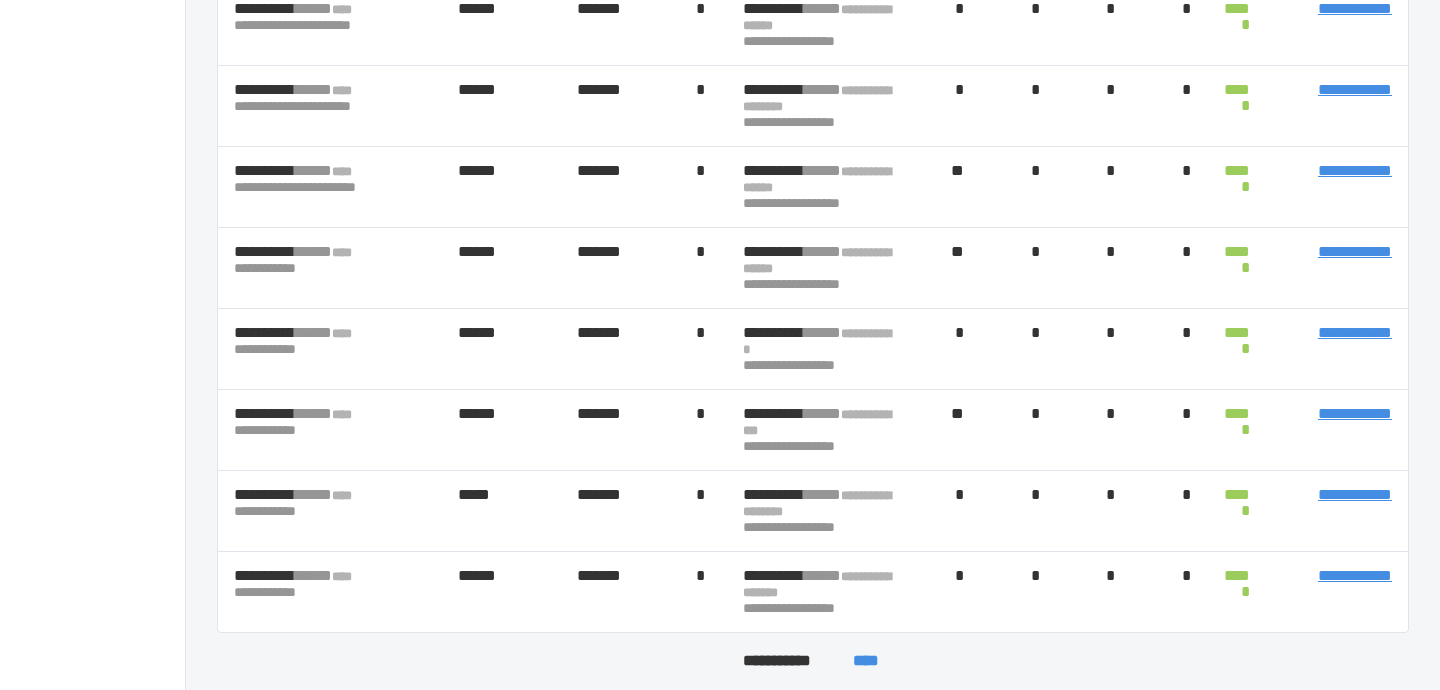 click on "****" at bounding box center [865, 661] 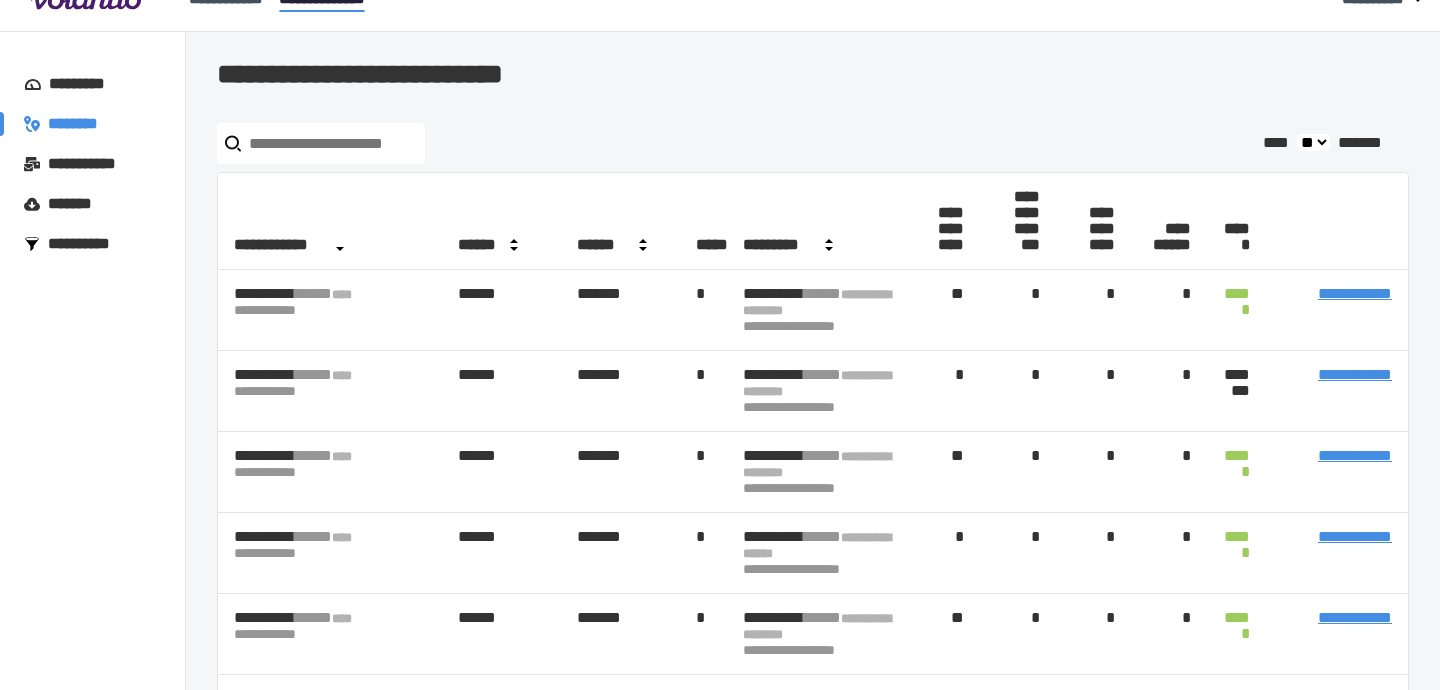 scroll, scrollTop: 0, scrollLeft: 0, axis: both 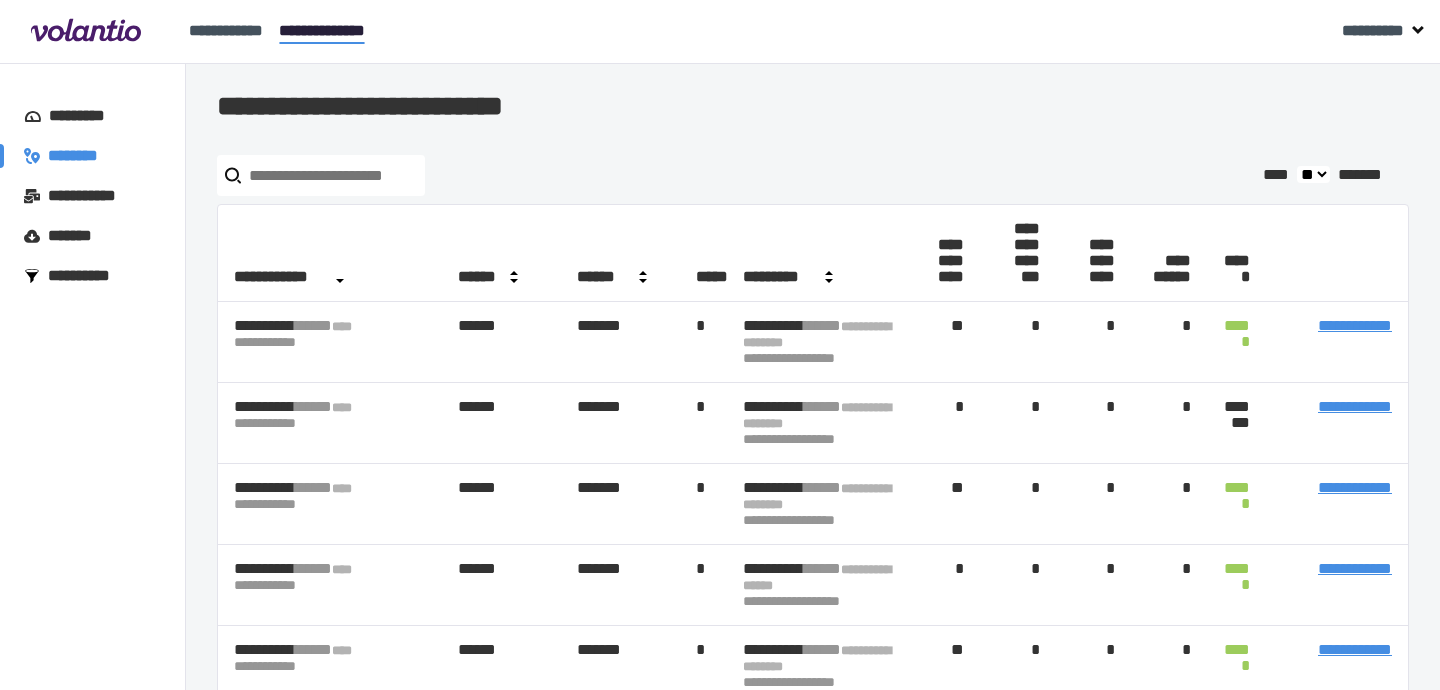 click on "*********" at bounding box center [86, 116] 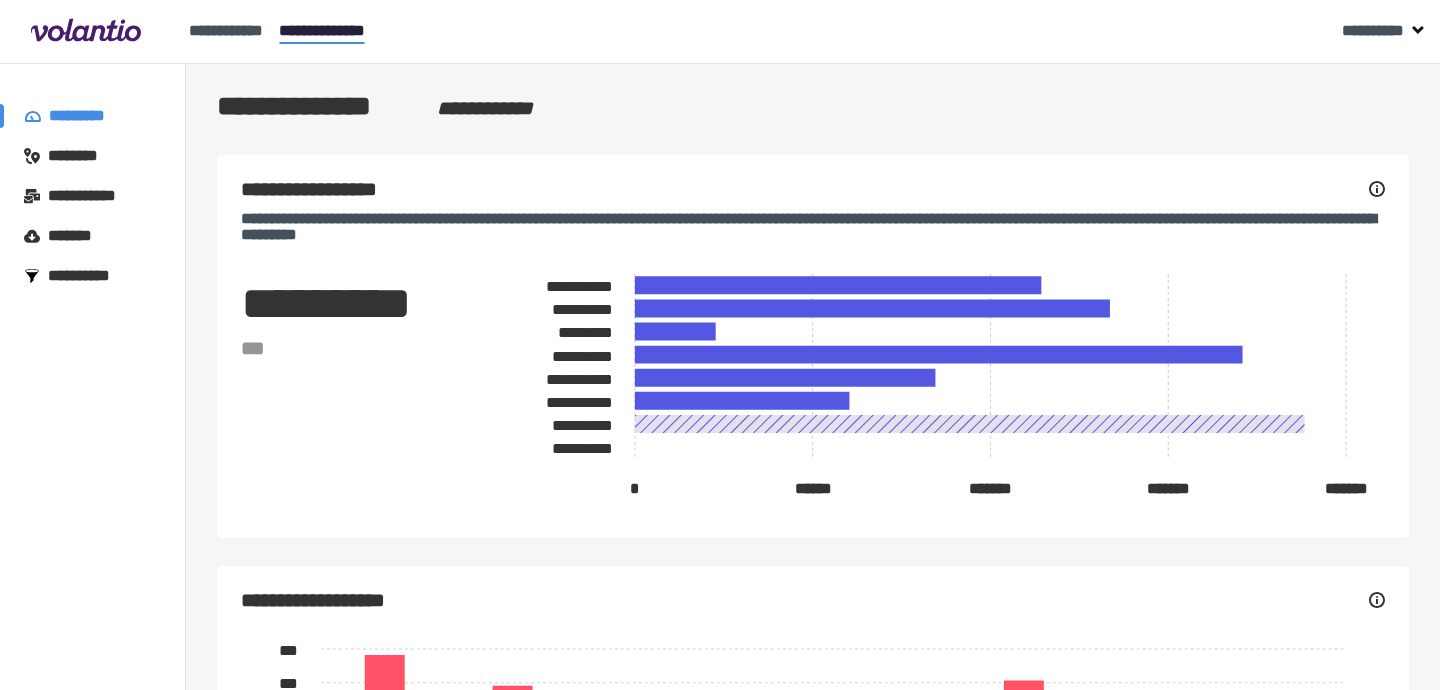 click on "**********" at bounding box center [813, 227] 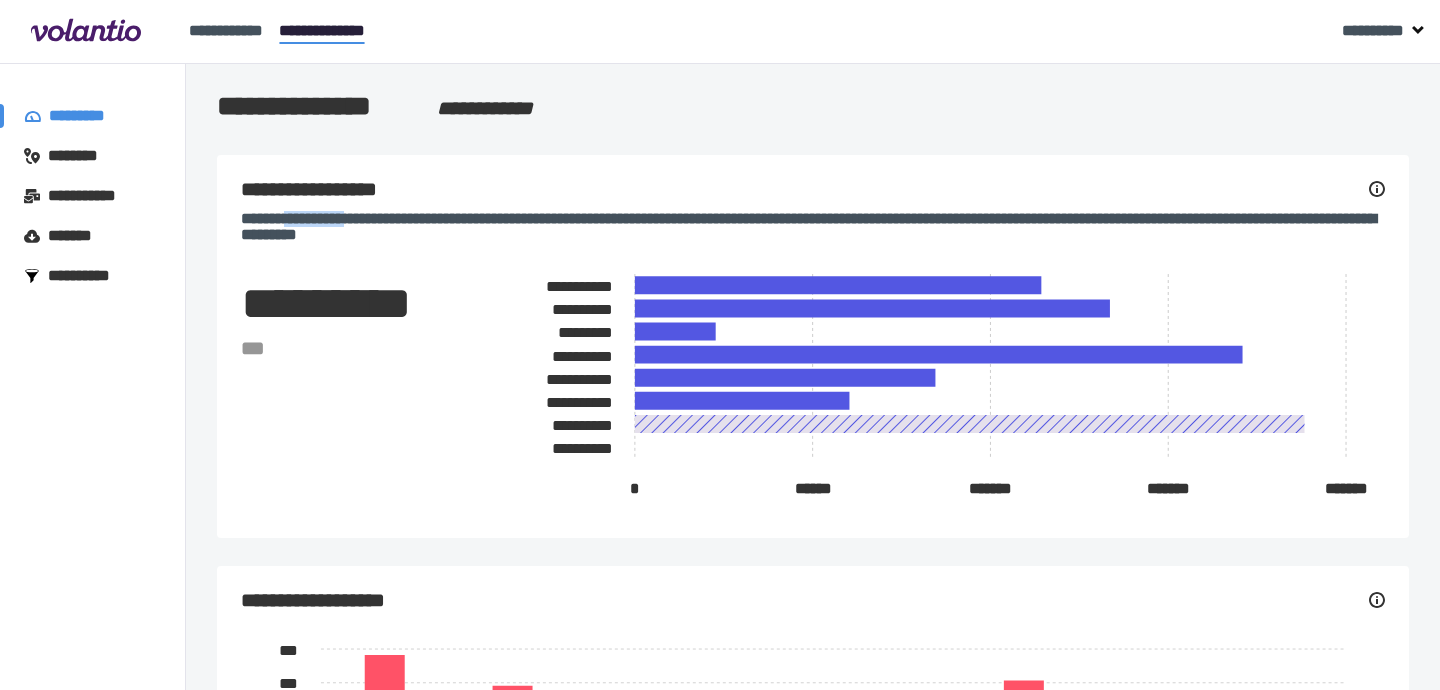 click on "**********" at bounding box center [813, 227] 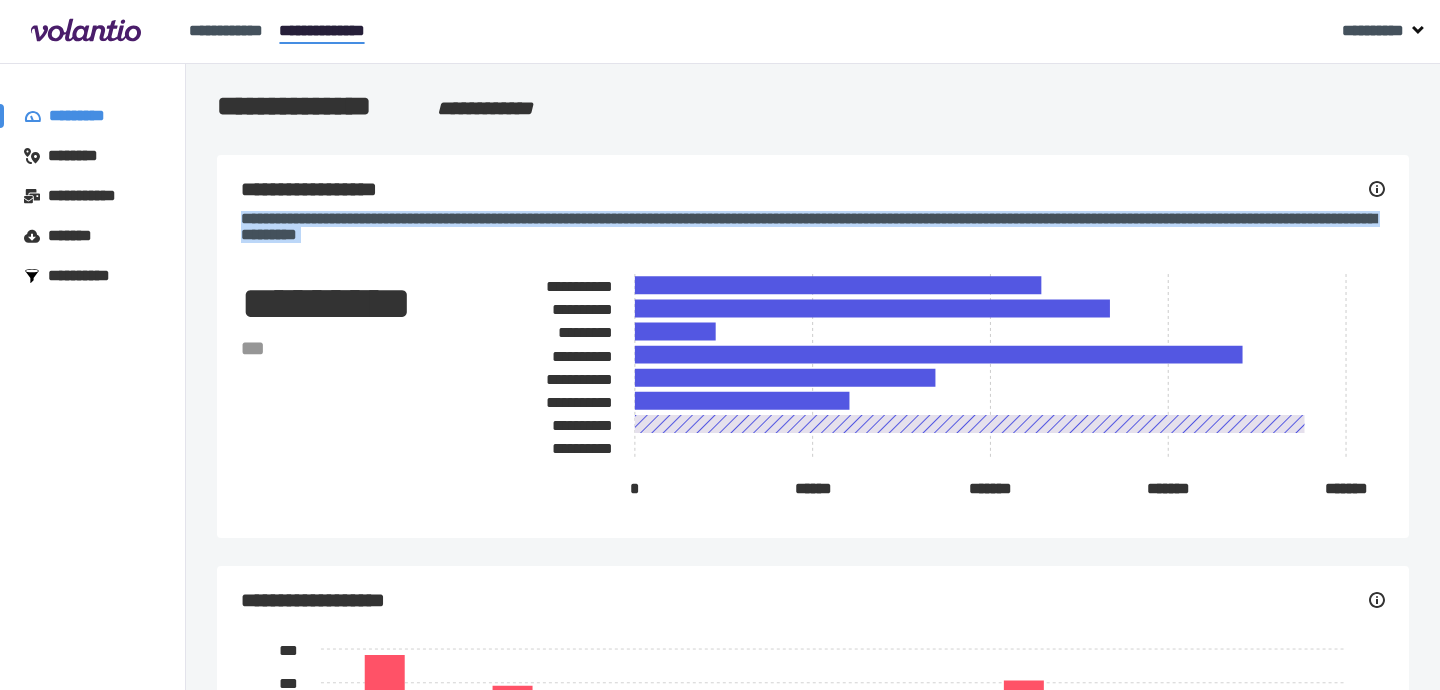 click on "**********" at bounding box center (813, 227) 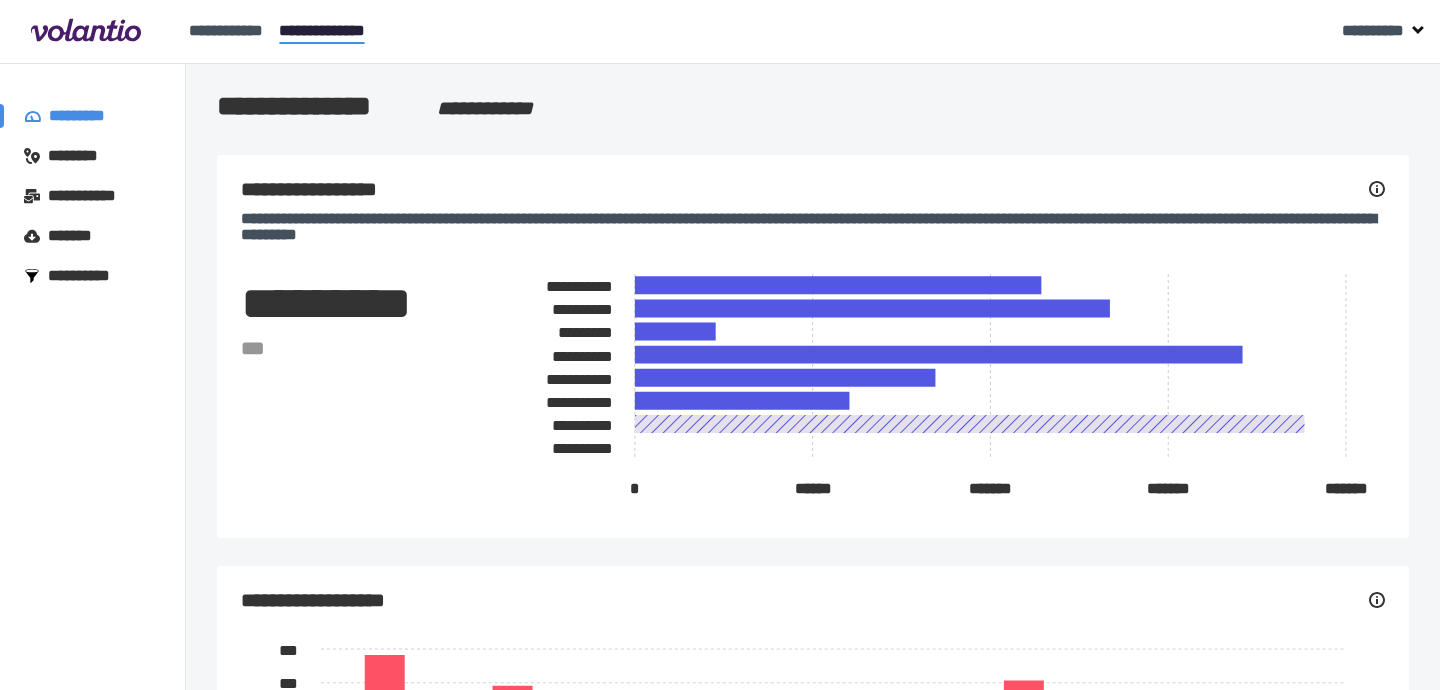 click on "********" at bounding box center [82, 156] 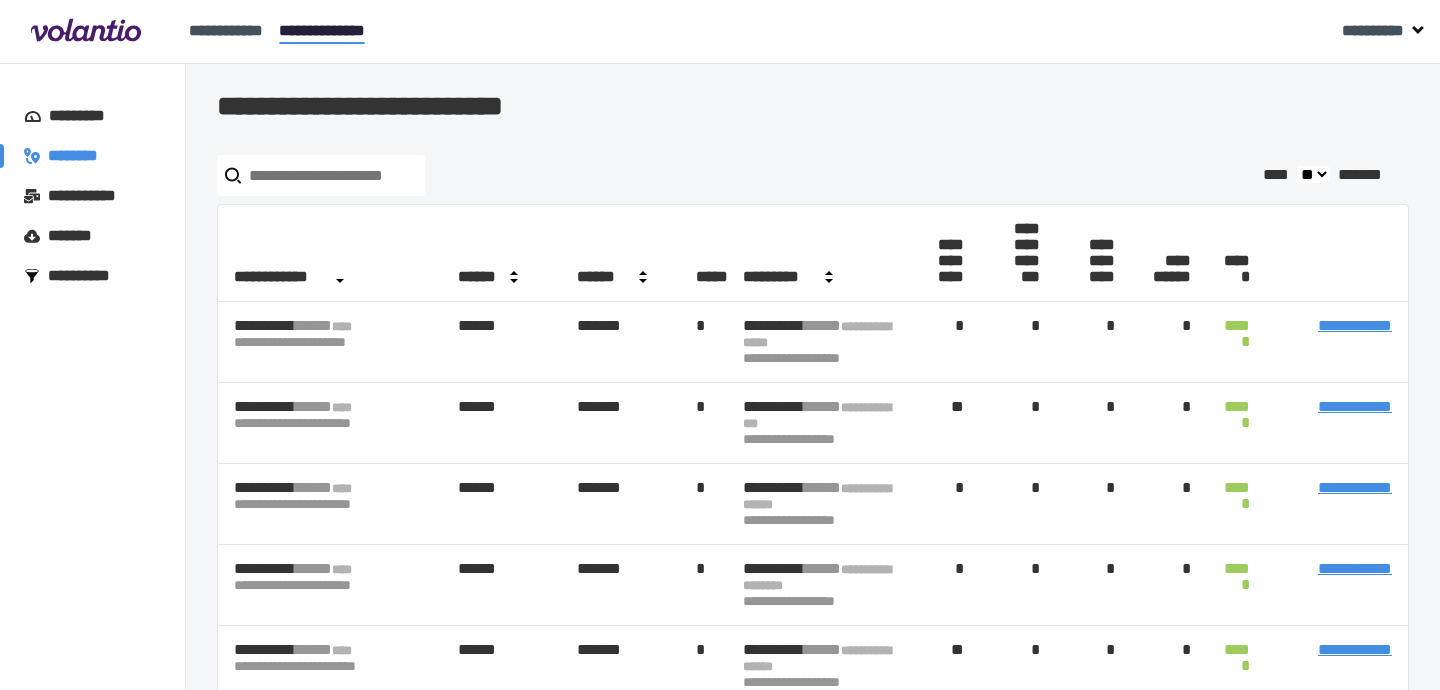 click on "*******" at bounding box center [75, 236] 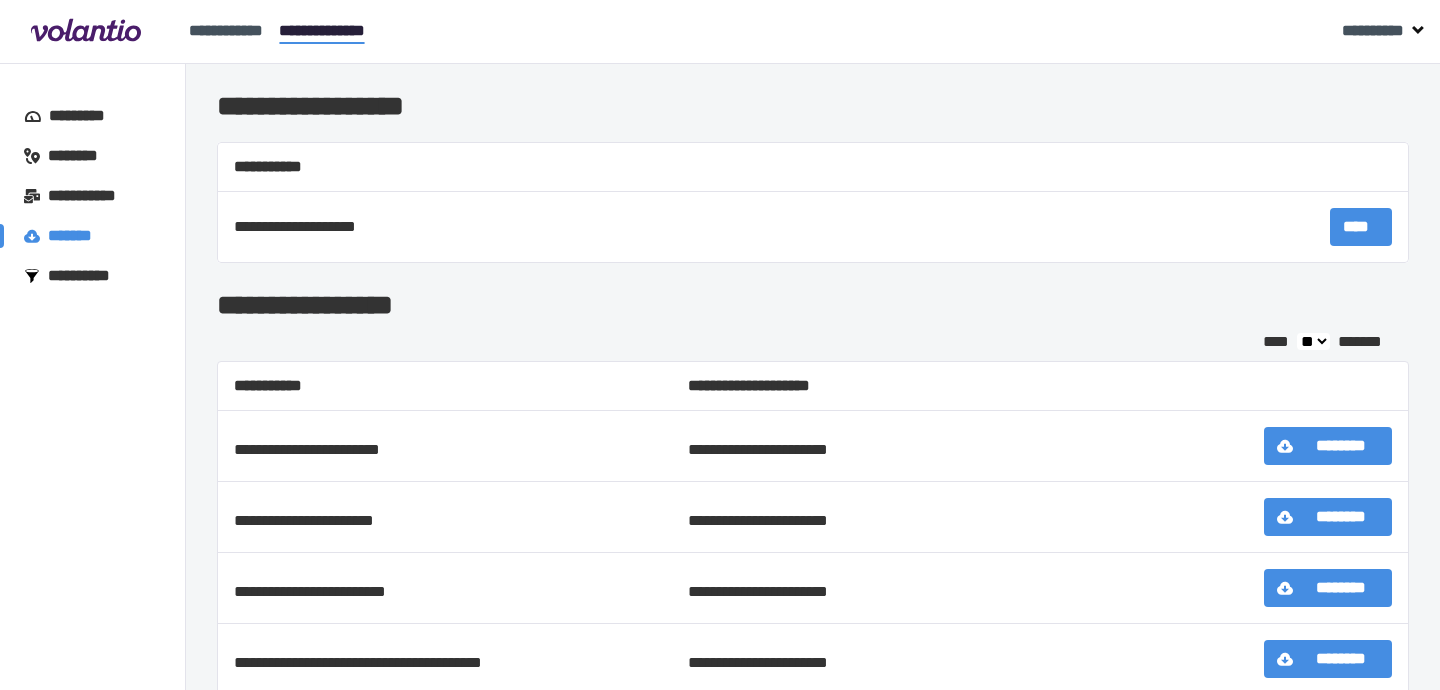 click on "****" at bounding box center [1361, 227] 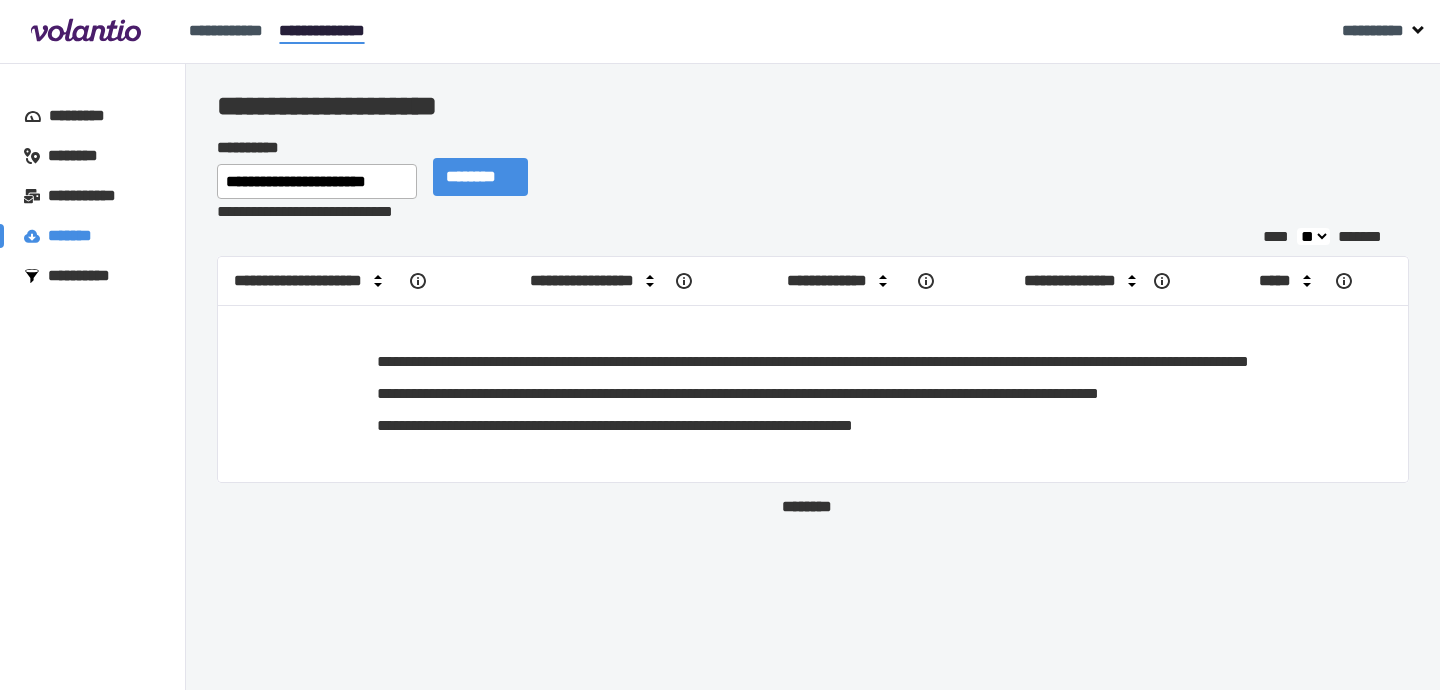 click on "********" at bounding box center (480, 177) 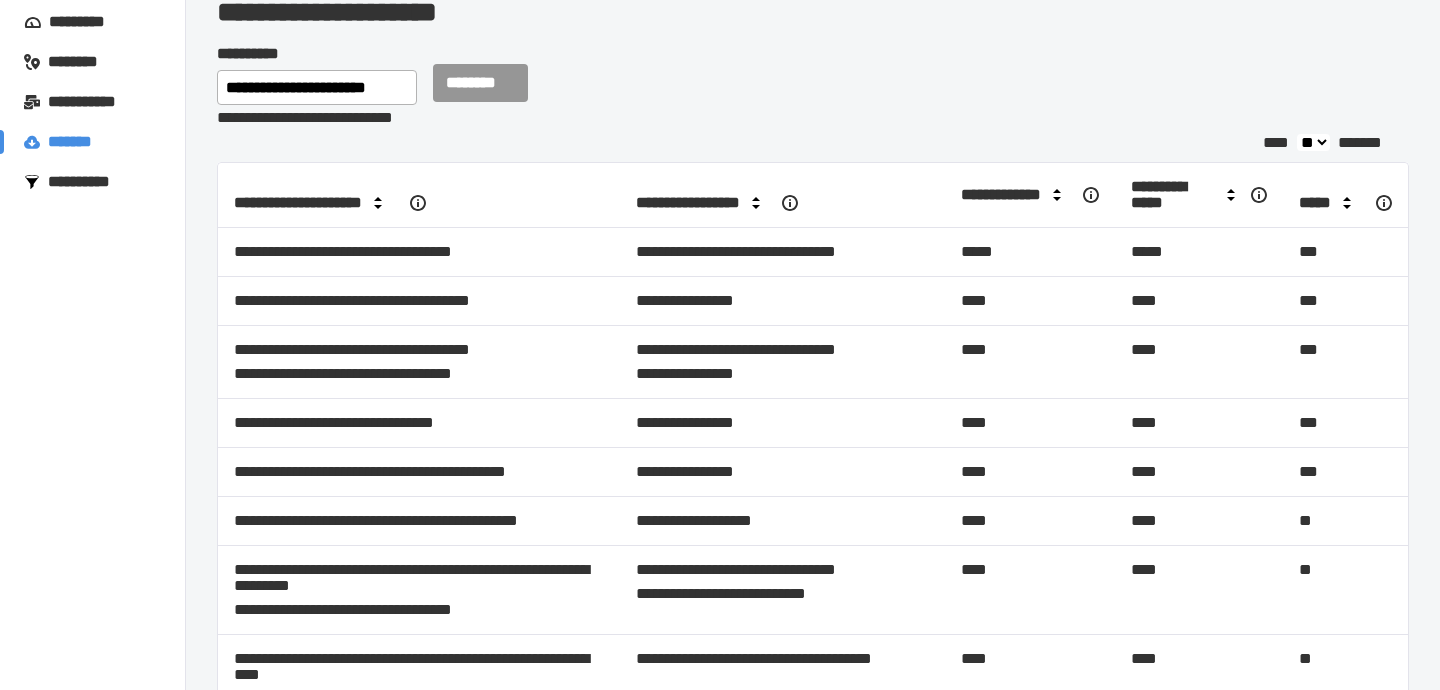 scroll, scrollTop: 0, scrollLeft: 0, axis: both 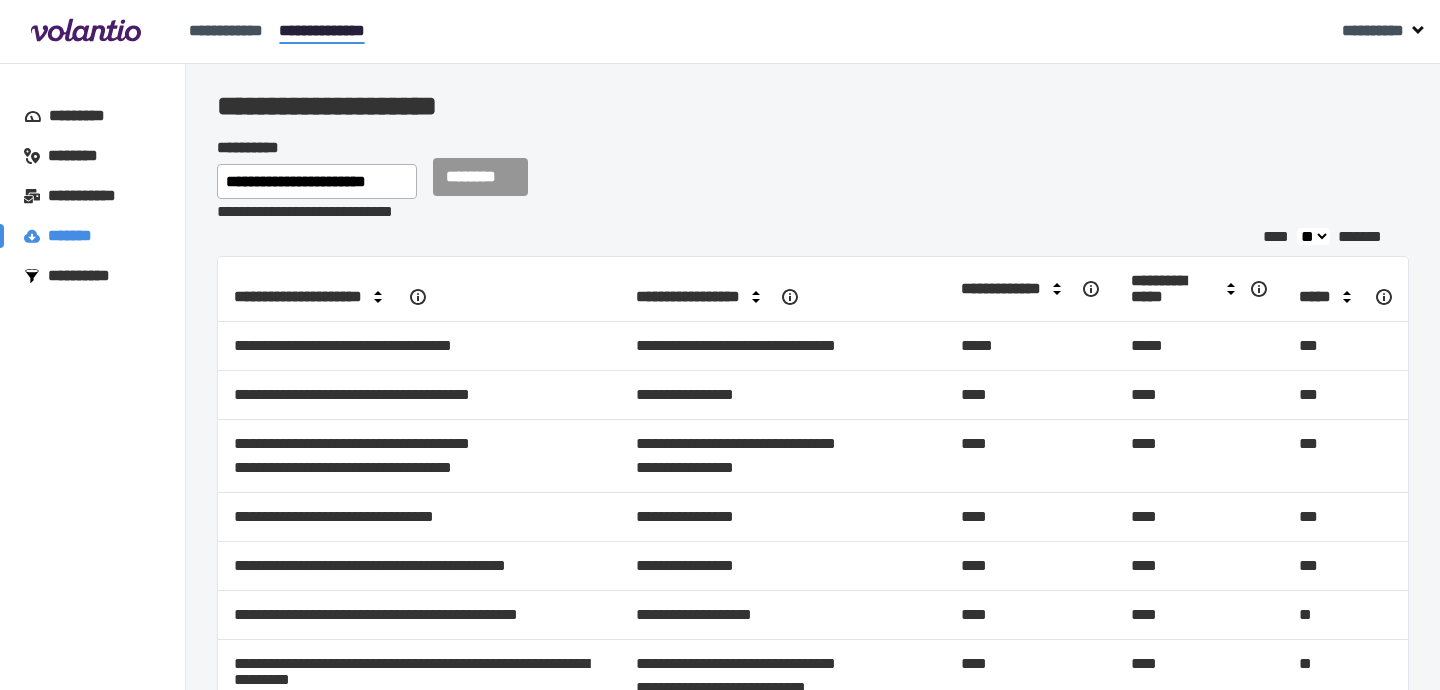 click on "*********" at bounding box center [86, 116] 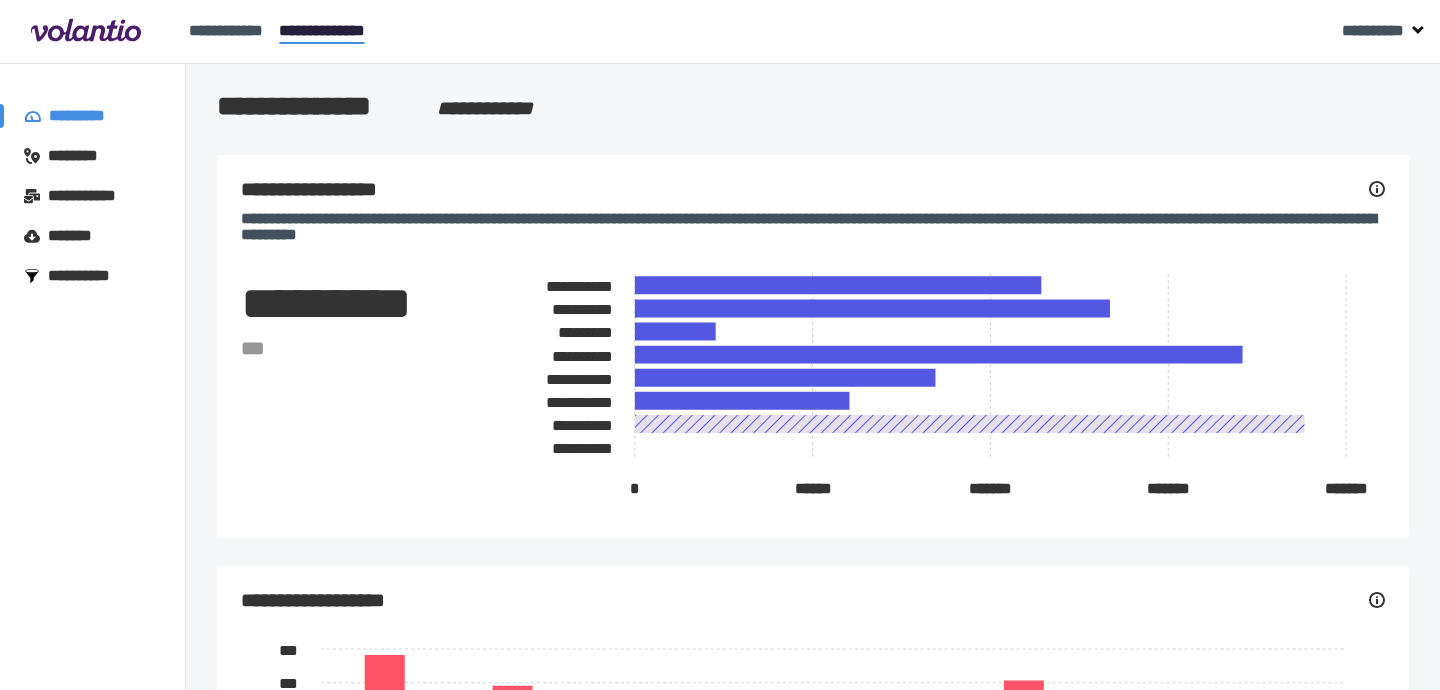 click on "**********" at bounding box center (88, 276) 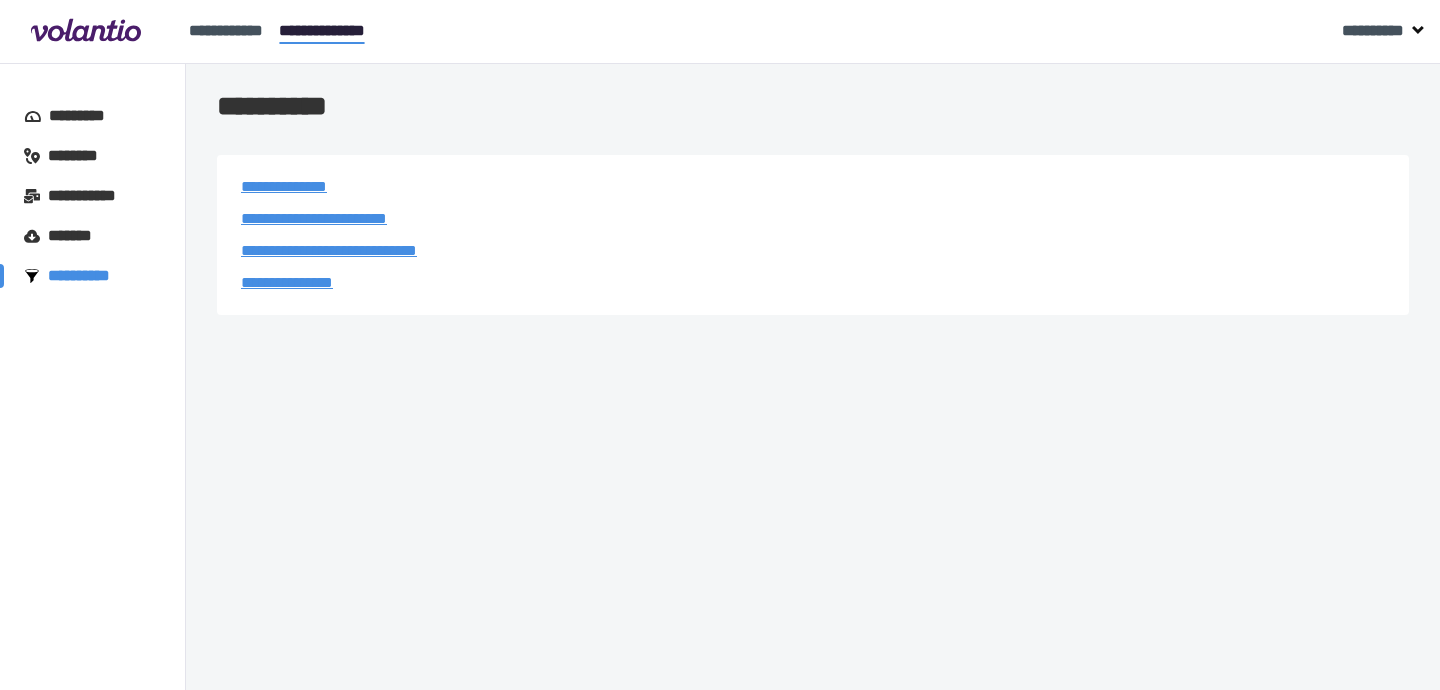 click on "**********" at bounding box center (314, 218) 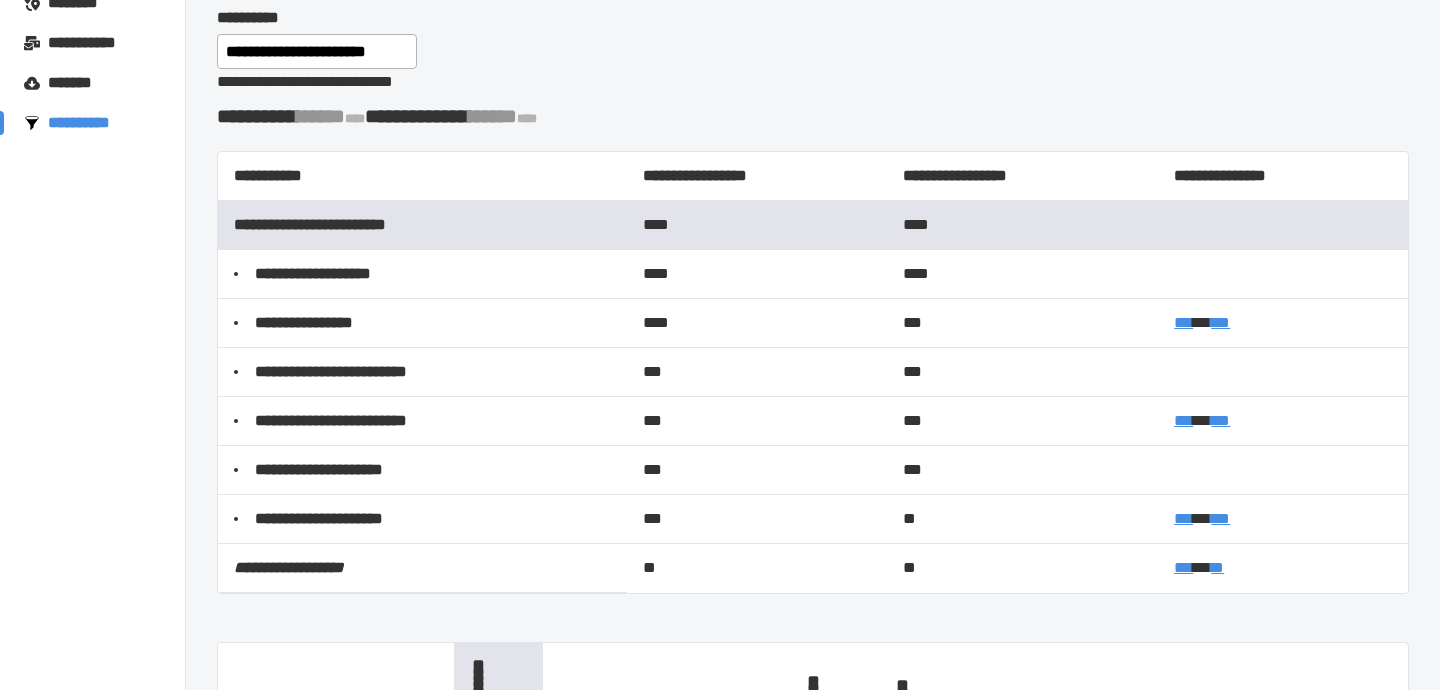 scroll, scrollTop: 148, scrollLeft: 0, axis: vertical 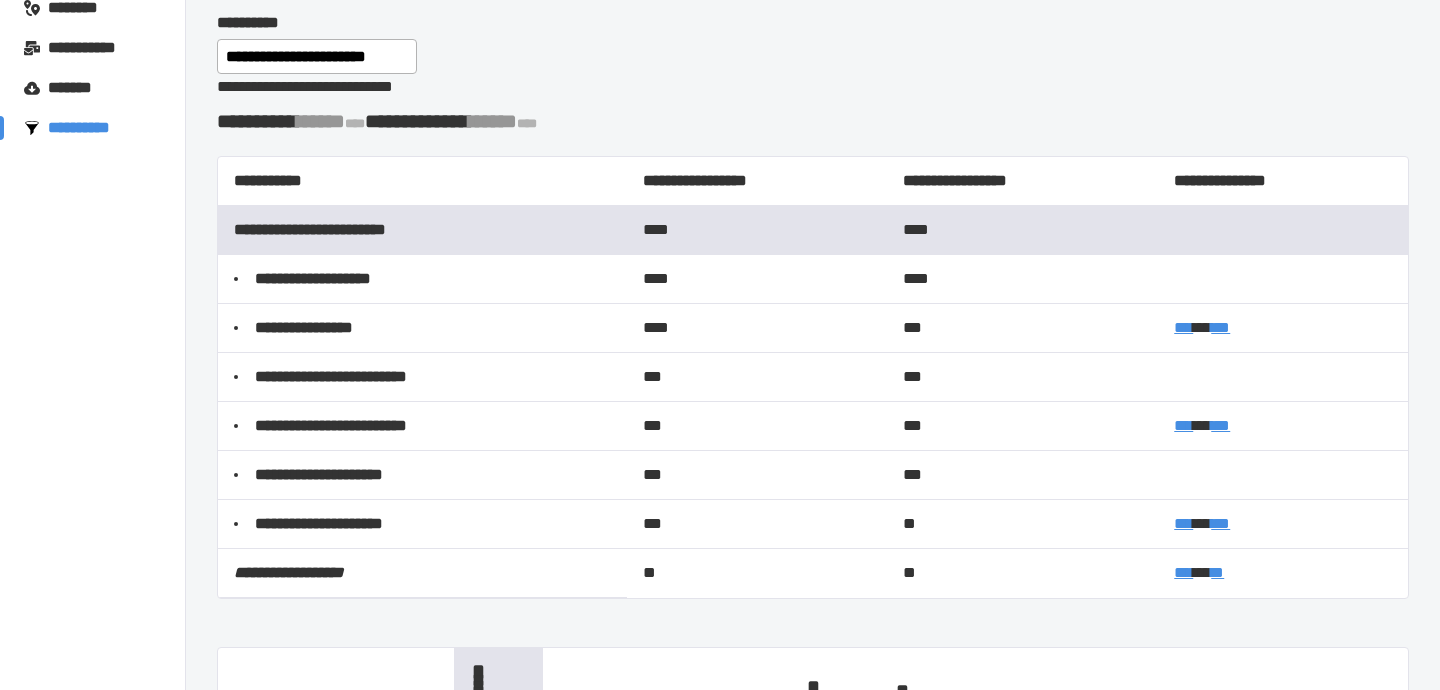 click on "***" at bounding box center [1220, 327] 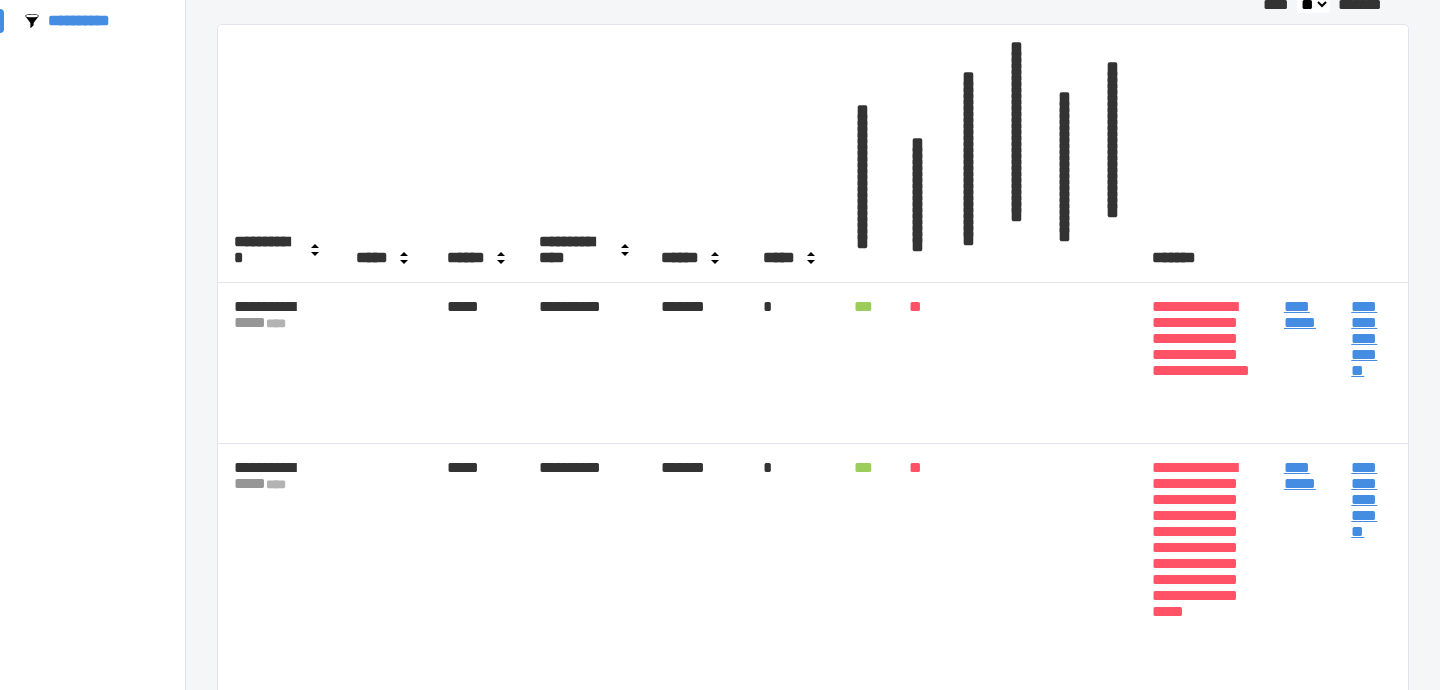 scroll, scrollTop: 285, scrollLeft: 0, axis: vertical 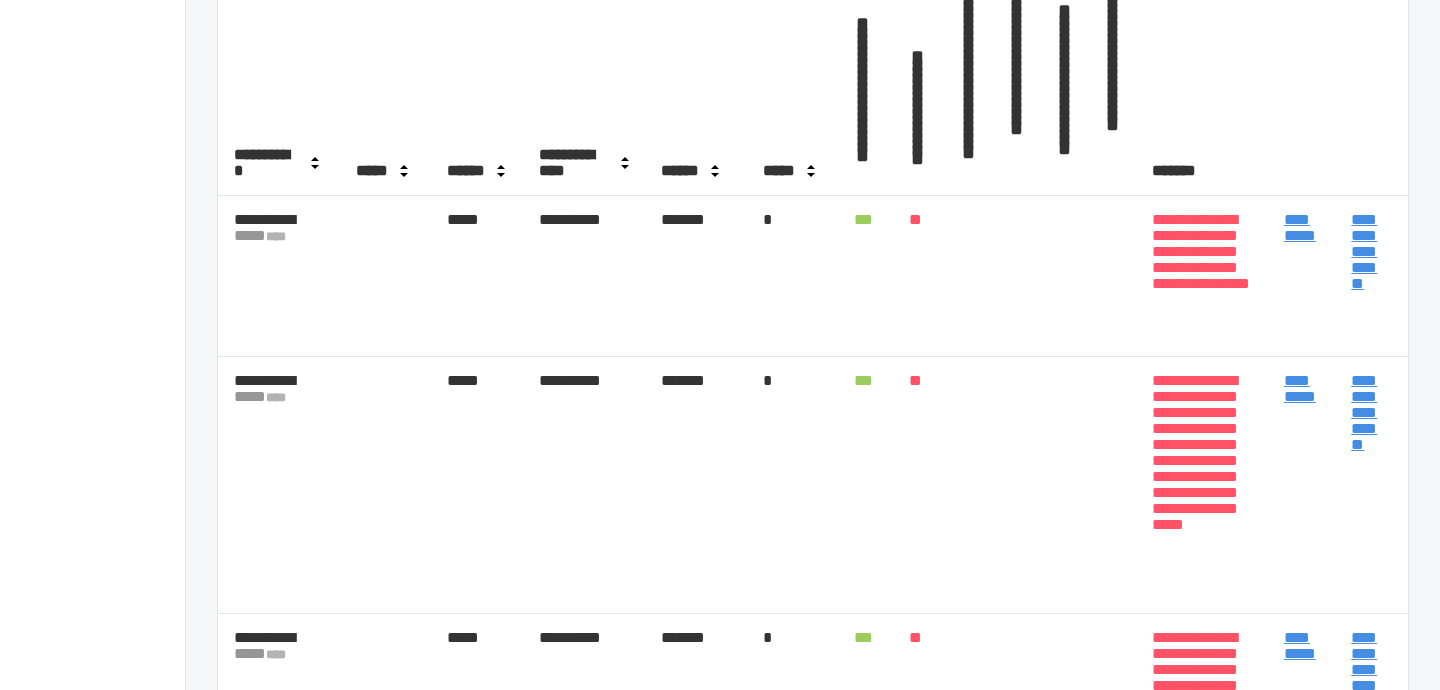 click on "**********" at bounding box center [1202, 276] 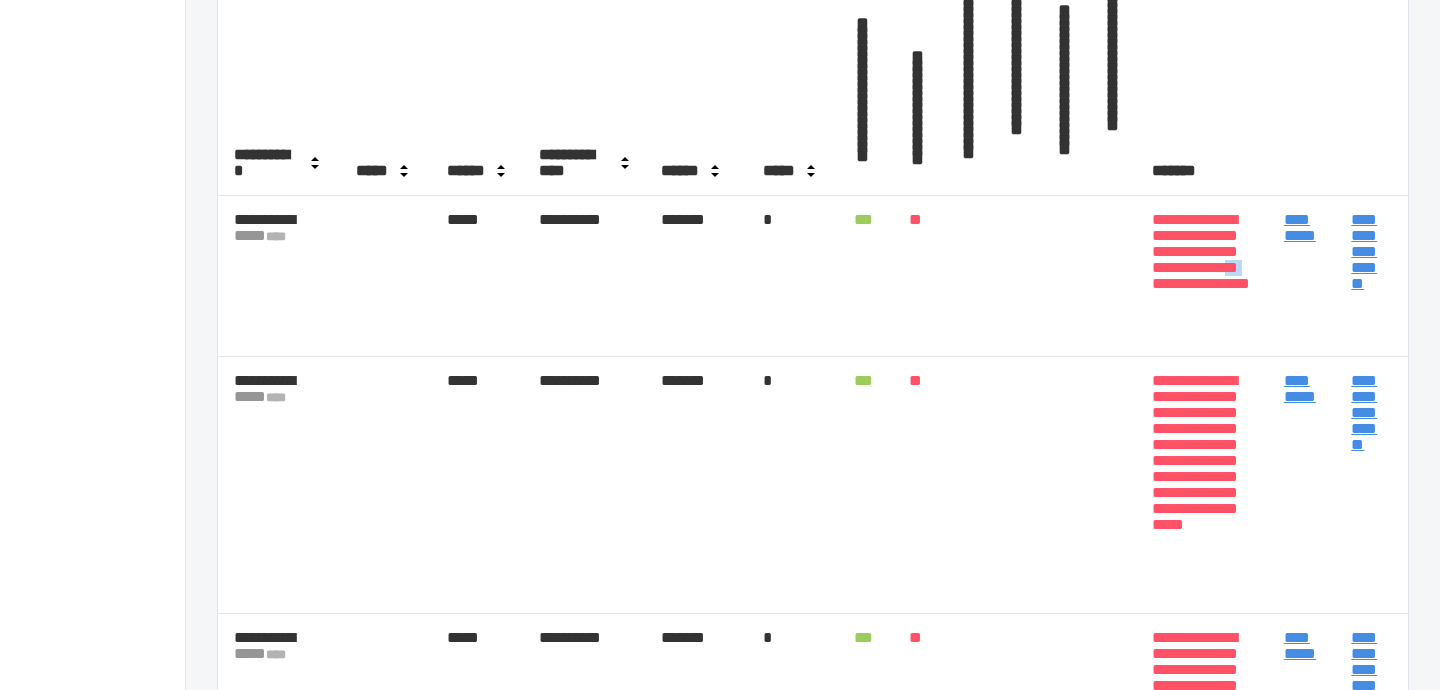 click on "**********" at bounding box center [1202, 276] 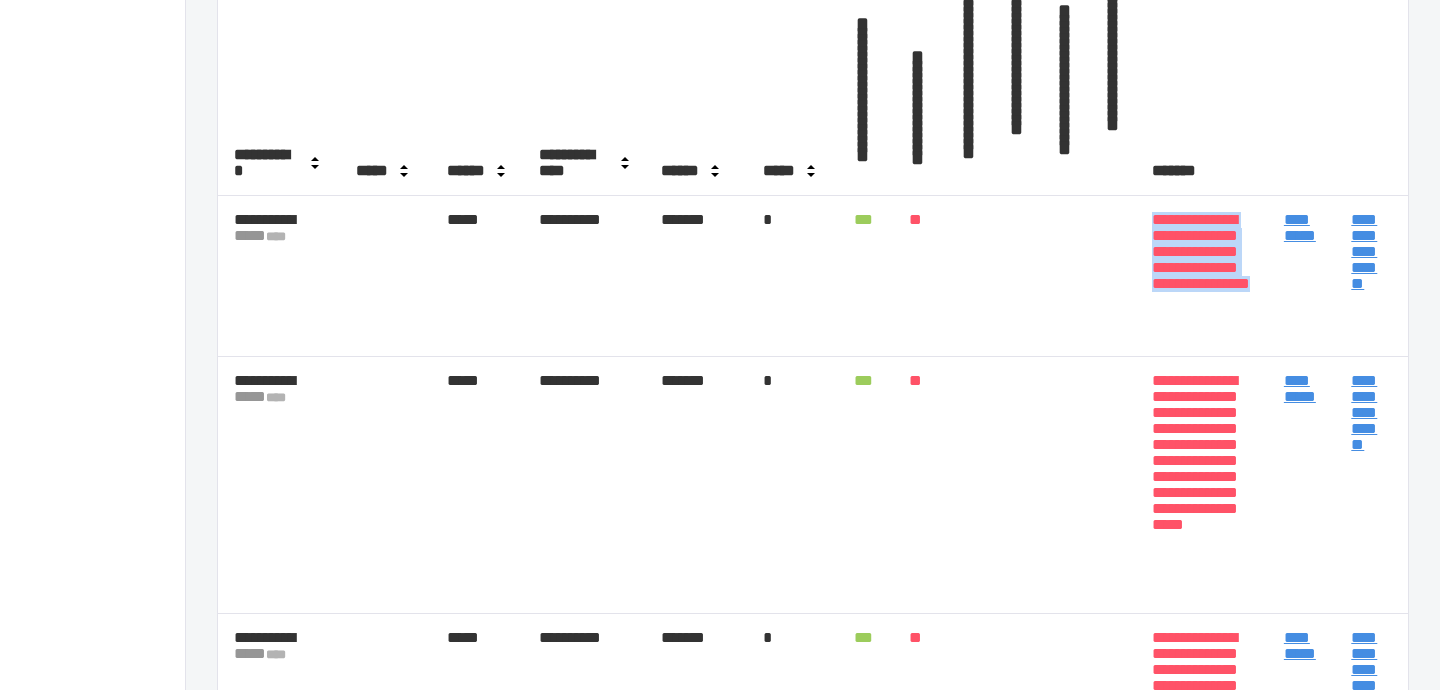 click on "**********" at bounding box center (1202, 276) 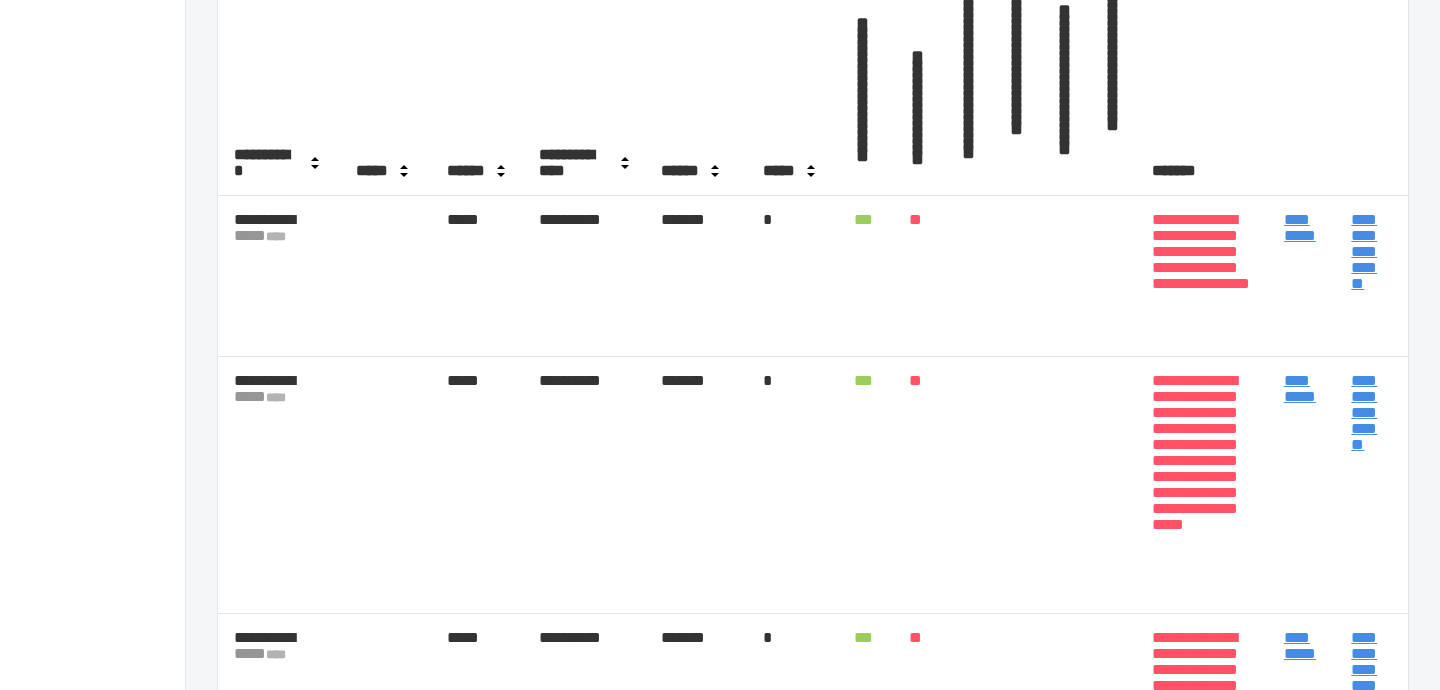 scroll, scrollTop: 0, scrollLeft: 0, axis: both 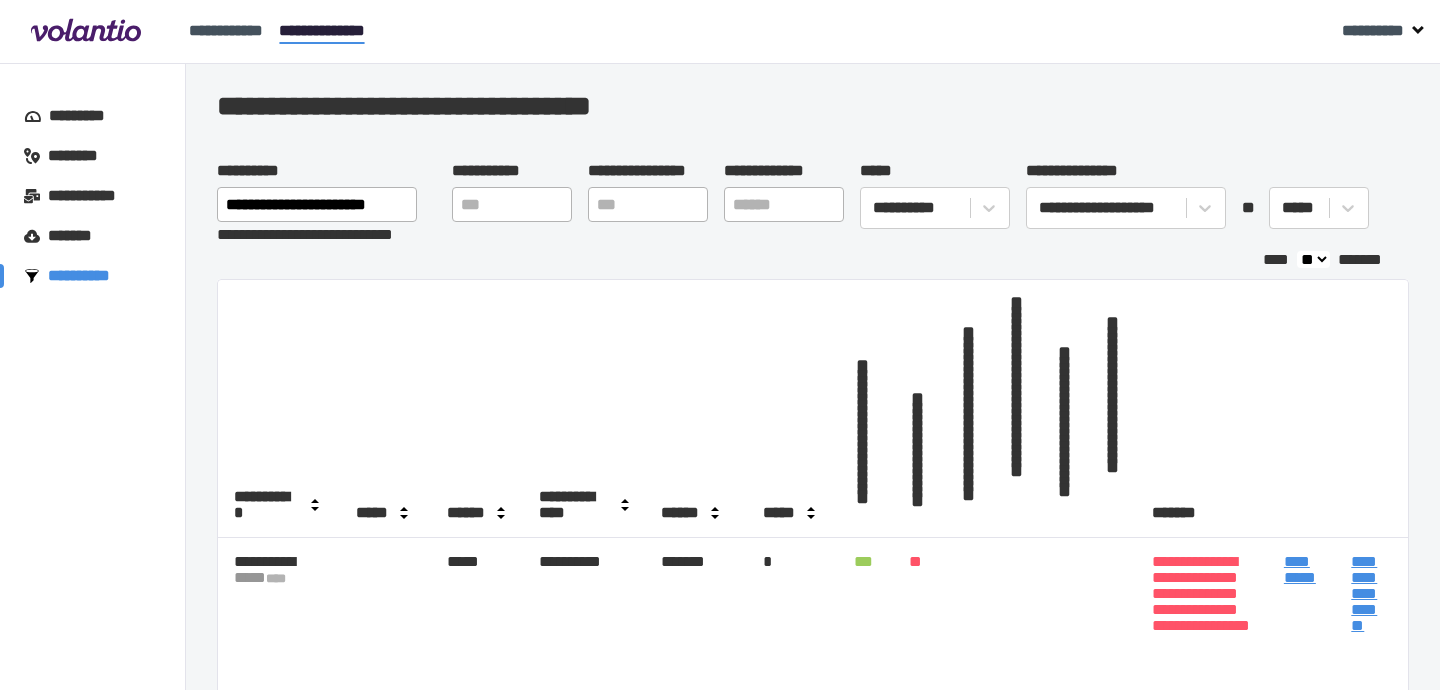 click on "********" at bounding box center (82, 156) 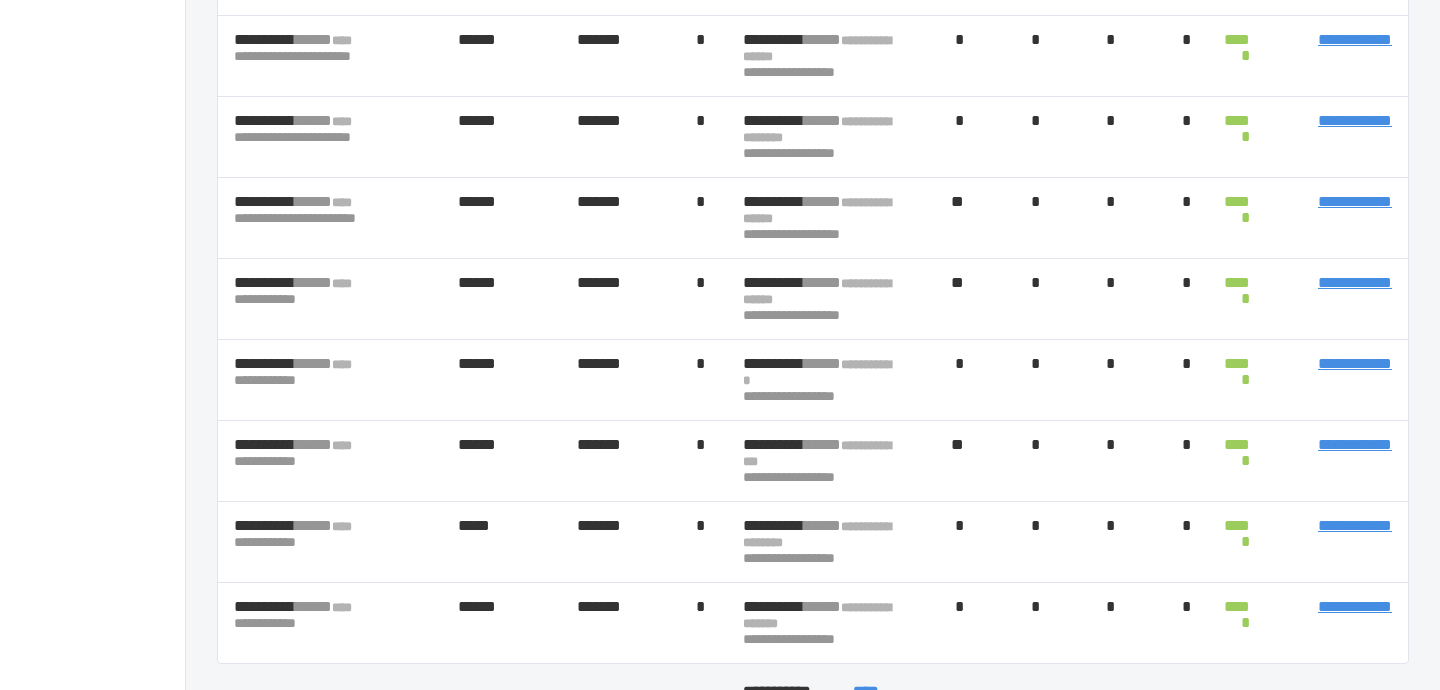 scroll, scrollTop: 479, scrollLeft: 0, axis: vertical 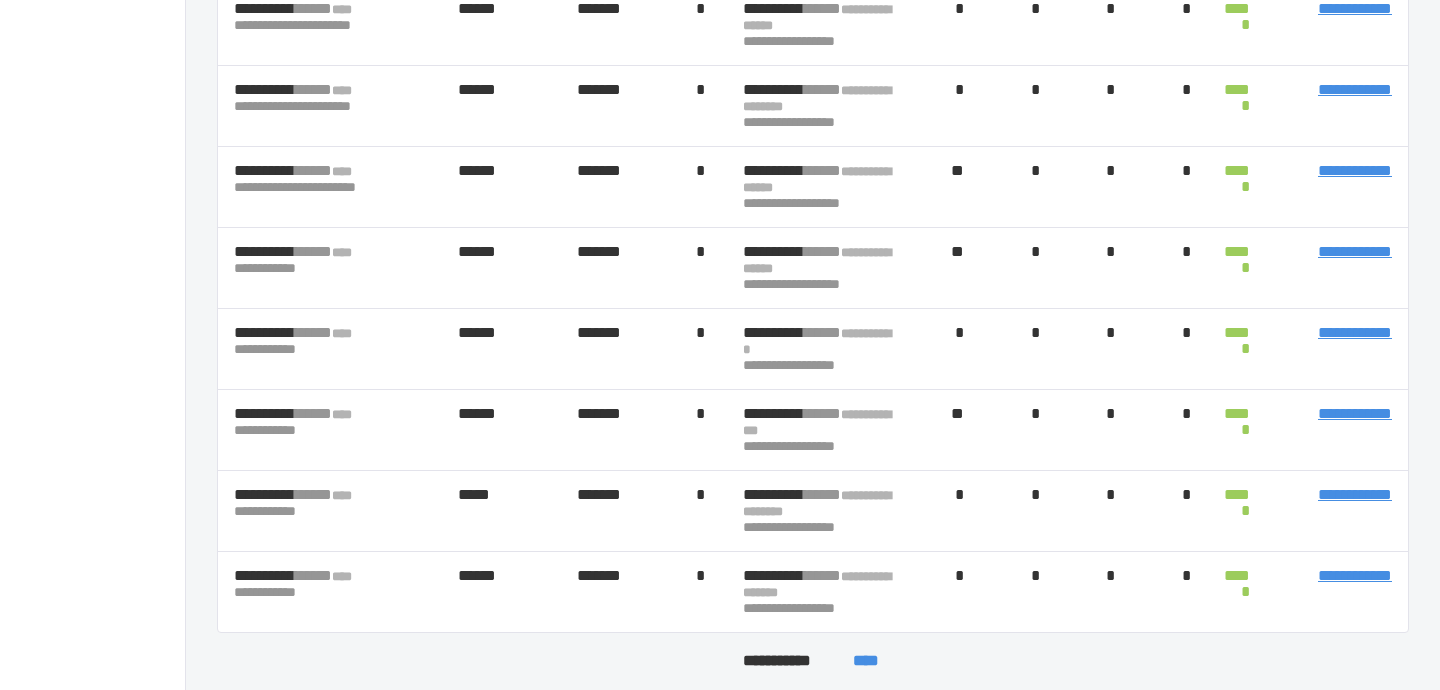 click on "****" at bounding box center [865, 661] 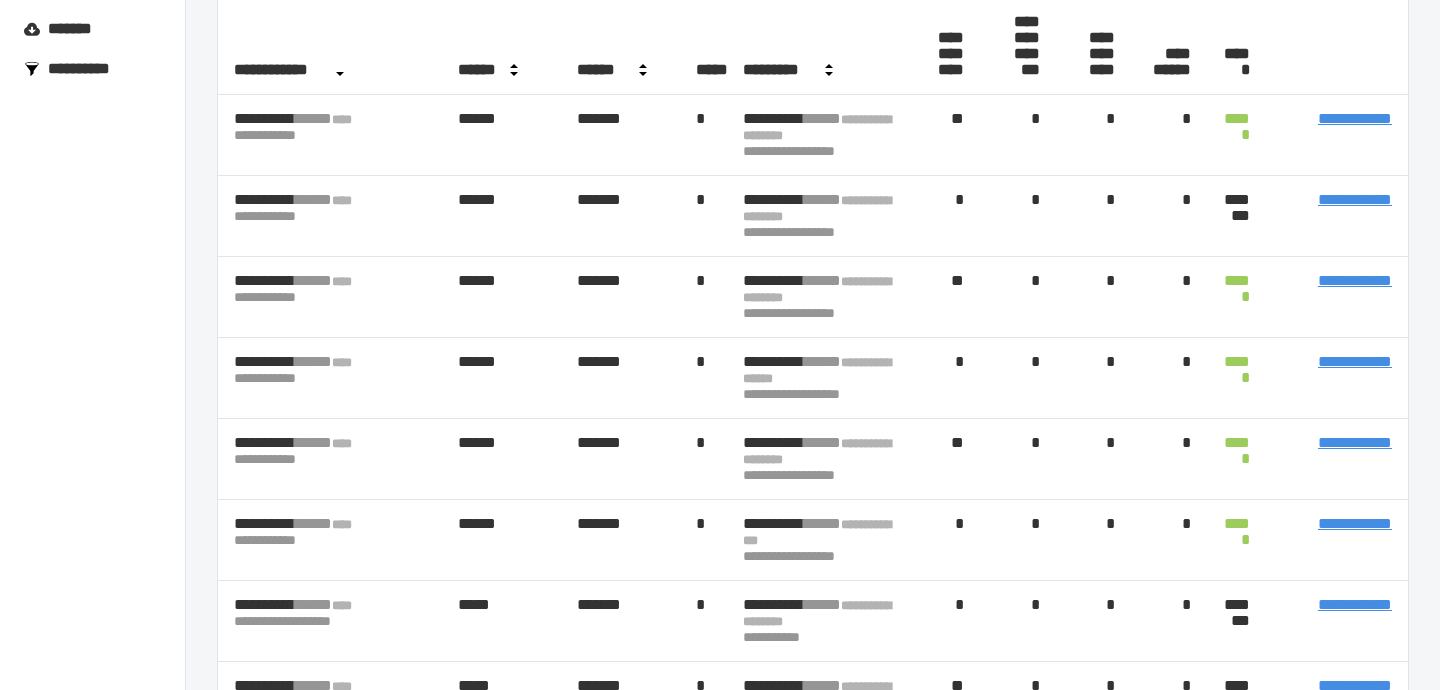 scroll, scrollTop: 234, scrollLeft: 0, axis: vertical 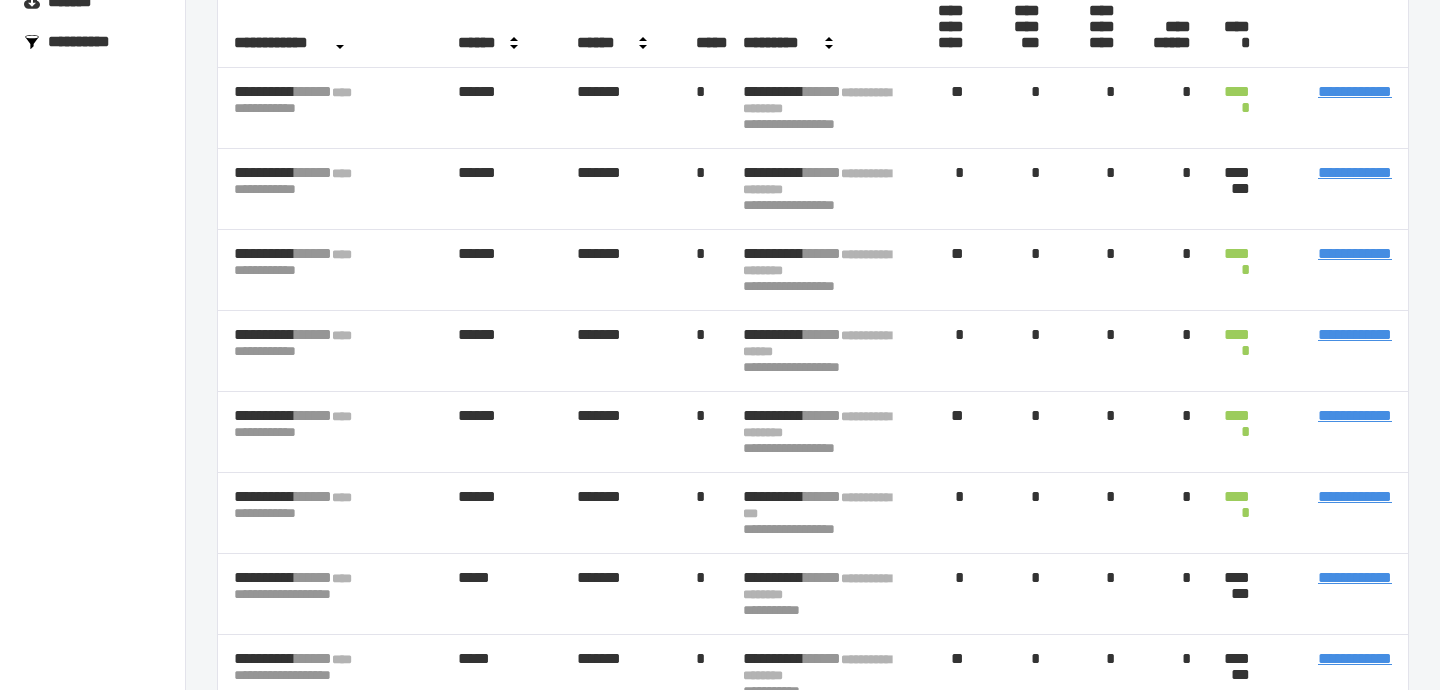 click on "**********" at bounding box center (1355, 172) 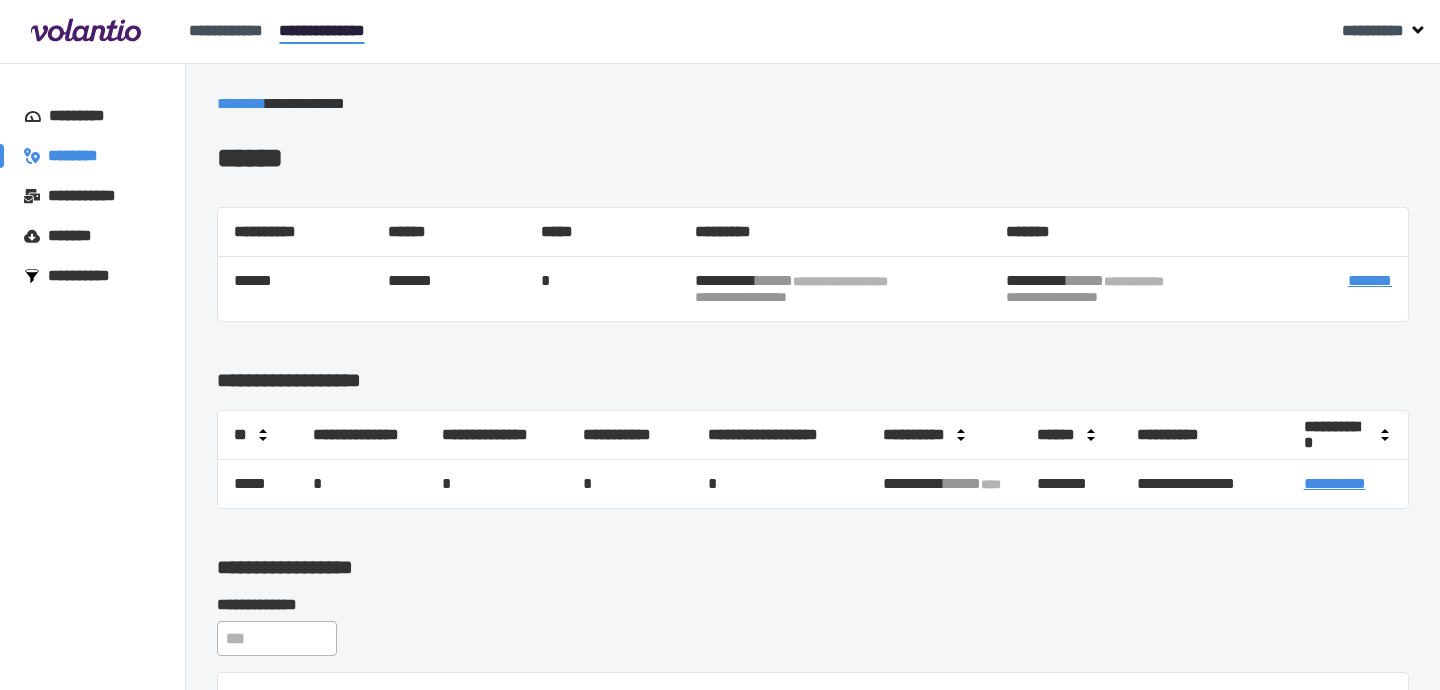 scroll, scrollTop: 287, scrollLeft: 0, axis: vertical 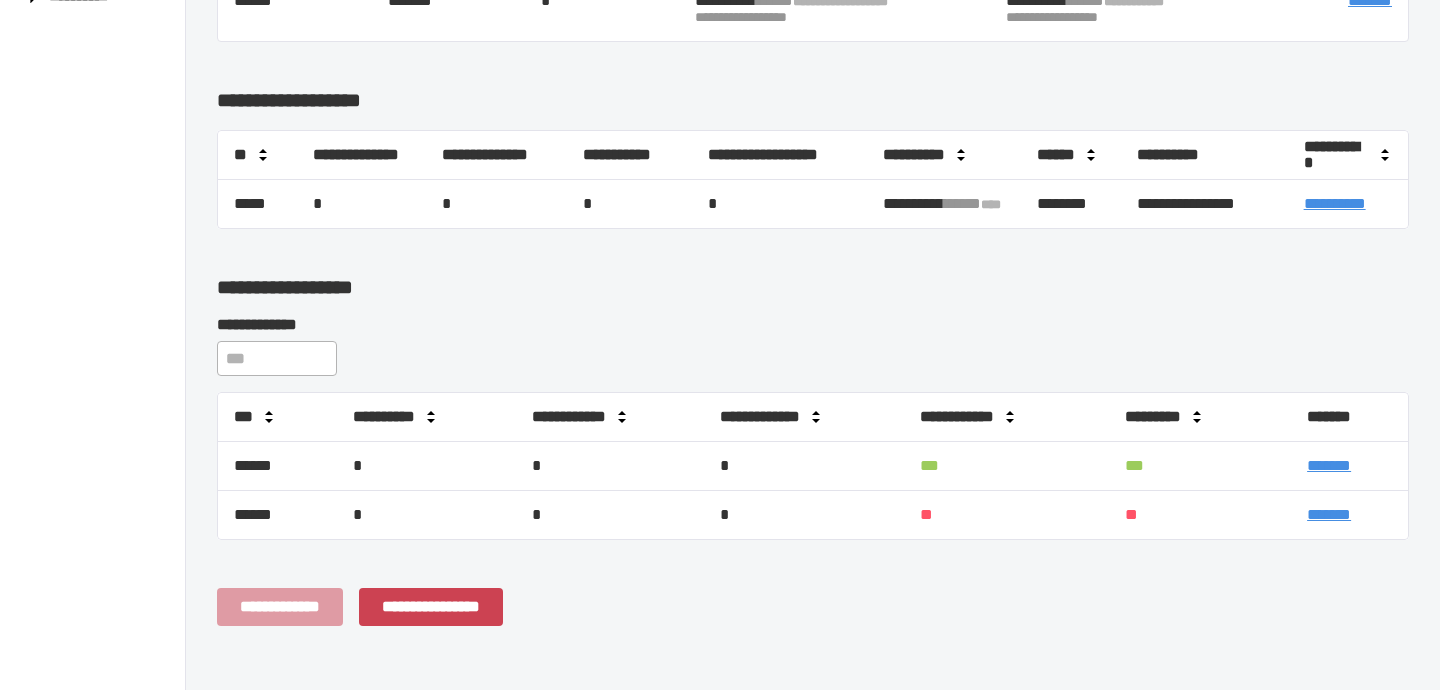 click on "*******" at bounding box center (1329, 465) 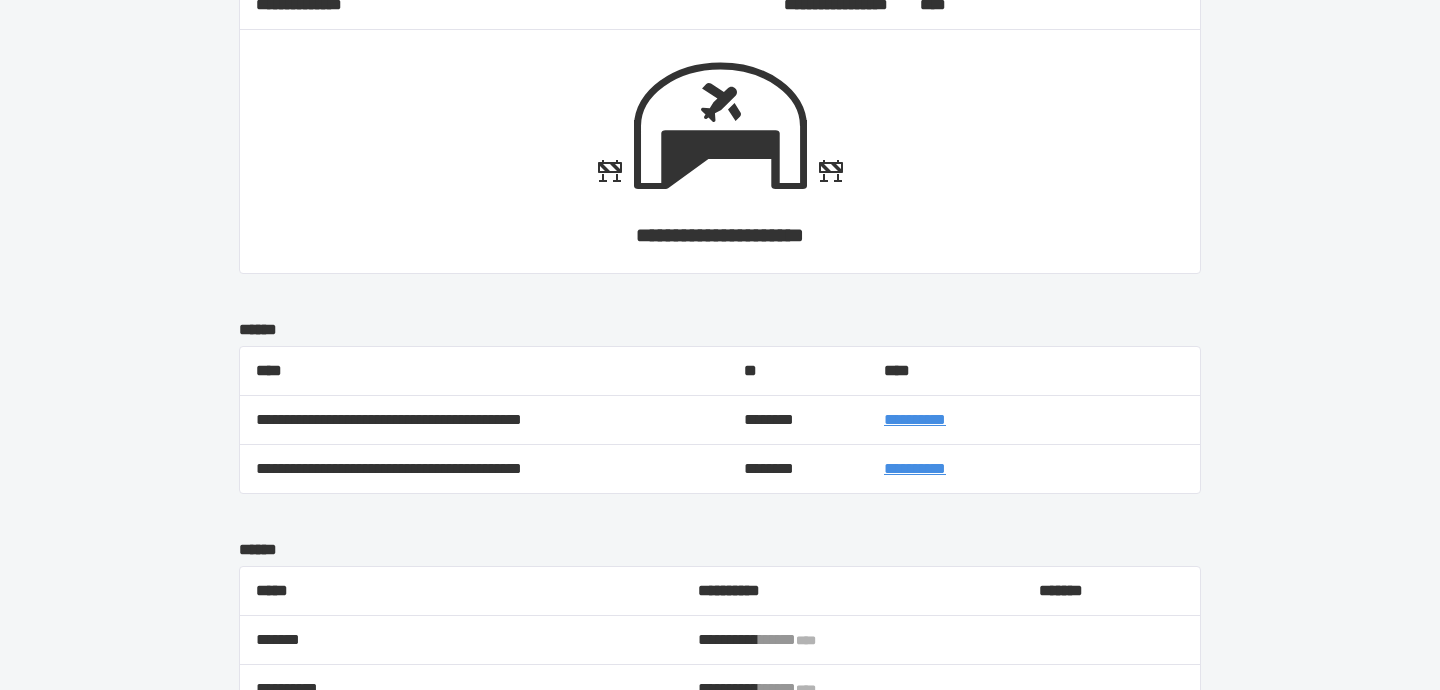 scroll, scrollTop: 932, scrollLeft: 0, axis: vertical 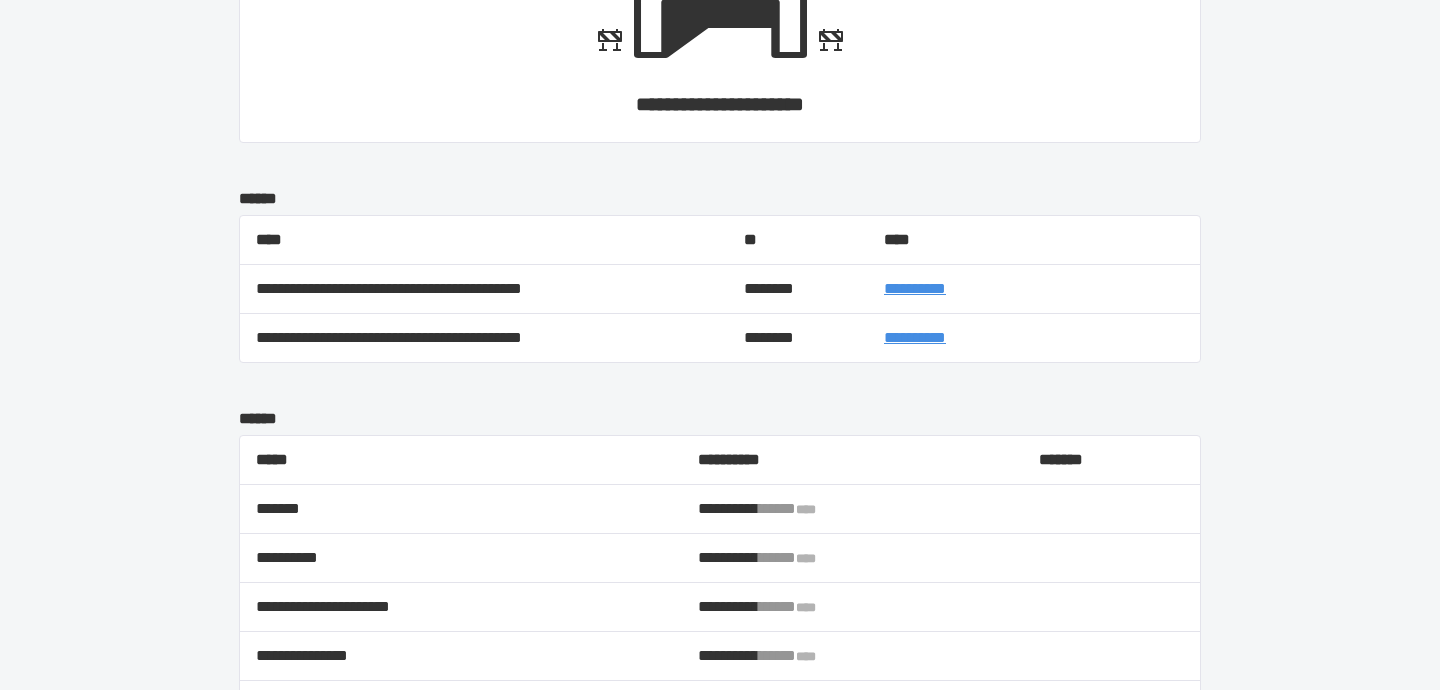 click on "**********" at bounding box center [915, 288] 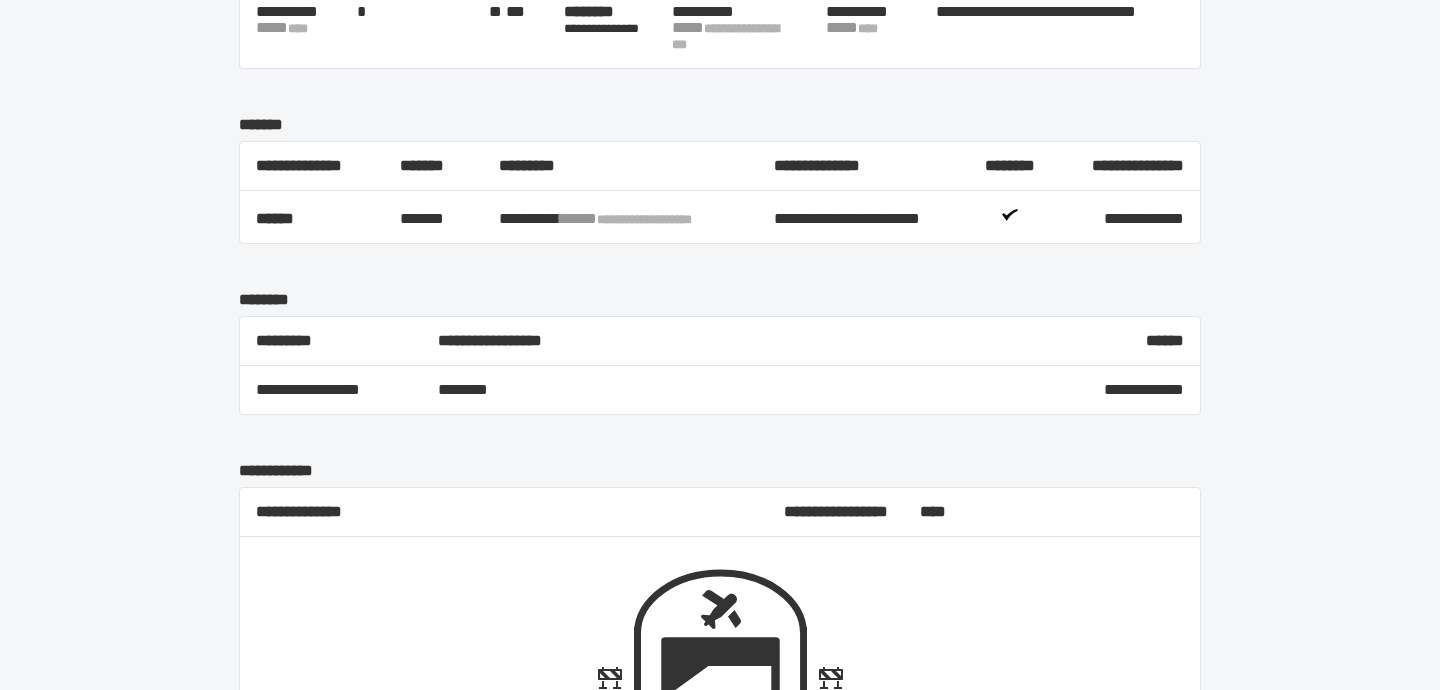scroll, scrollTop: 0, scrollLeft: 0, axis: both 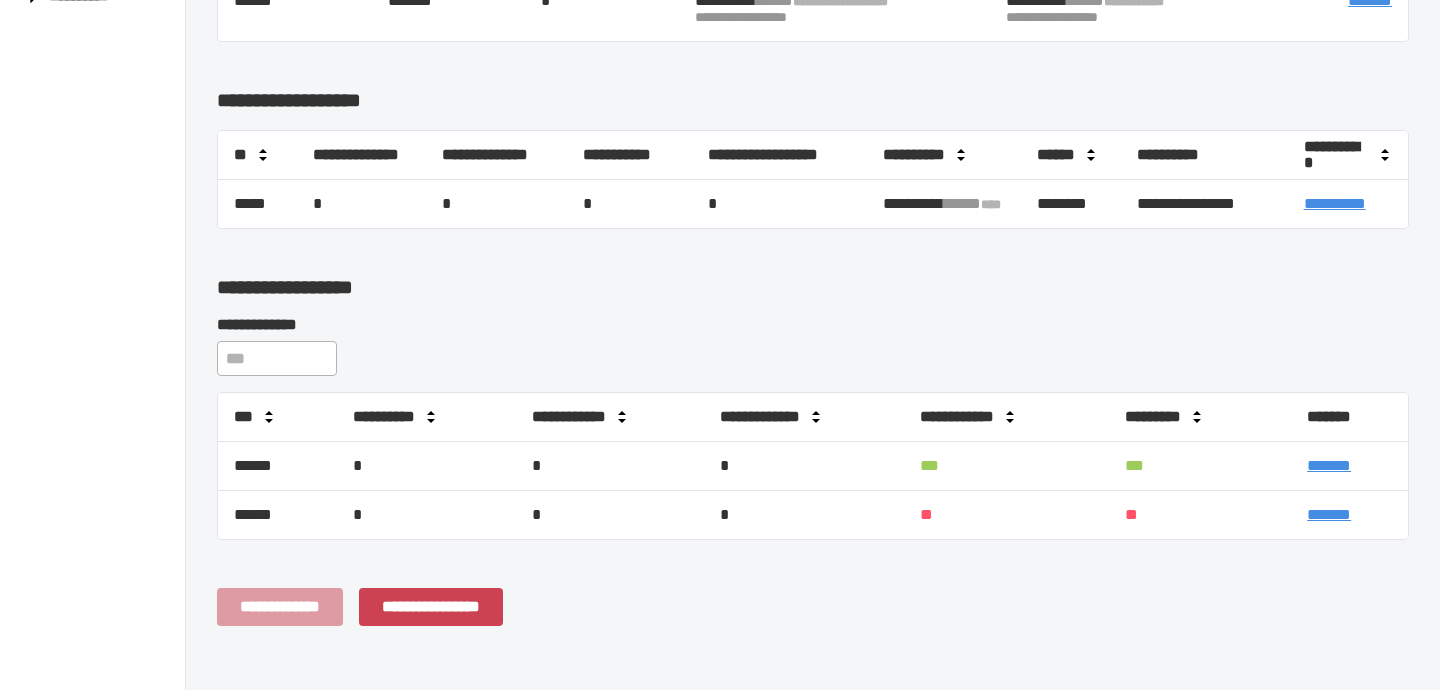 click on "*******" at bounding box center (1329, 514) 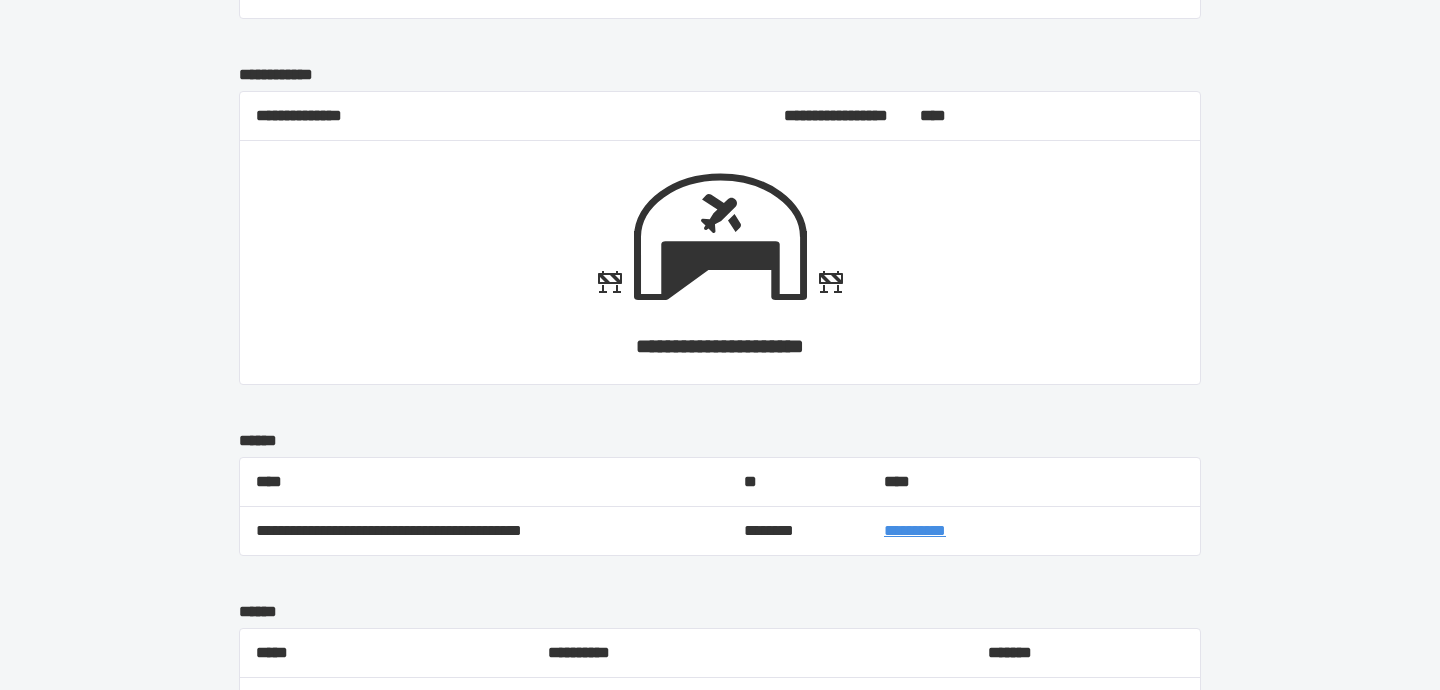 scroll, scrollTop: 1076, scrollLeft: 0, axis: vertical 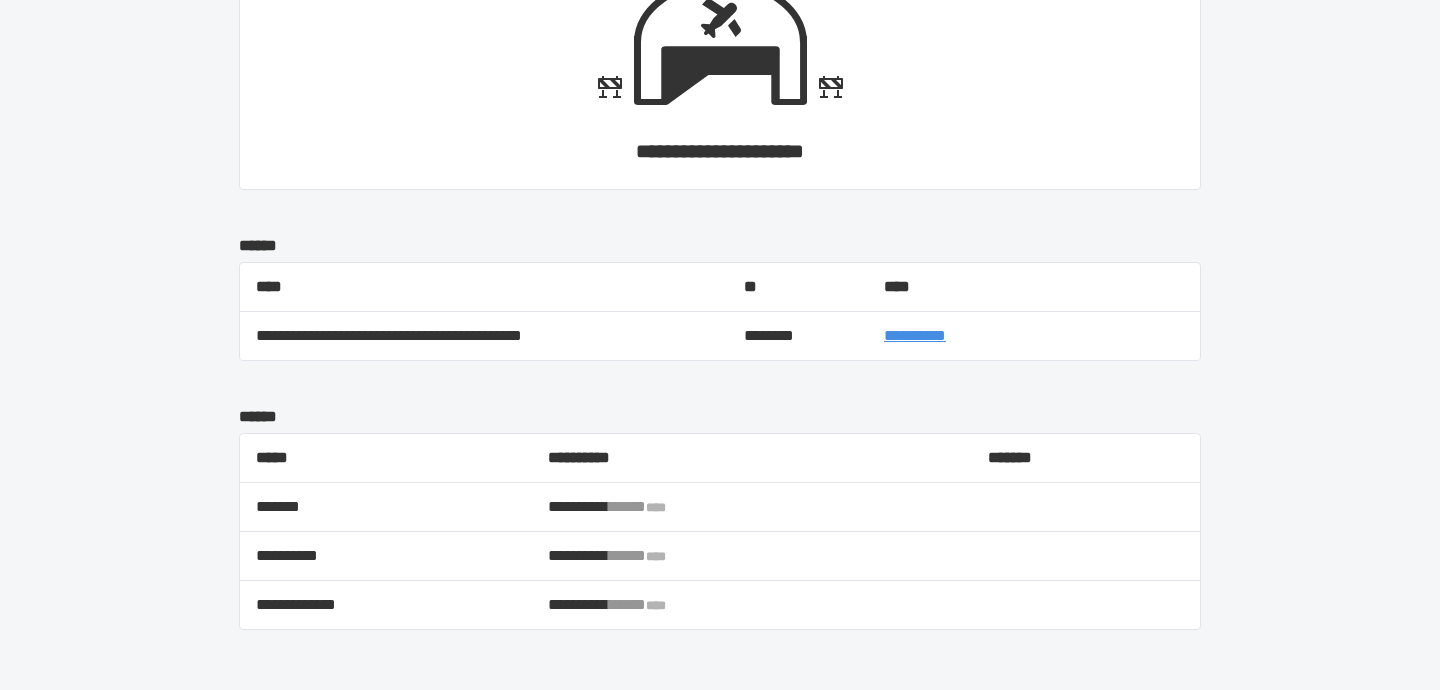 click on "**********" at bounding box center (915, 335) 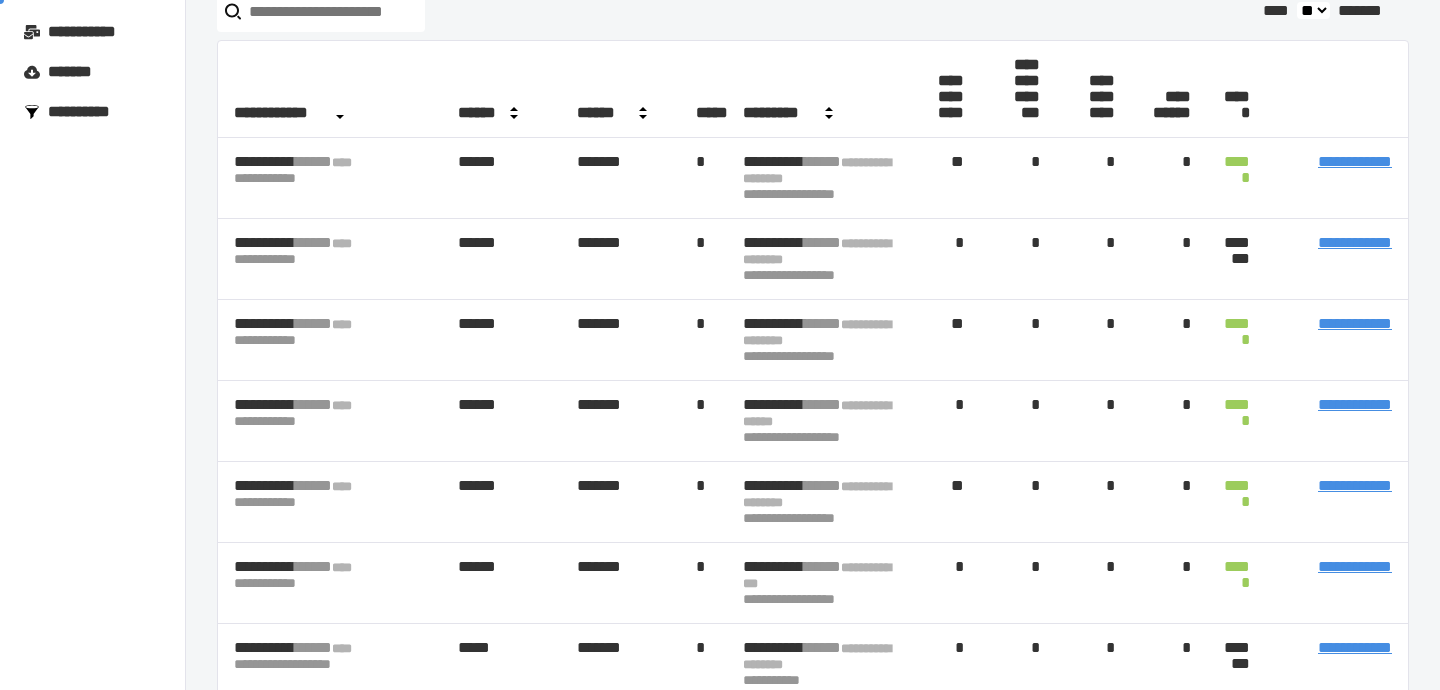 scroll, scrollTop: 175, scrollLeft: 0, axis: vertical 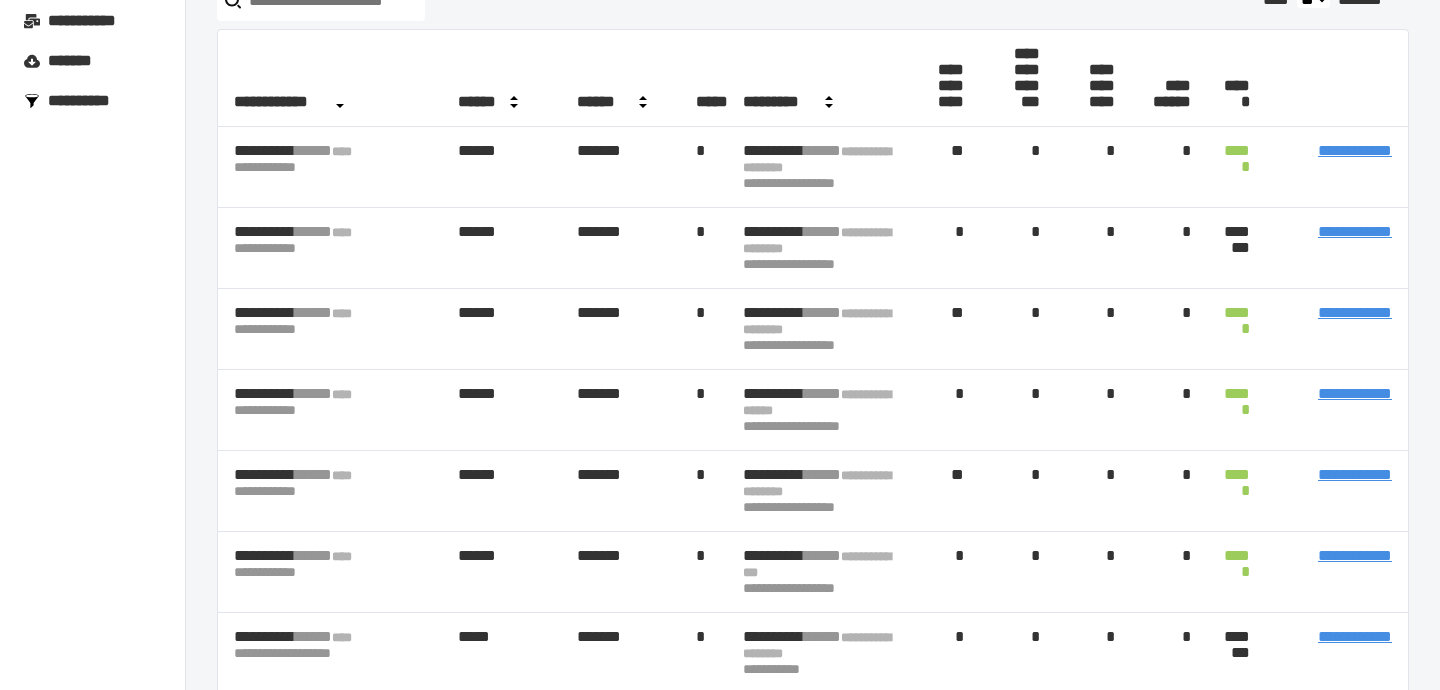 click on "**********" at bounding box center [1355, 312] 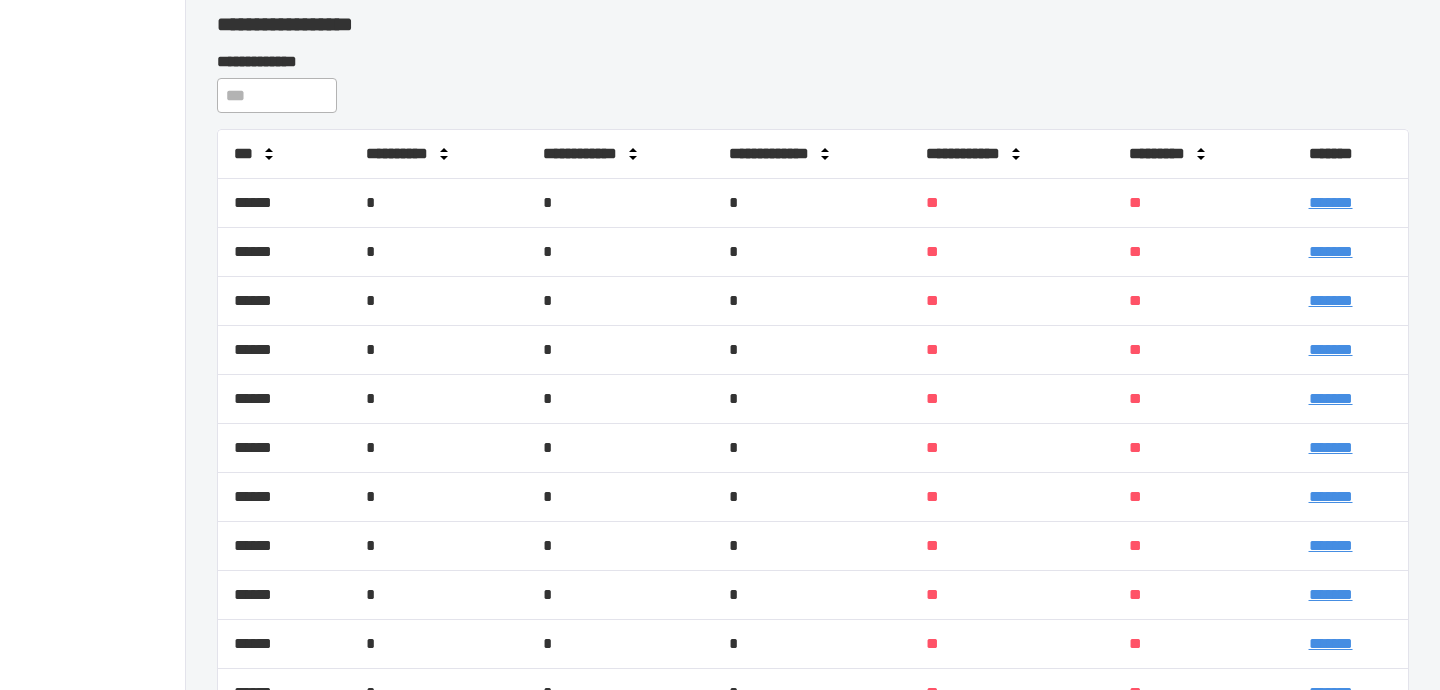 scroll, scrollTop: 583, scrollLeft: 0, axis: vertical 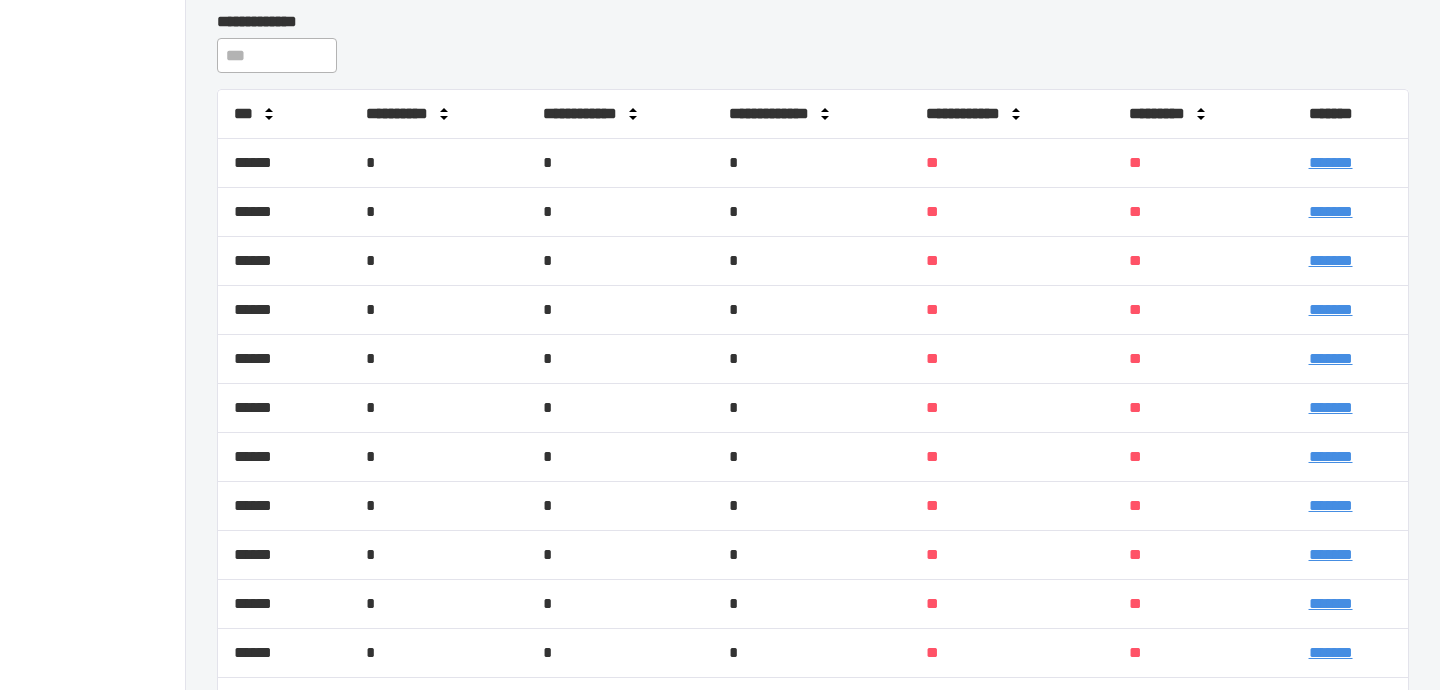 click on "*******" at bounding box center (1331, 162) 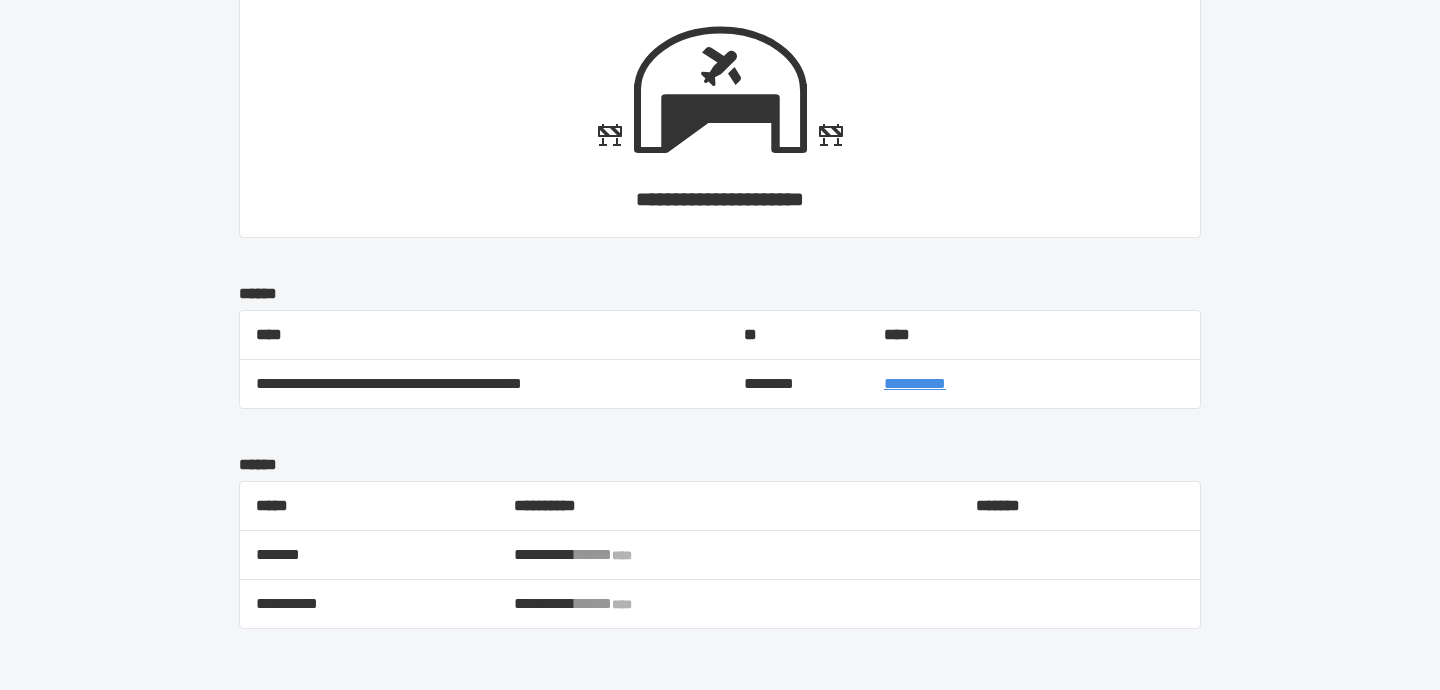 scroll, scrollTop: 1075, scrollLeft: 0, axis: vertical 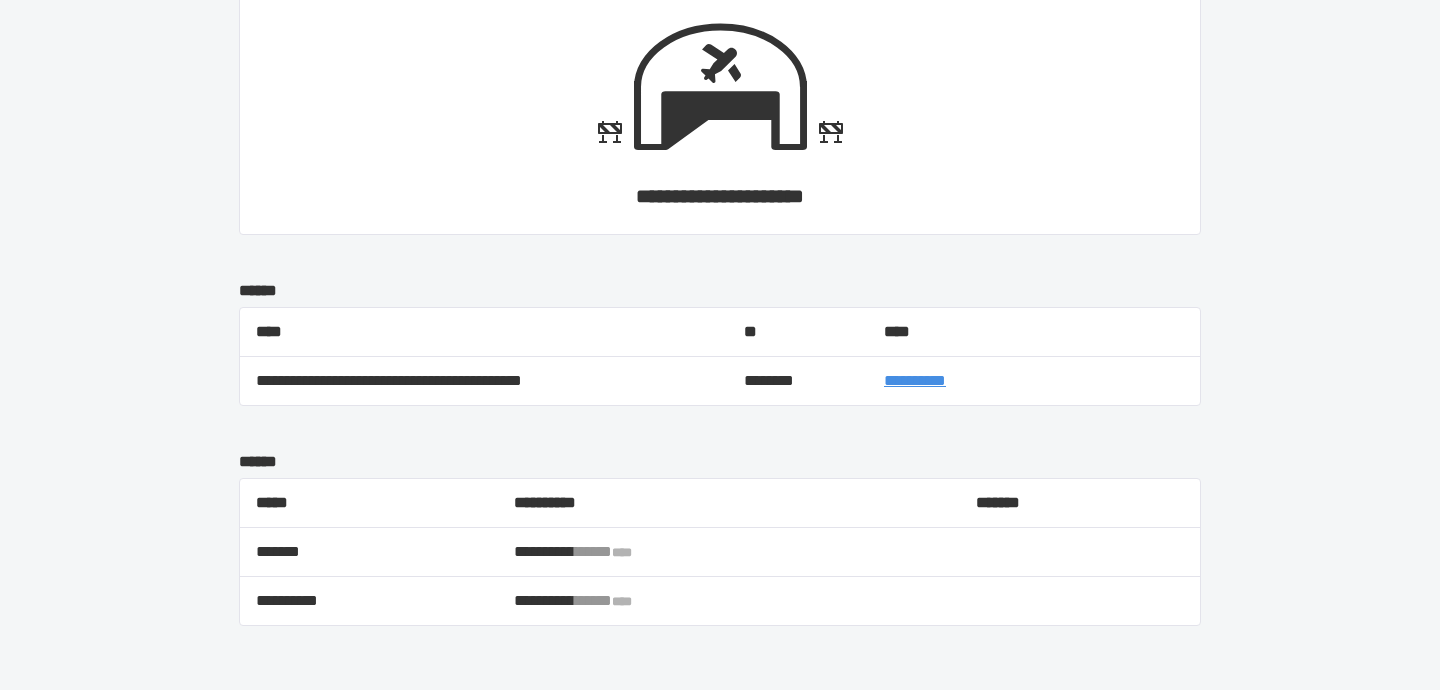 click on "**********" at bounding box center [915, 380] 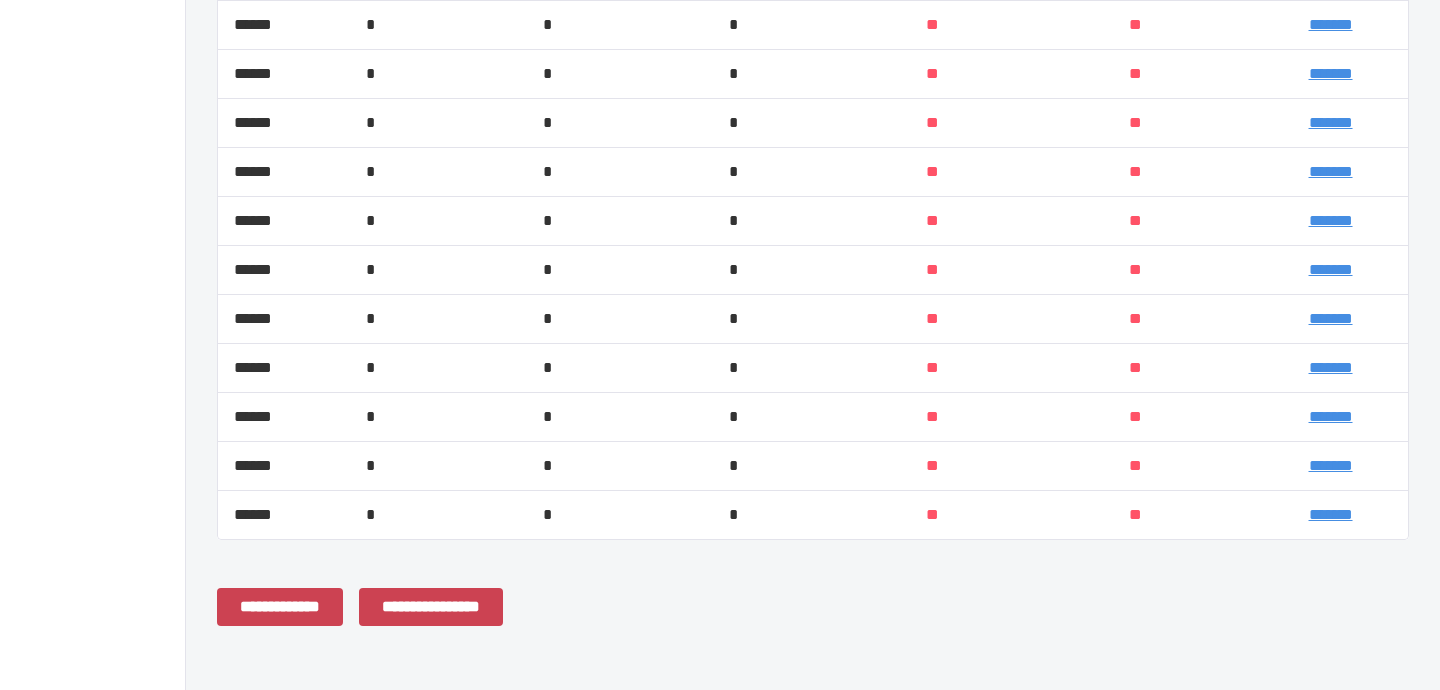 scroll, scrollTop: 924, scrollLeft: 0, axis: vertical 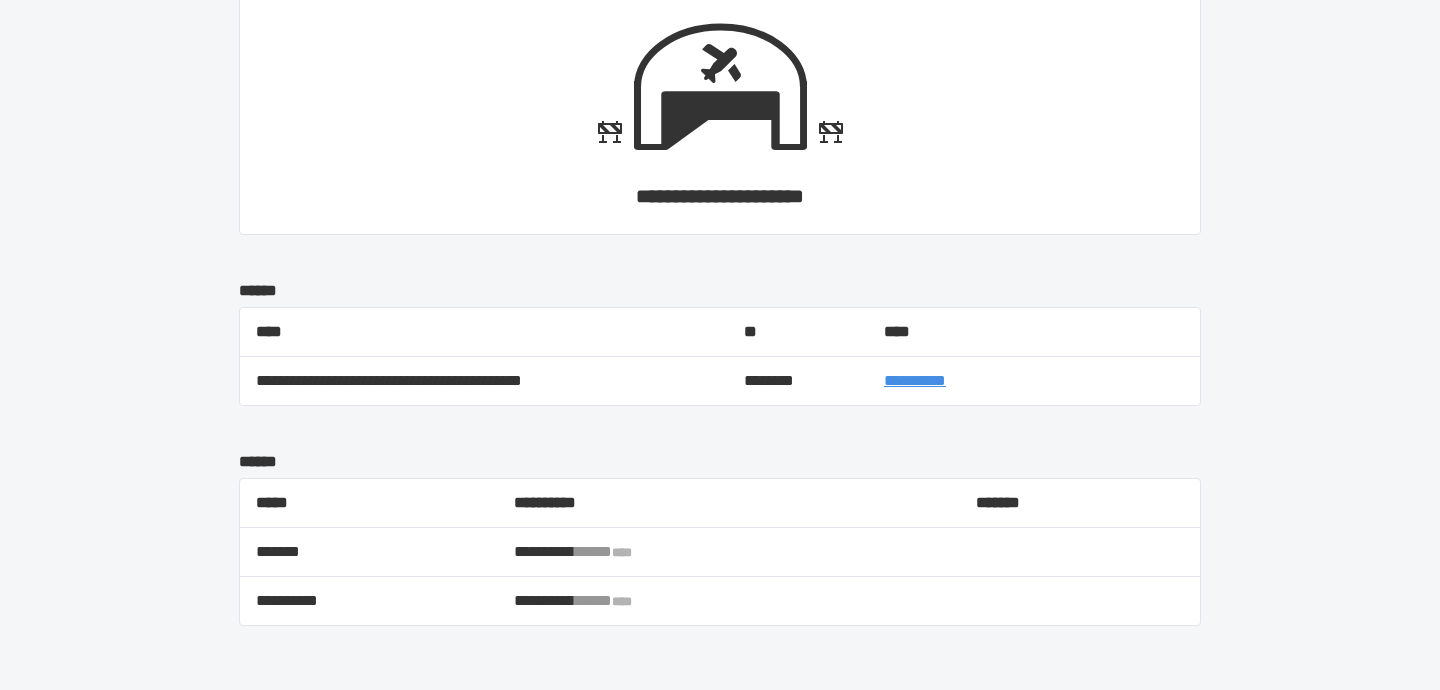 click on "**********" at bounding box center [915, 380] 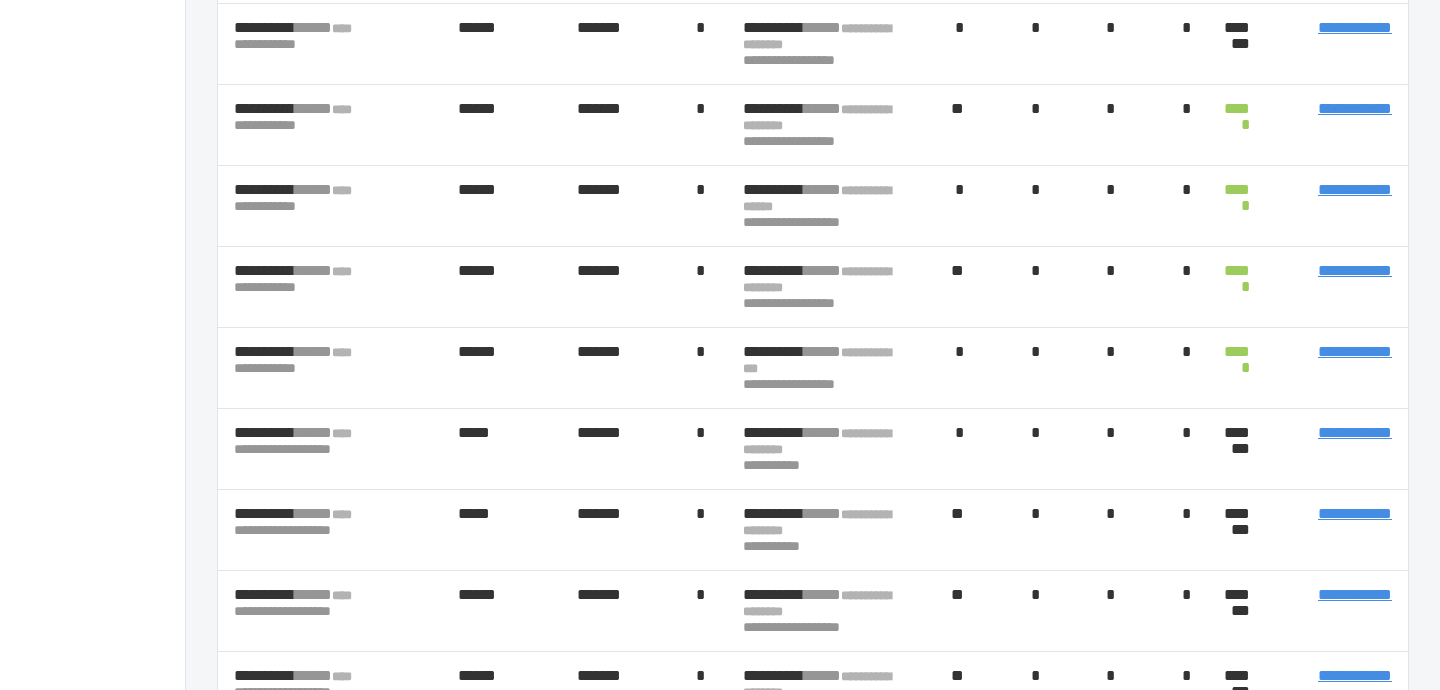 scroll, scrollTop: 479, scrollLeft: 0, axis: vertical 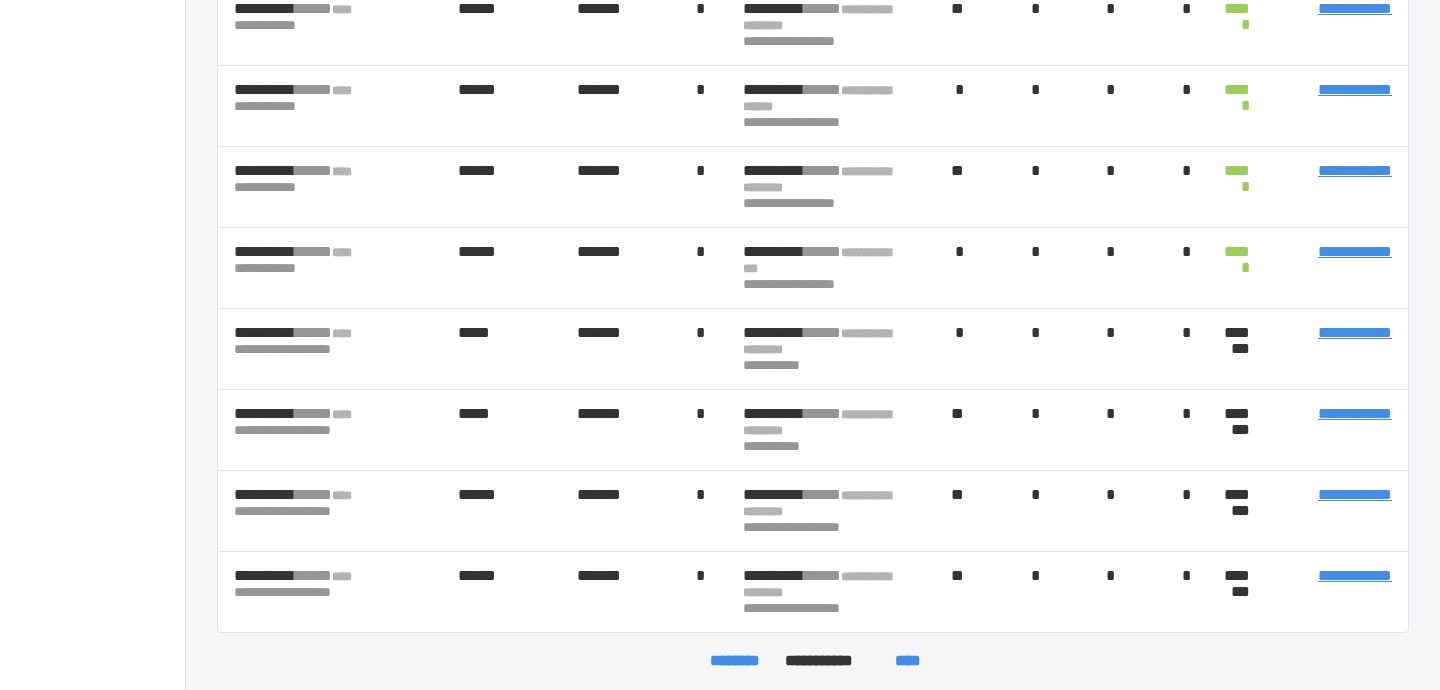 click on "****" at bounding box center [907, 661] 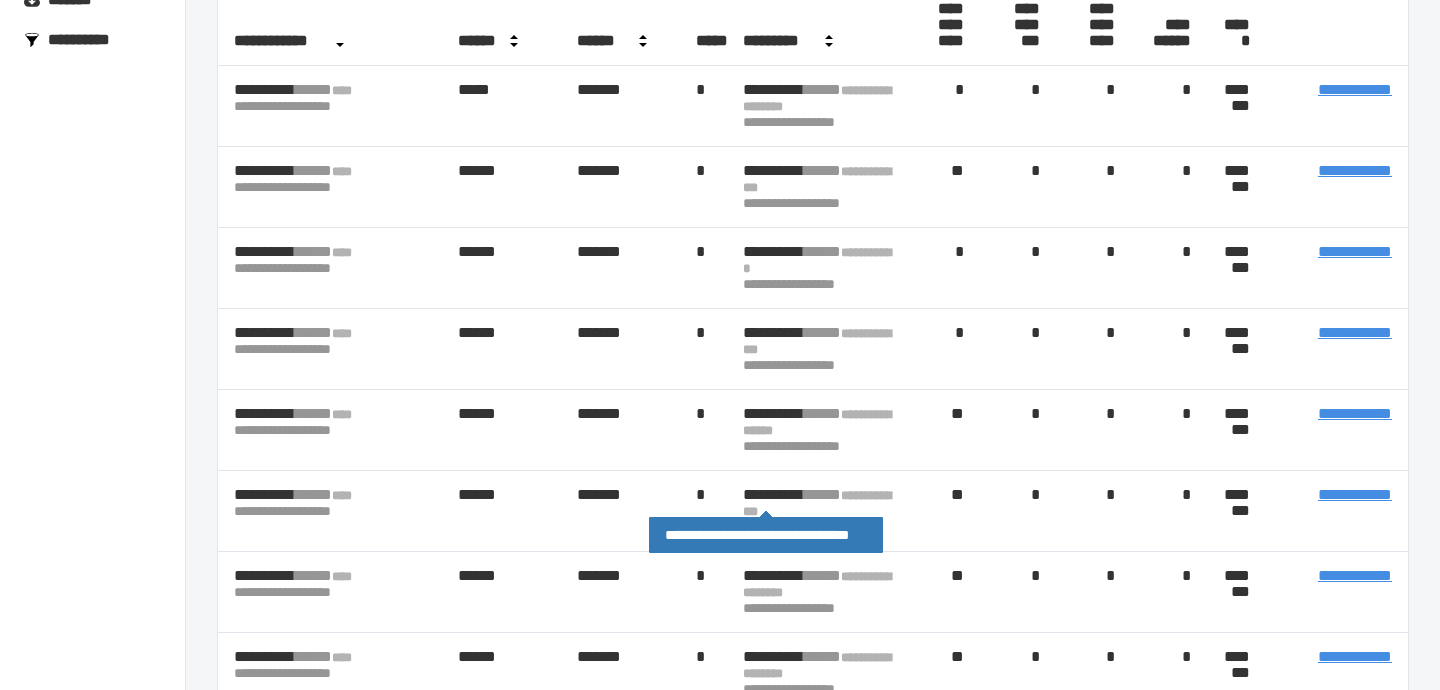scroll, scrollTop: 255, scrollLeft: 0, axis: vertical 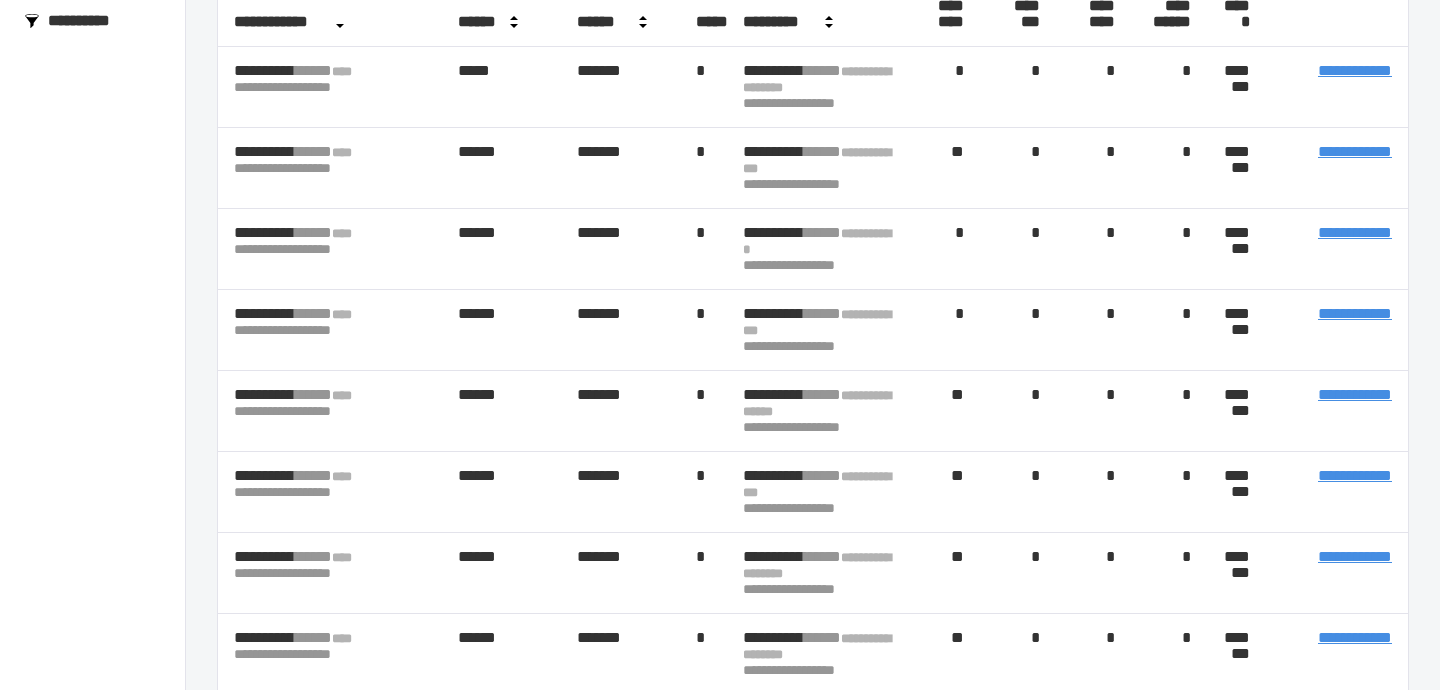 click on "**********" at bounding box center (1355, 151) 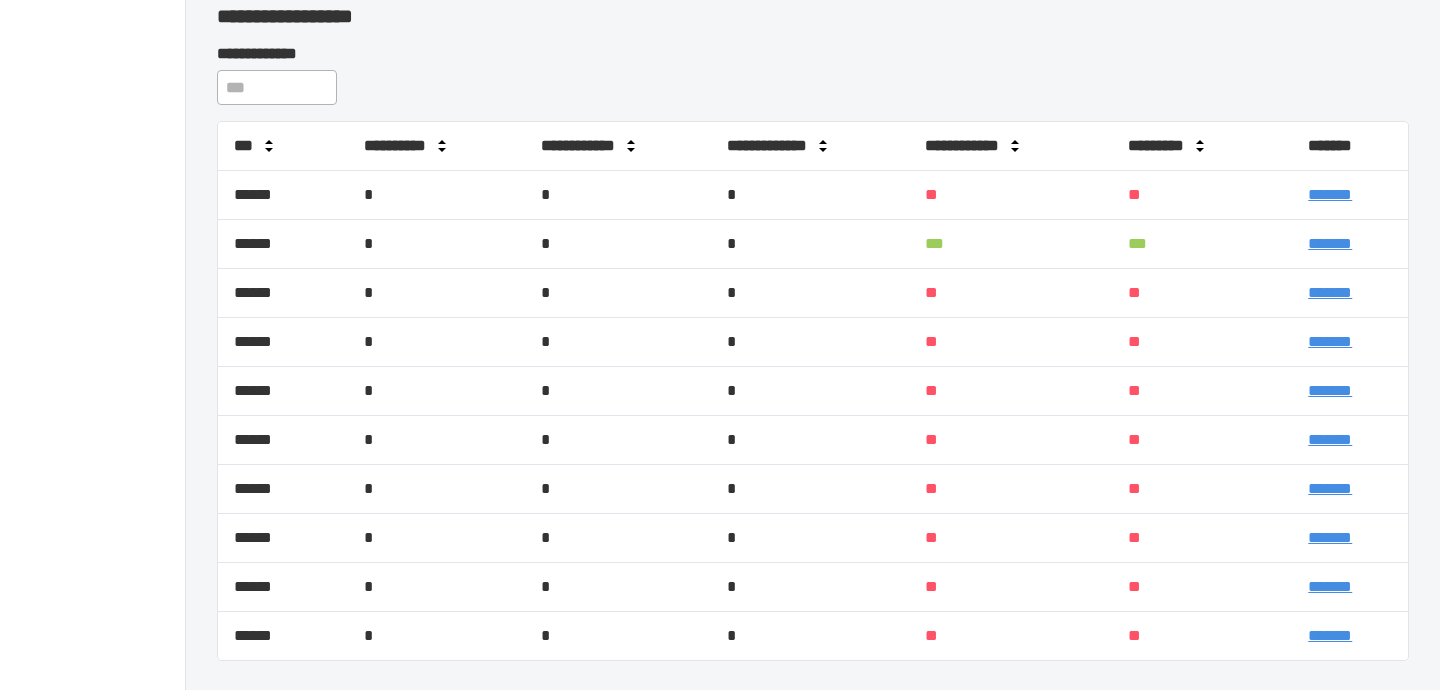 scroll, scrollTop: 577, scrollLeft: 0, axis: vertical 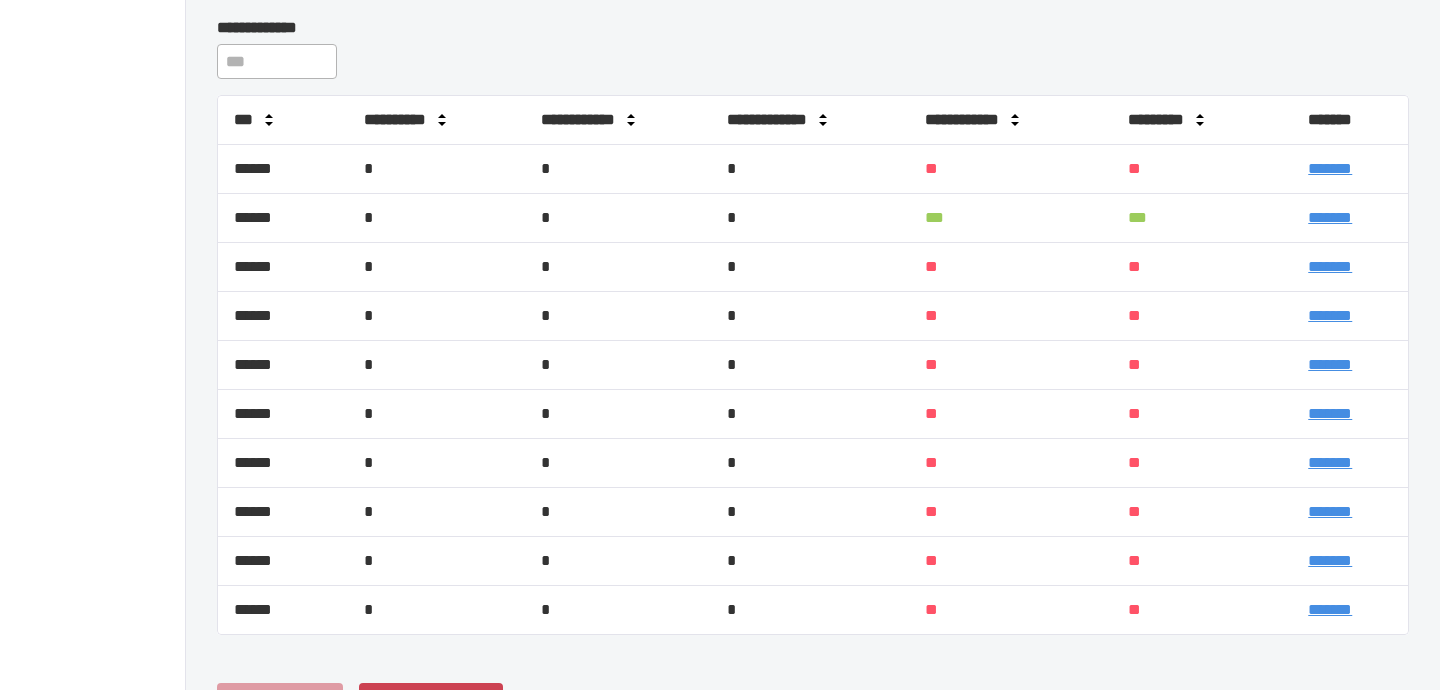 click on "*******" at bounding box center [1330, 217] 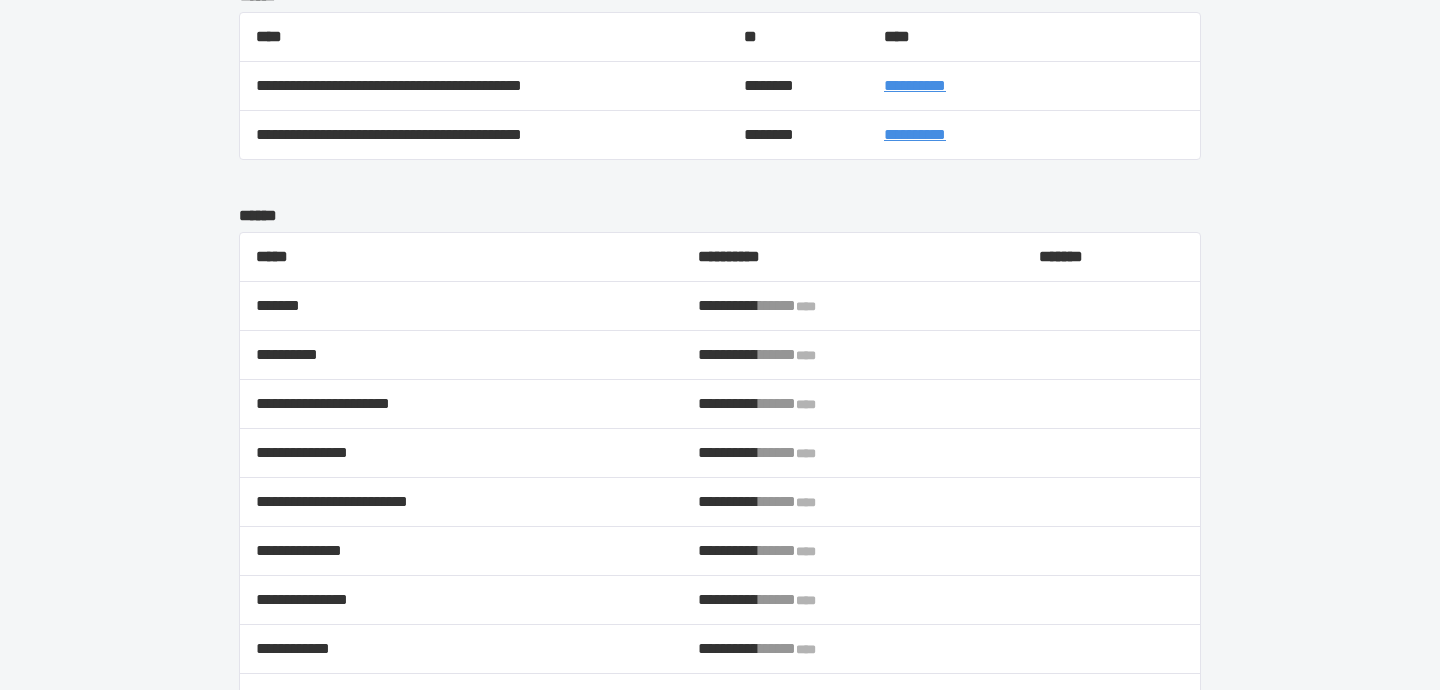 scroll, scrollTop: 1313, scrollLeft: 0, axis: vertical 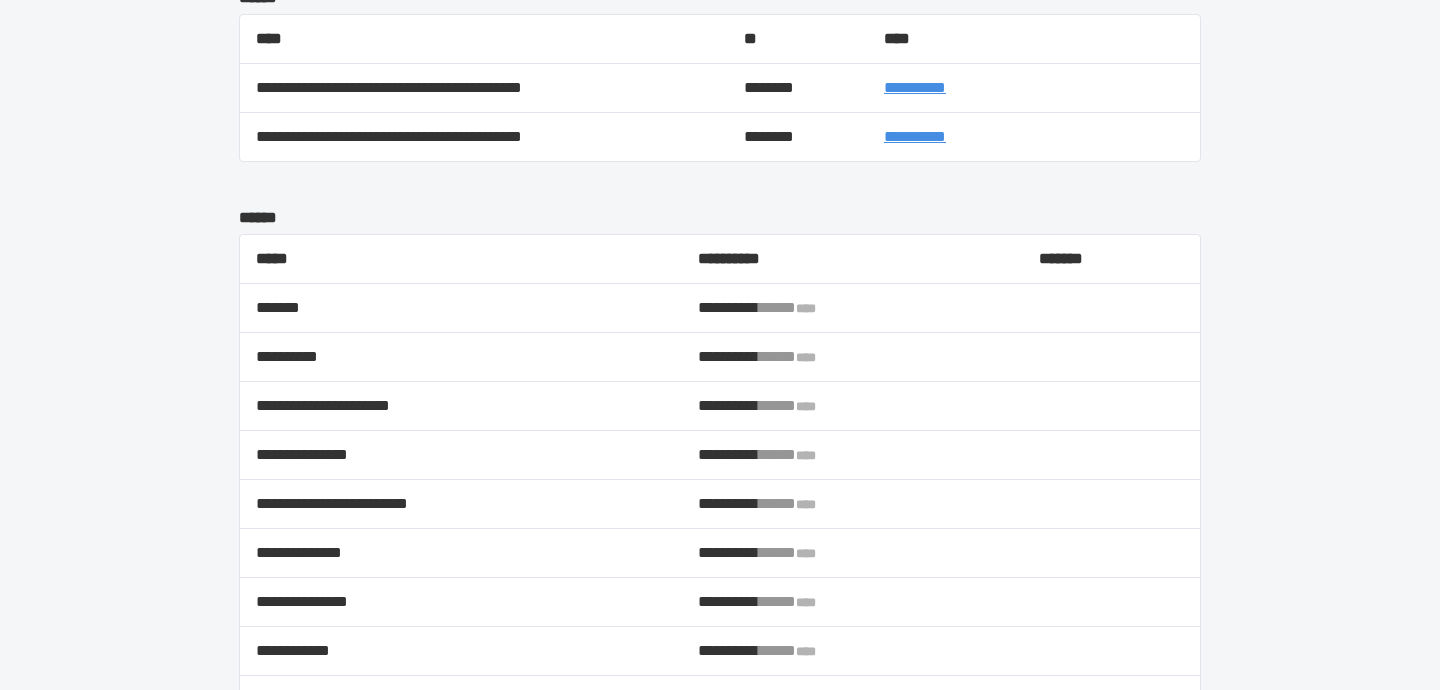 click on "**********" at bounding box center [915, 87] 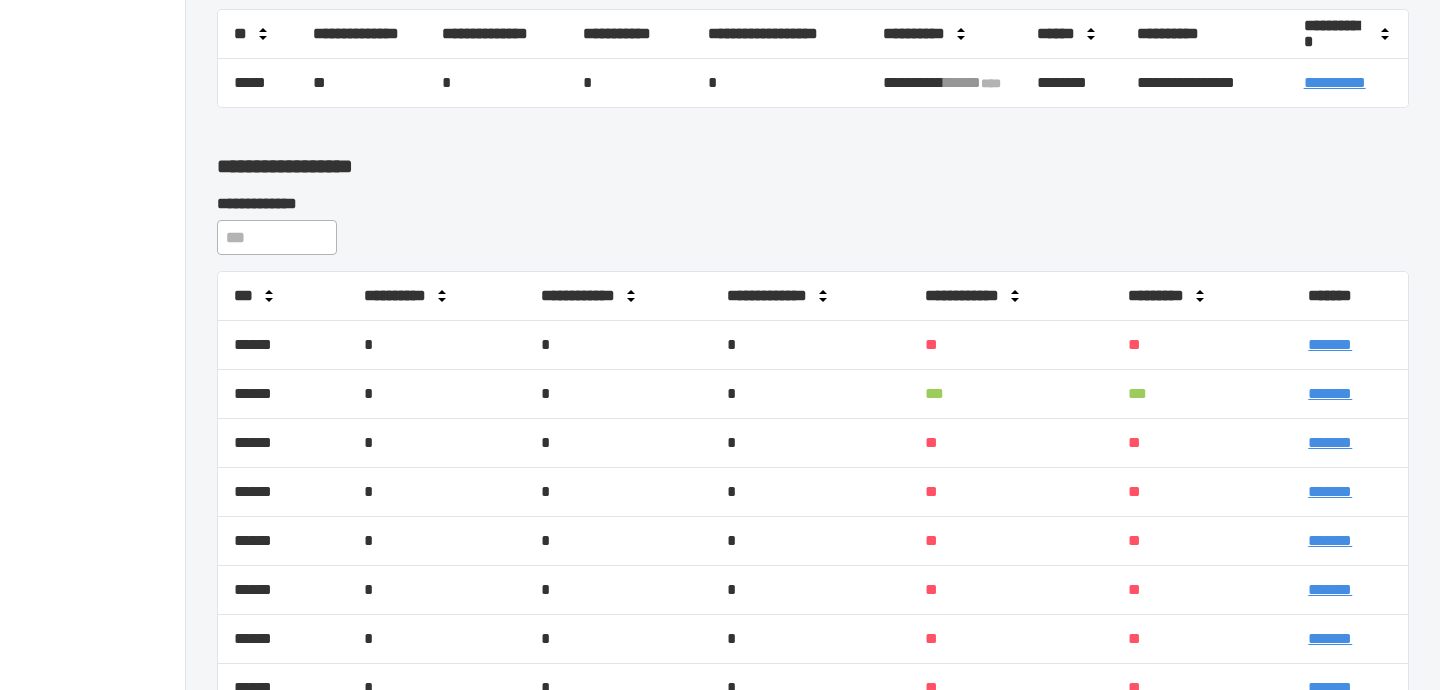 scroll, scrollTop: 679, scrollLeft: 0, axis: vertical 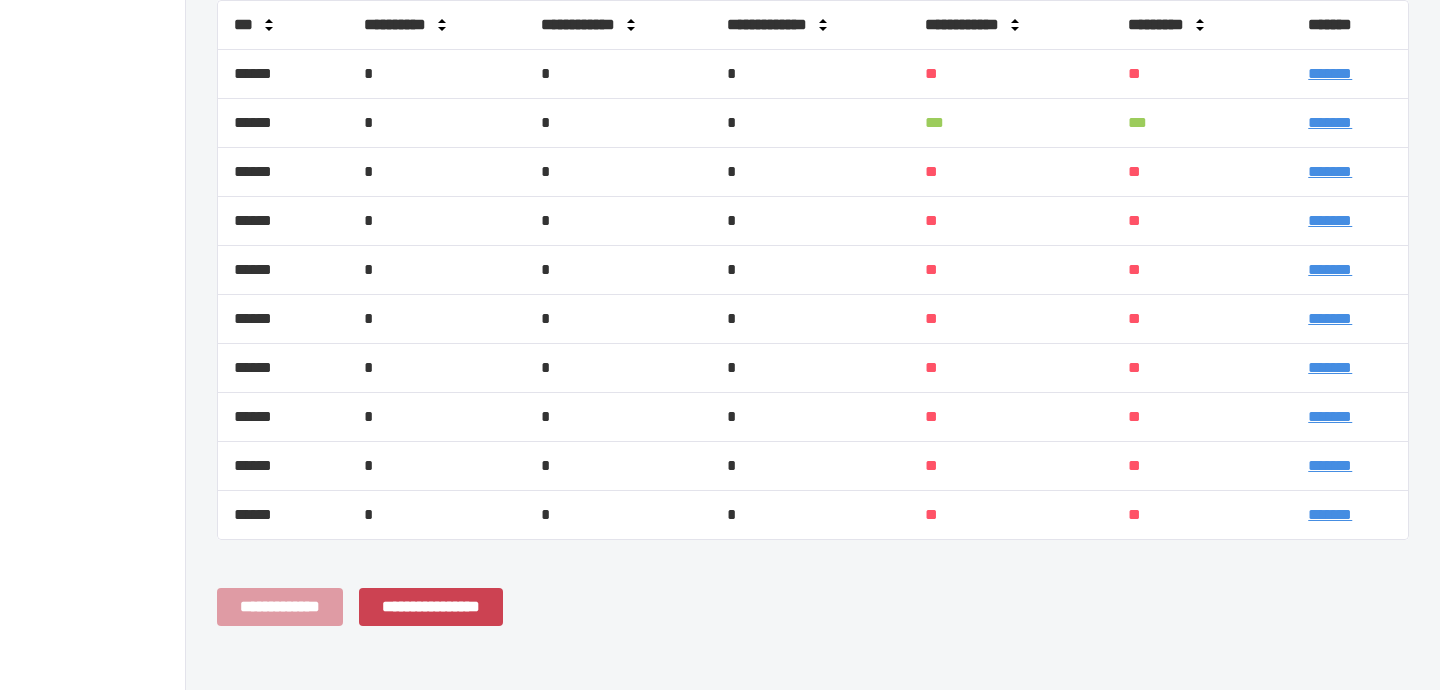 click on "*******" at bounding box center (1330, 220) 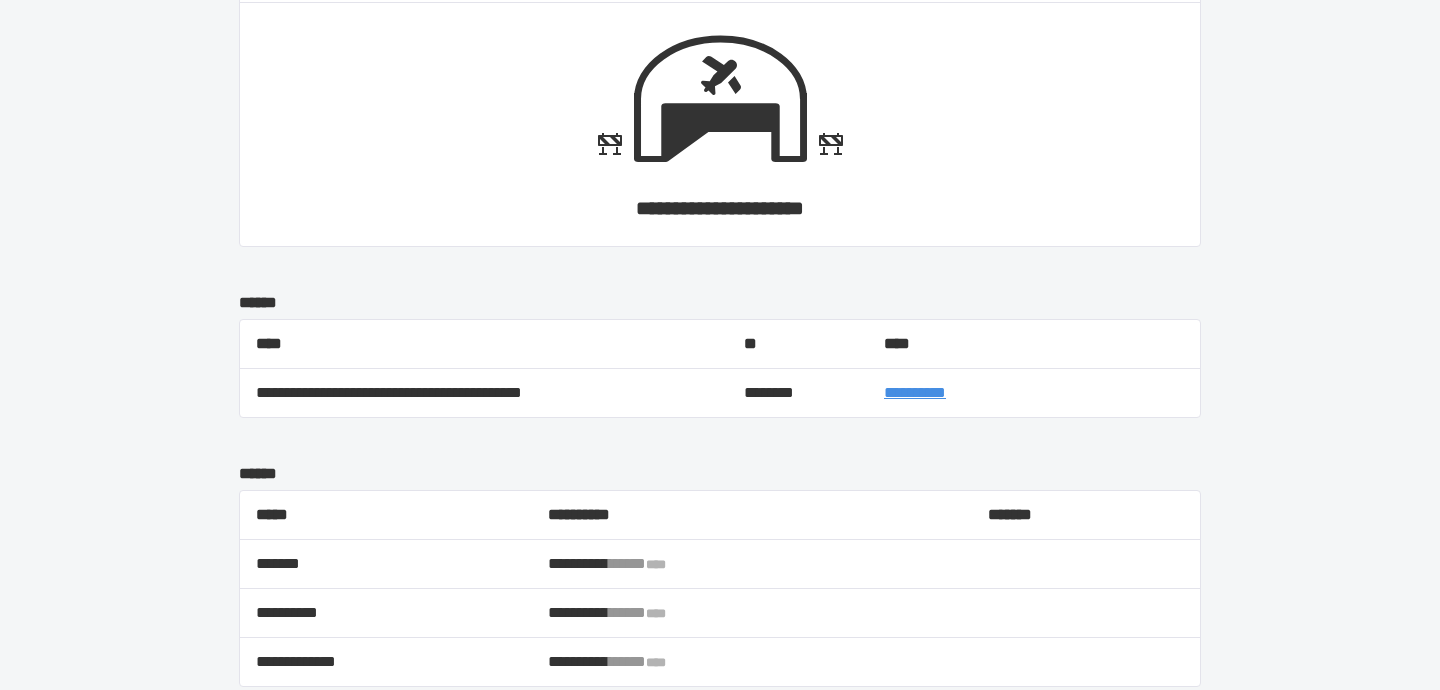 scroll, scrollTop: 1167, scrollLeft: 0, axis: vertical 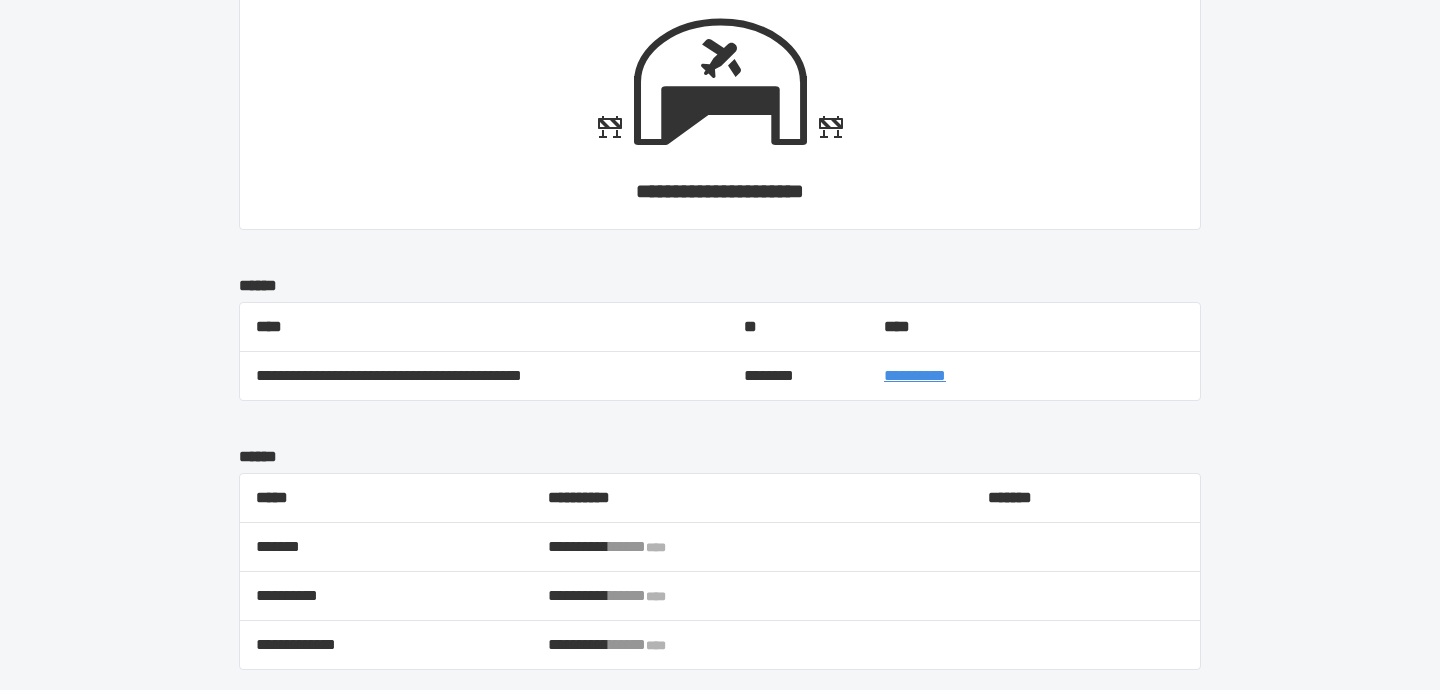 click on "**********" at bounding box center (915, 375) 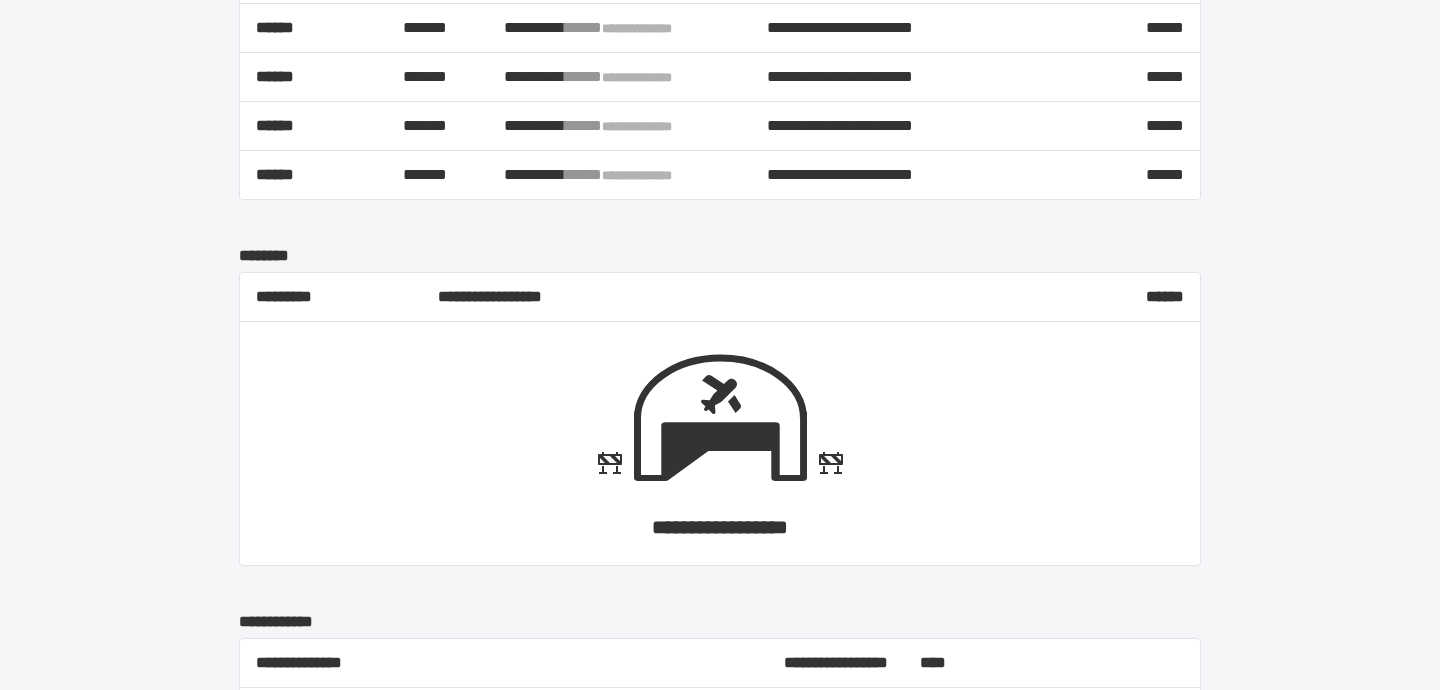scroll, scrollTop: 279, scrollLeft: 0, axis: vertical 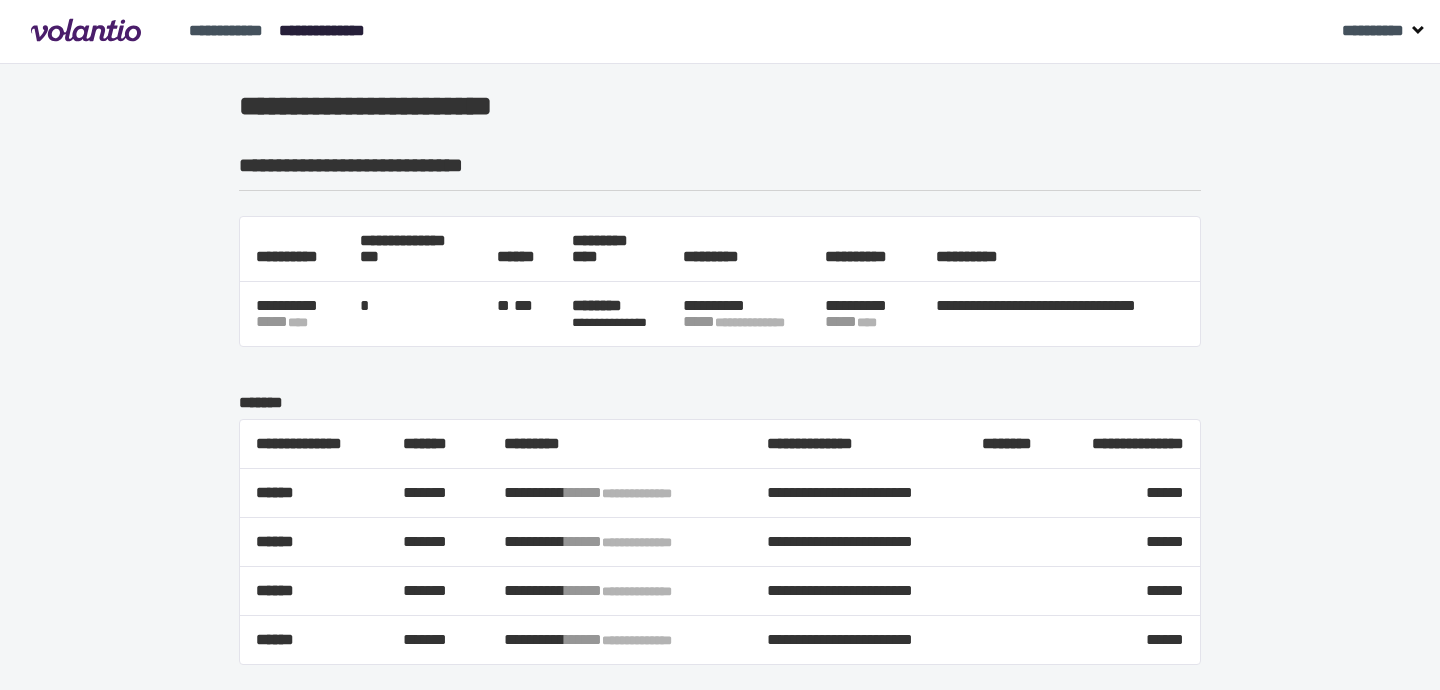 click on "**********" at bounding box center (322, 30) 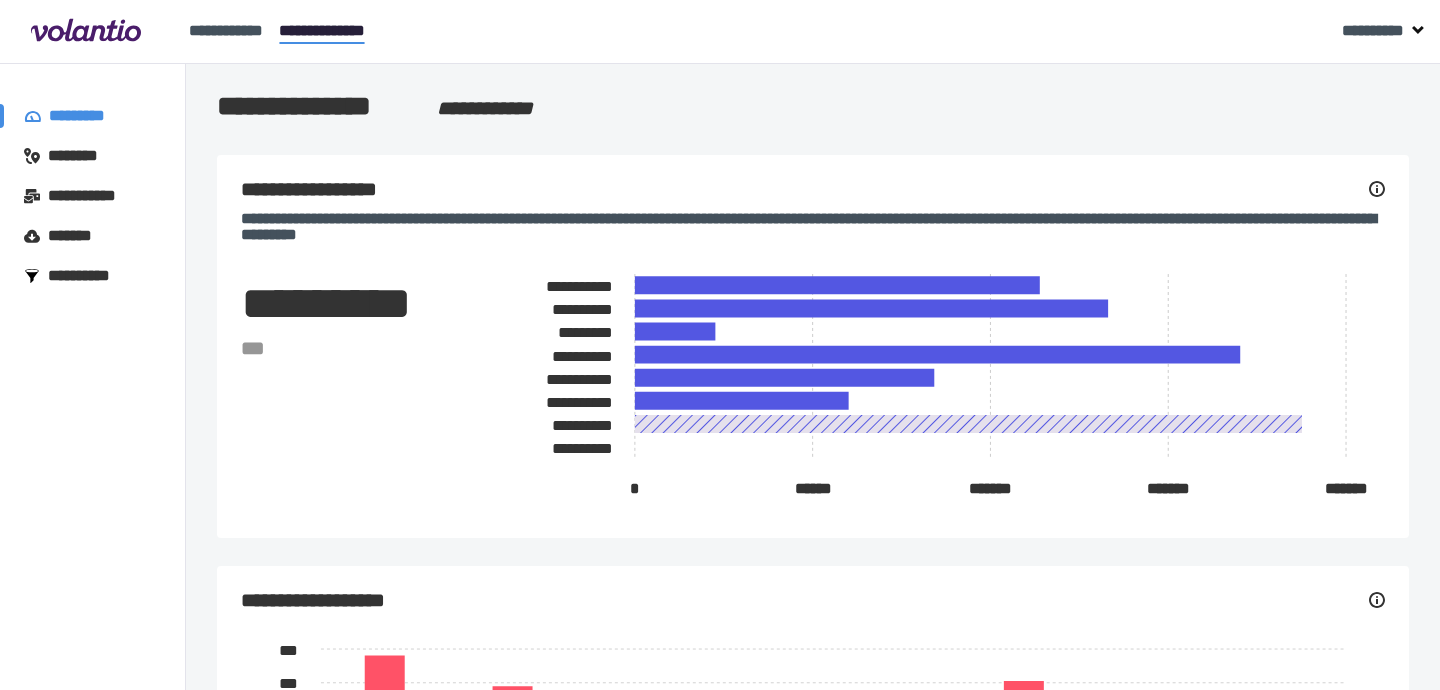 click on "**********" at bounding box center [88, 276] 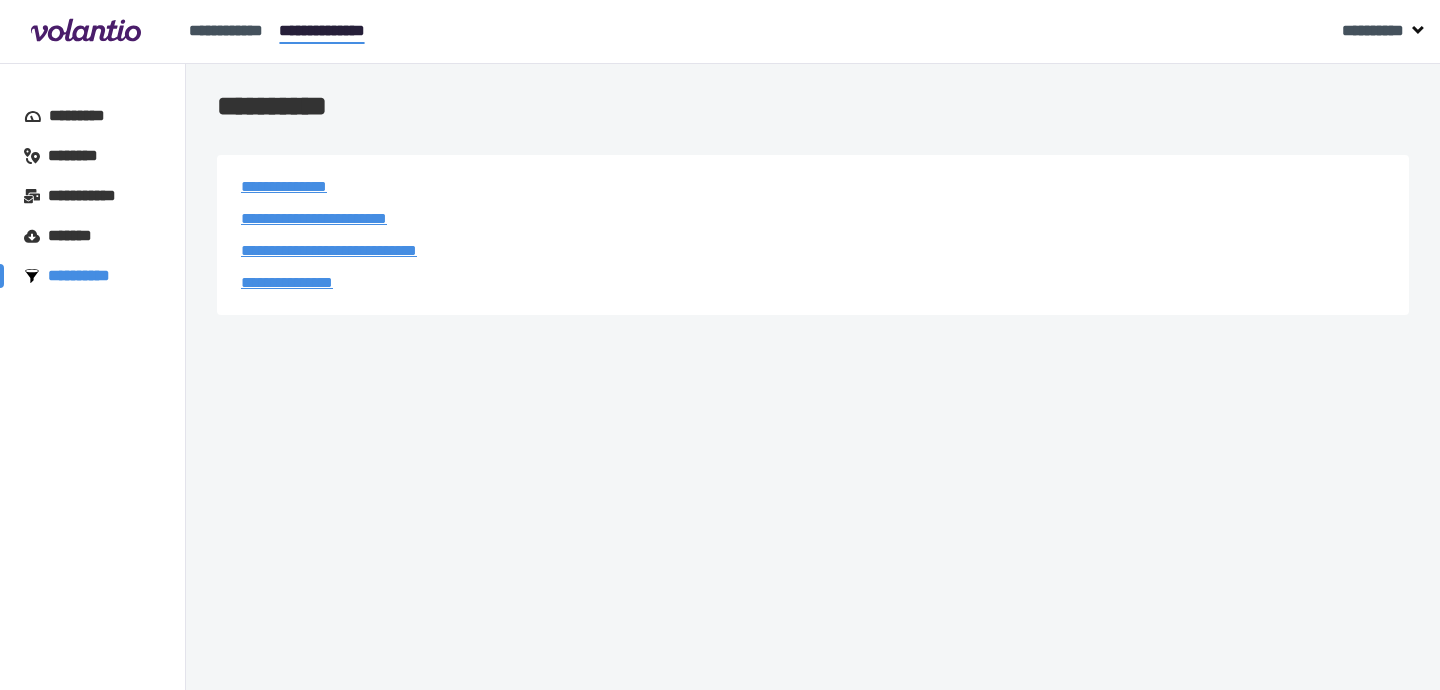 click on "**********" at bounding box center (329, 250) 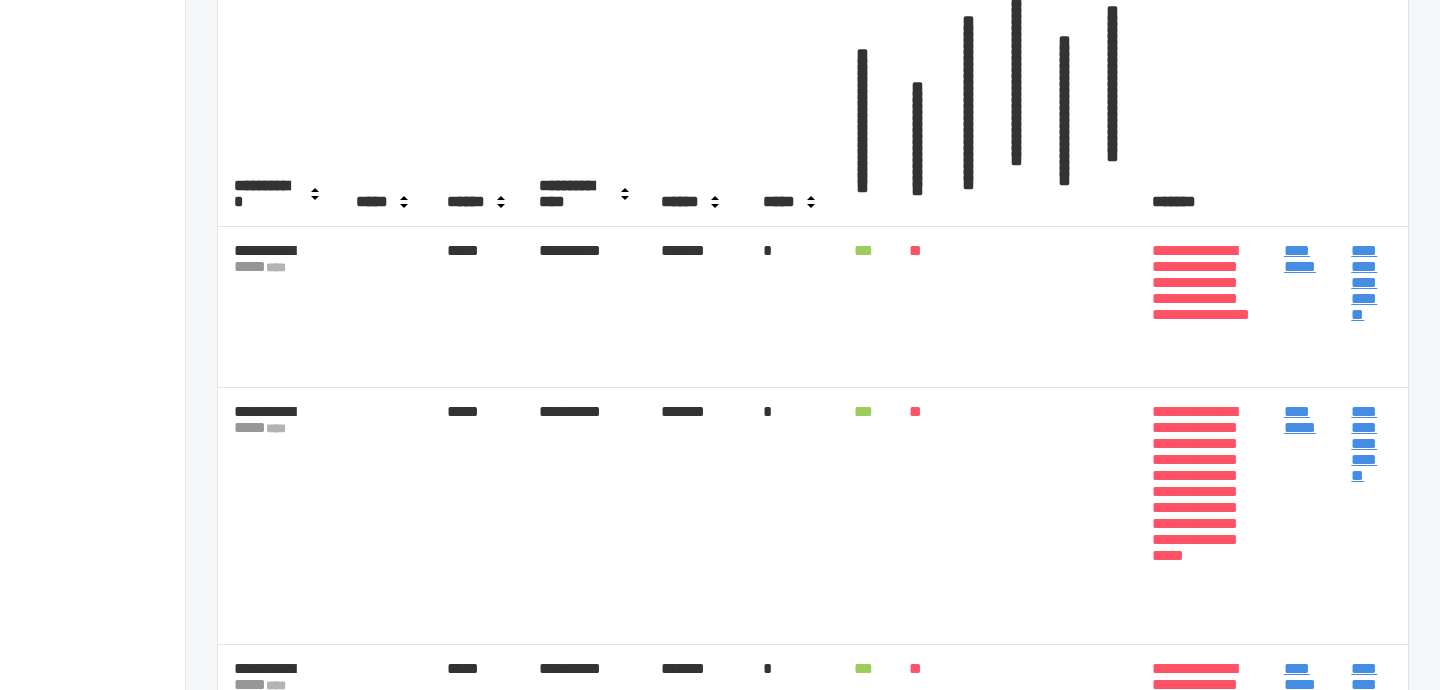 scroll, scrollTop: 0, scrollLeft: 0, axis: both 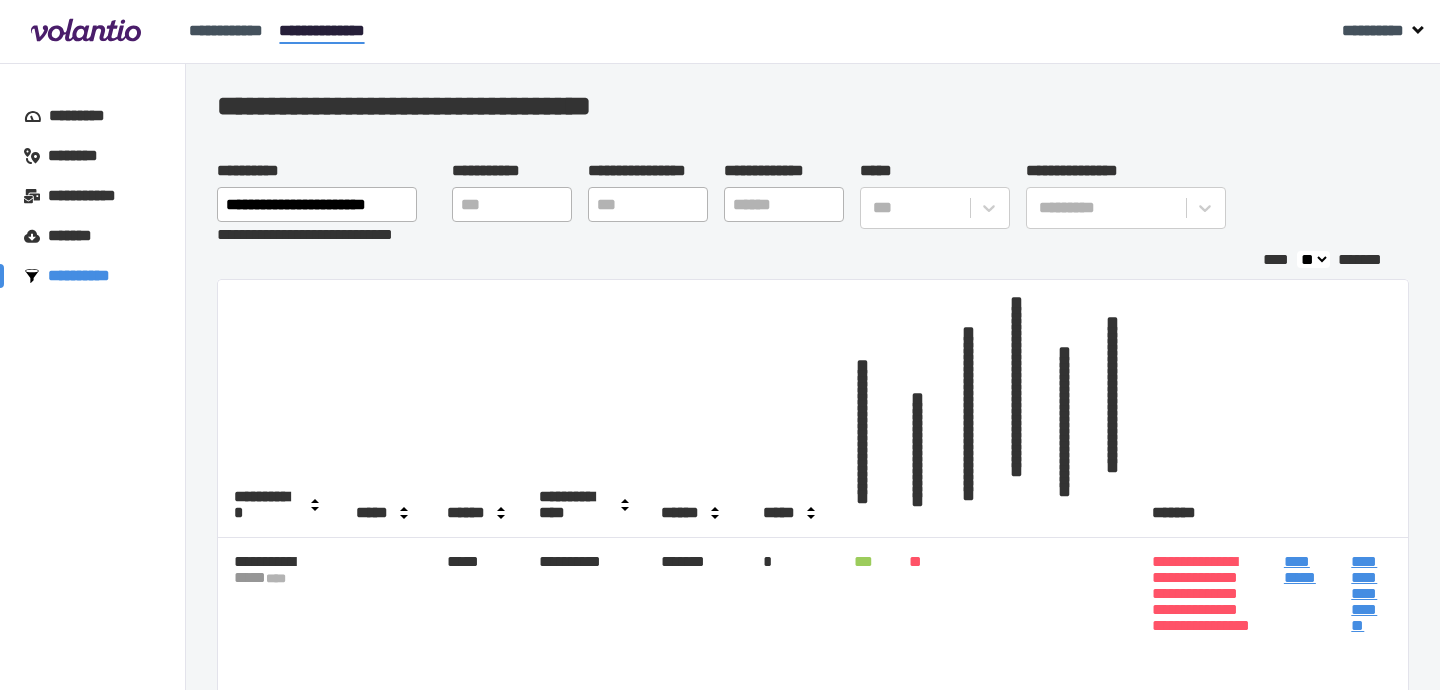 click on "**********" at bounding box center (88, 276) 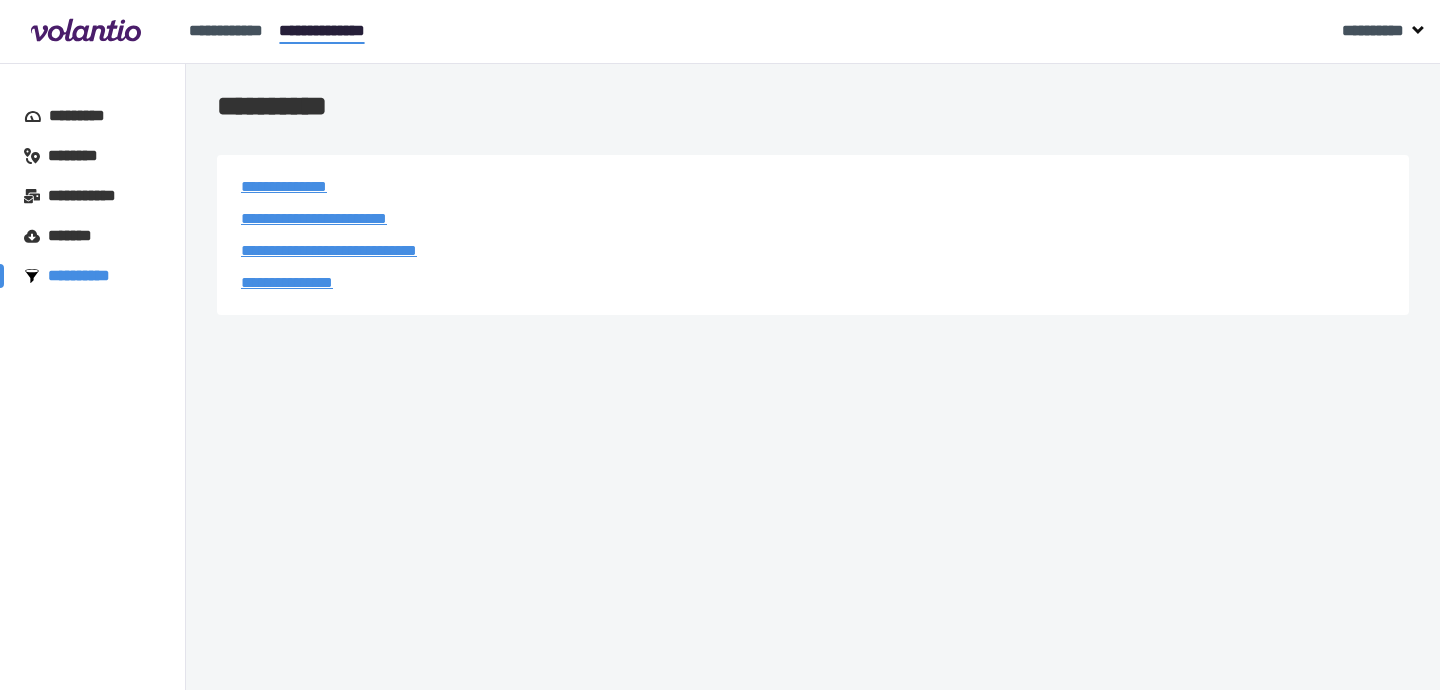 click on "**********" at bounding box center [314, 218] 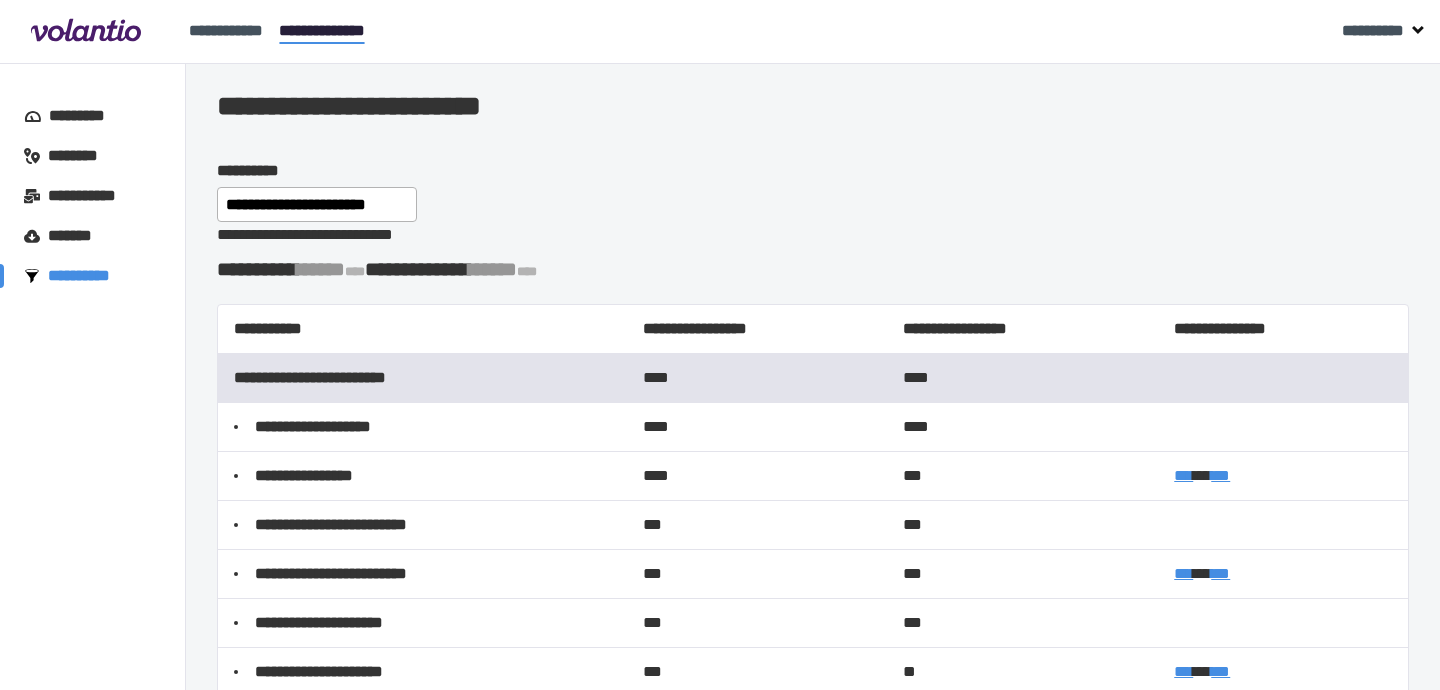 click on "***" at bounding box center (1220, 475) 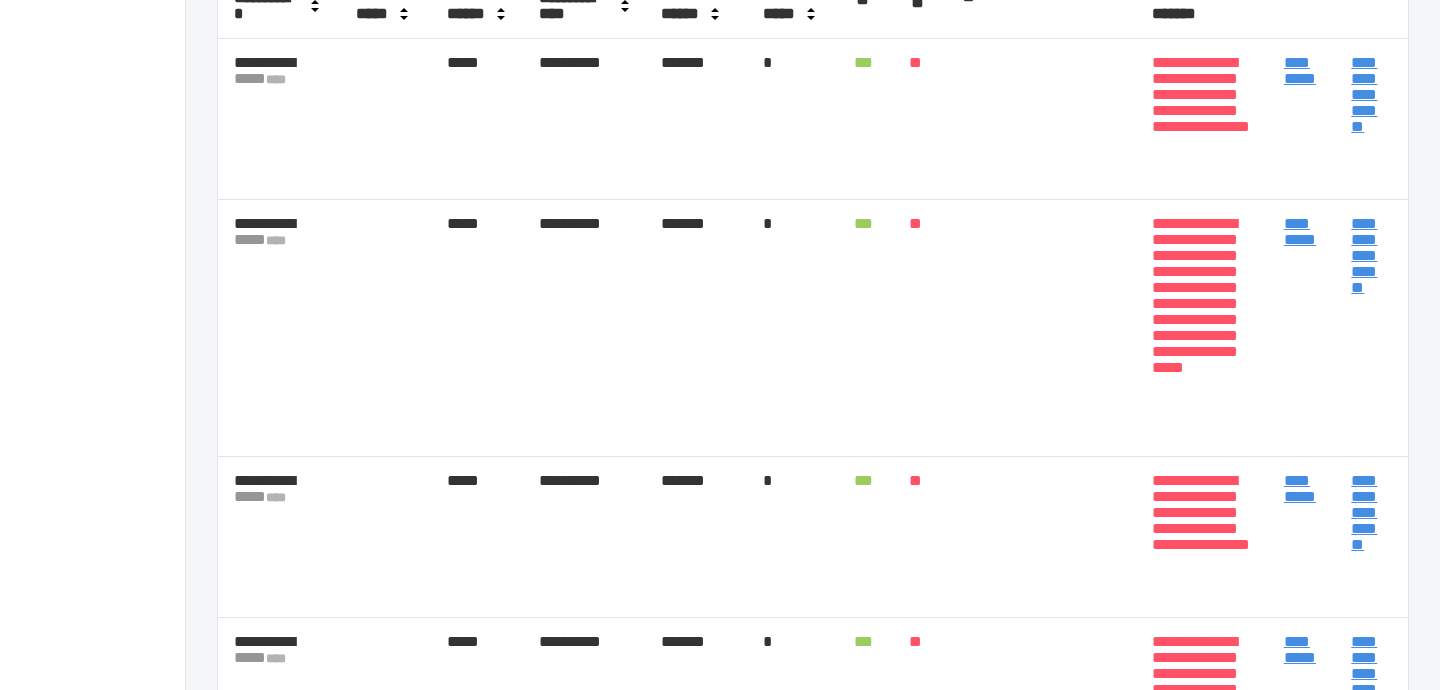scroll, scrollTop: 500, scrollLeft: 0, axis: vertical 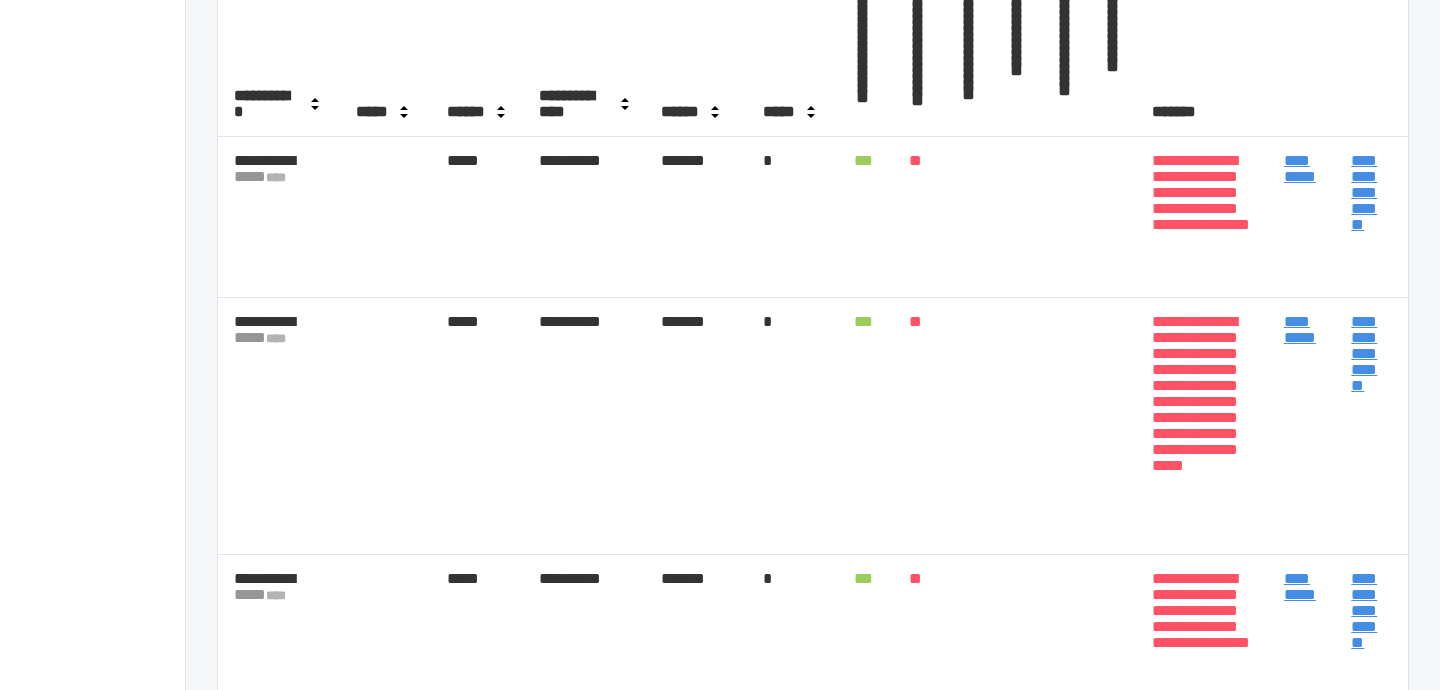 click on "**********" at bounding box center [1300, 168] 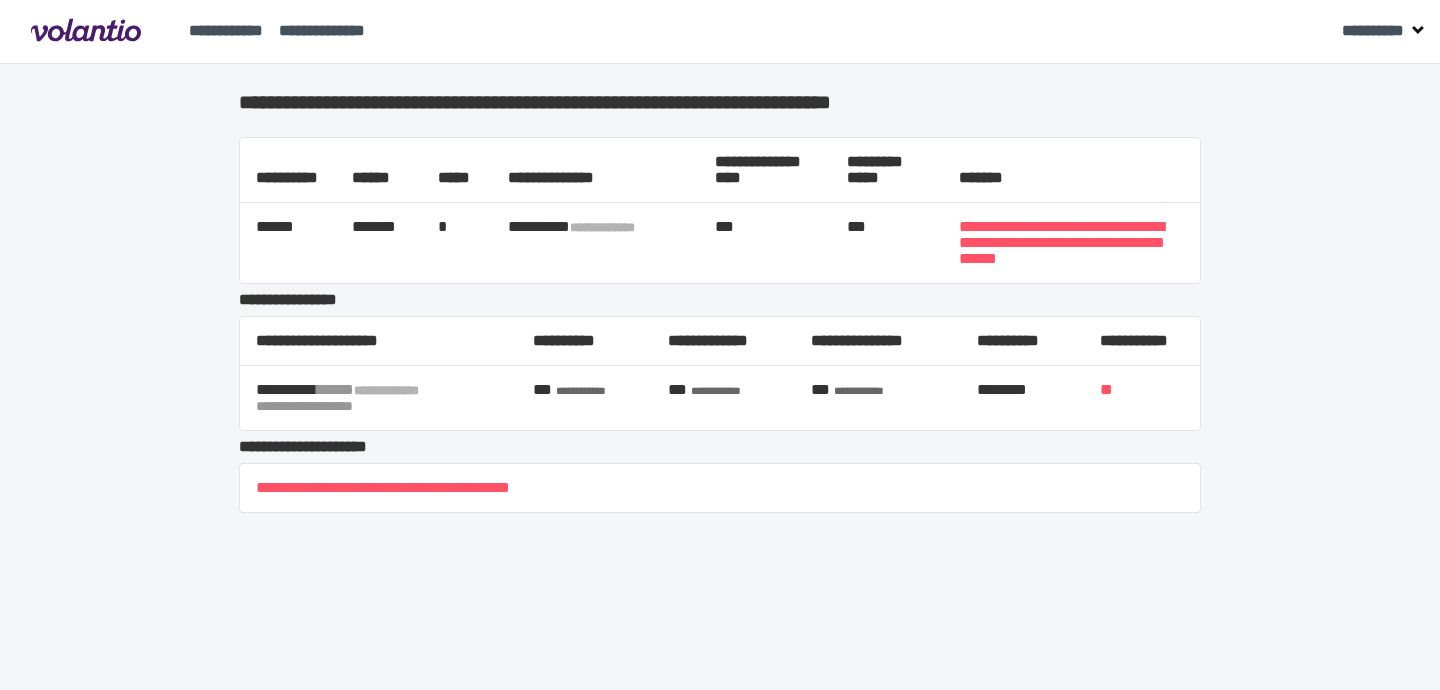 click on "**********" at bounding box center (720, 488) 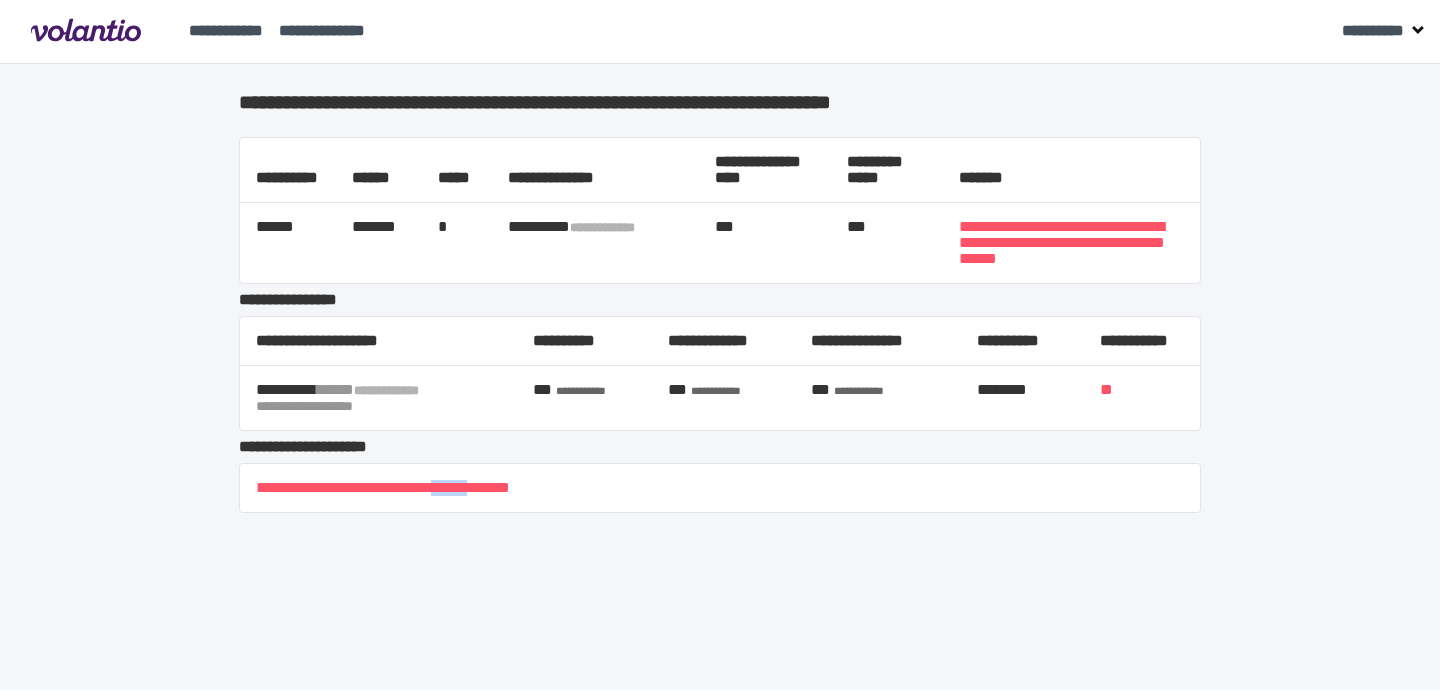 click on "**********" at bounding box center (720, 488) 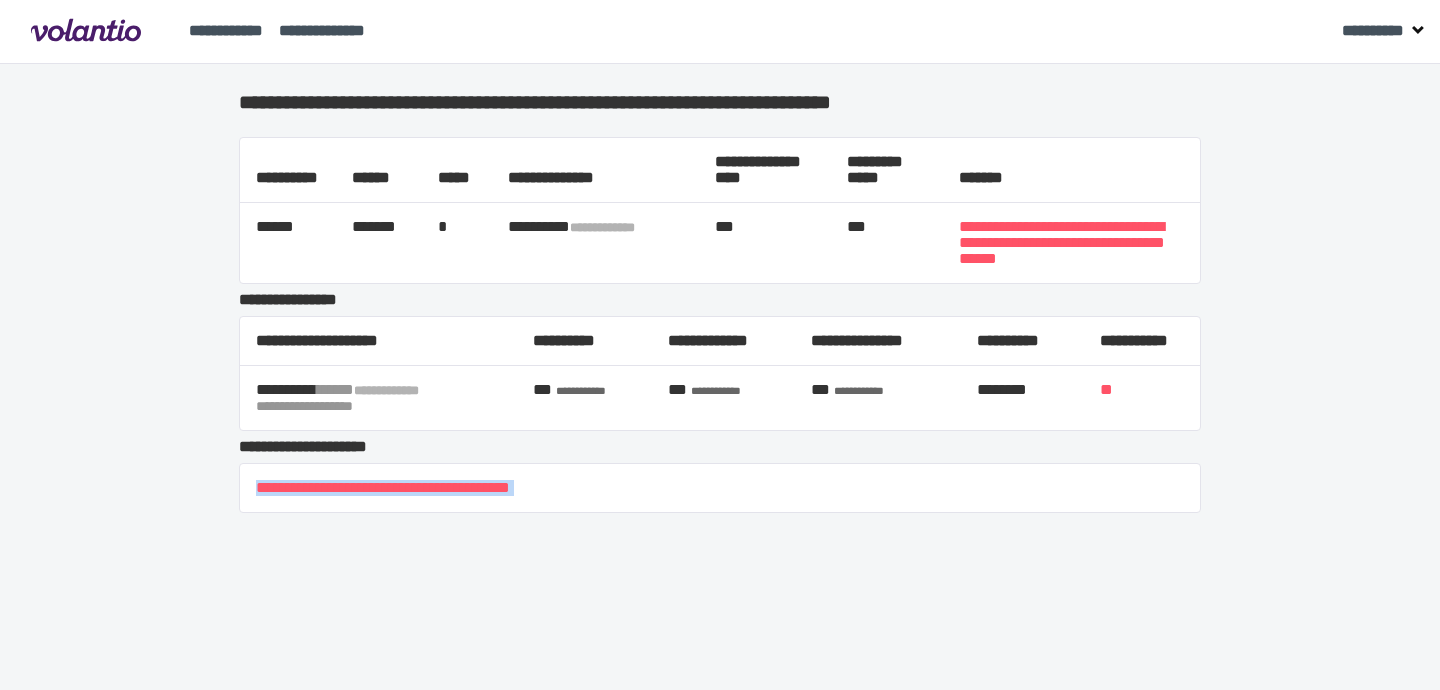click on "**********" at bounding box center (720, 488) 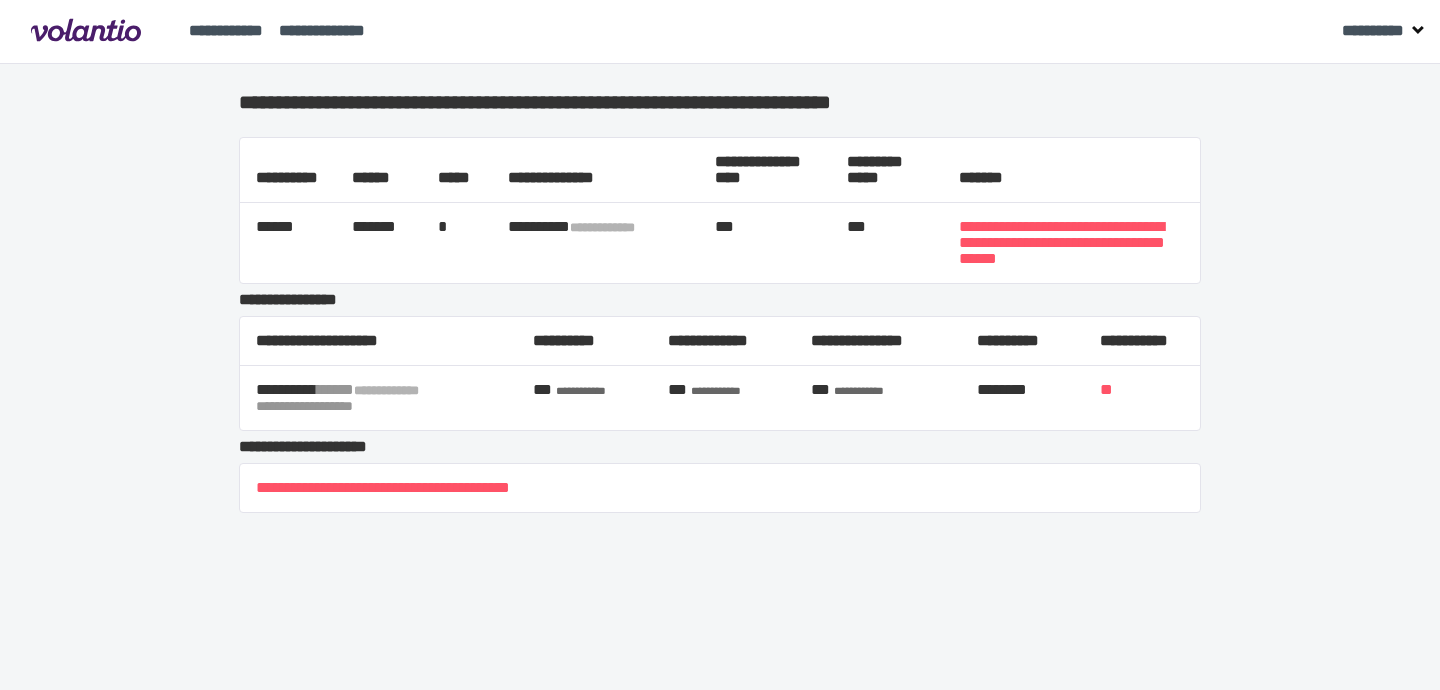 click on "**********" at bounding box center (720, 488) 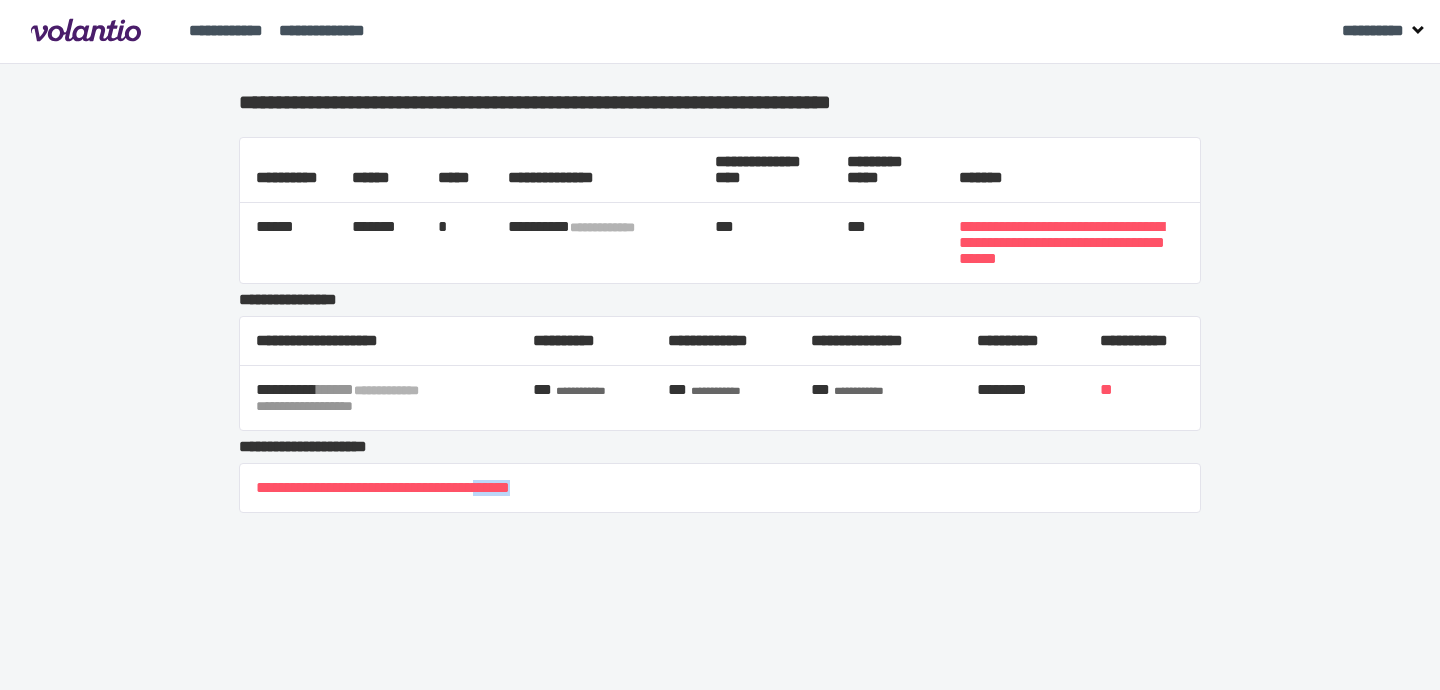 click on "**********" at bounding box center (720, 488) 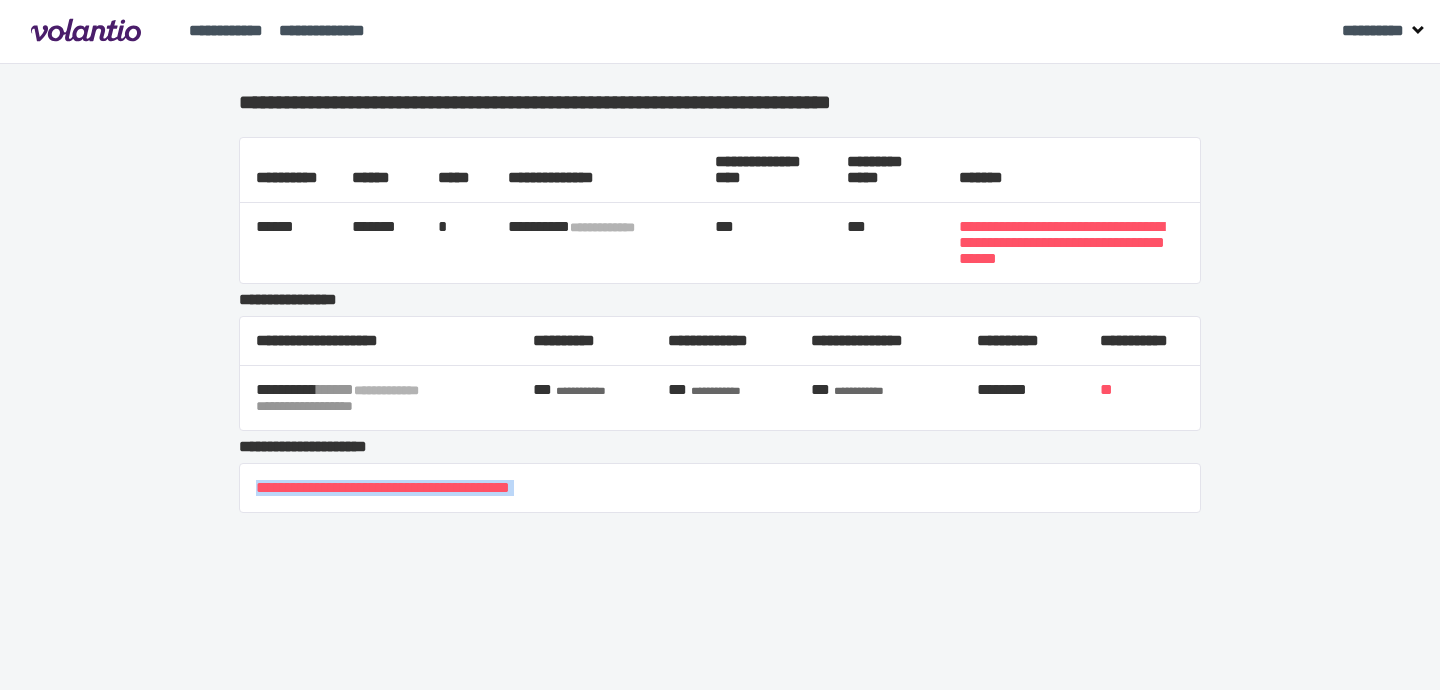click on "**********" at bounding box center [720, 488] 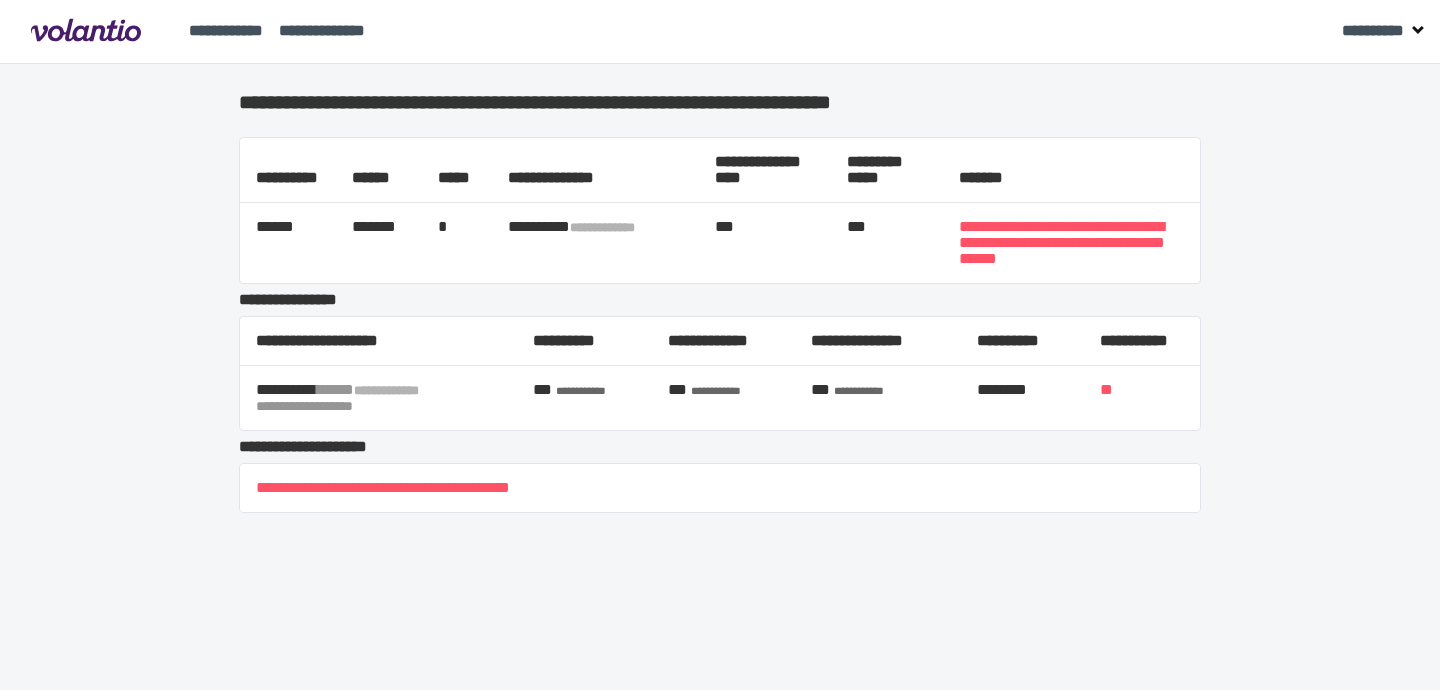 click on "**********" at bounding box center (720, 488) 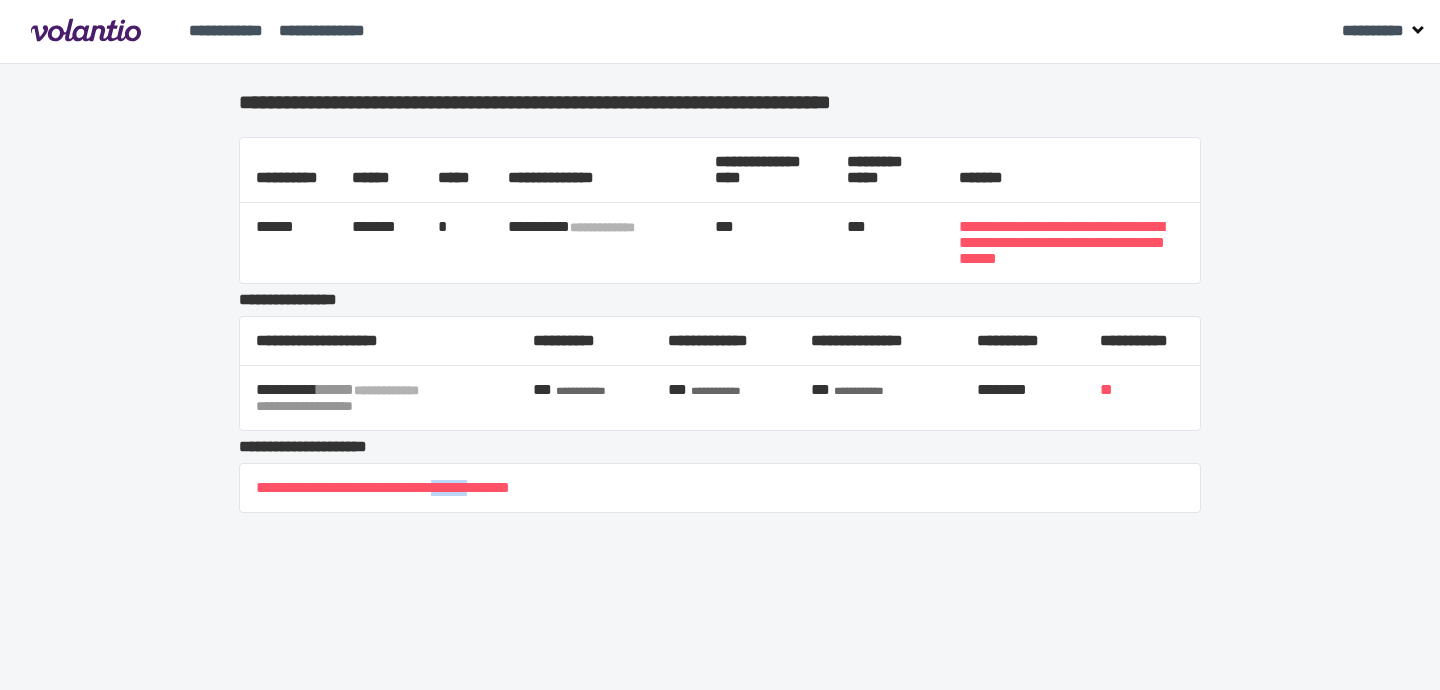 click on "**********" at bounding box center (720, 488) 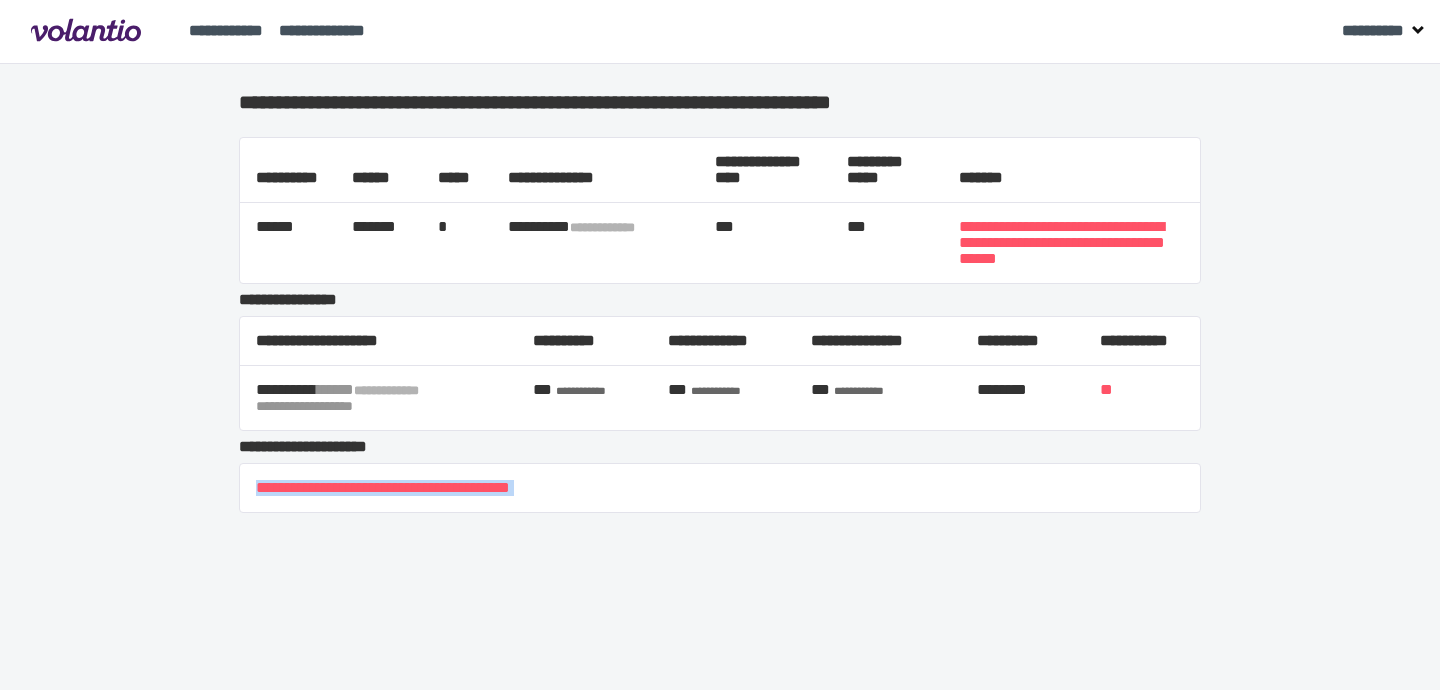 click on "**********" at bounding box center (720, 488) 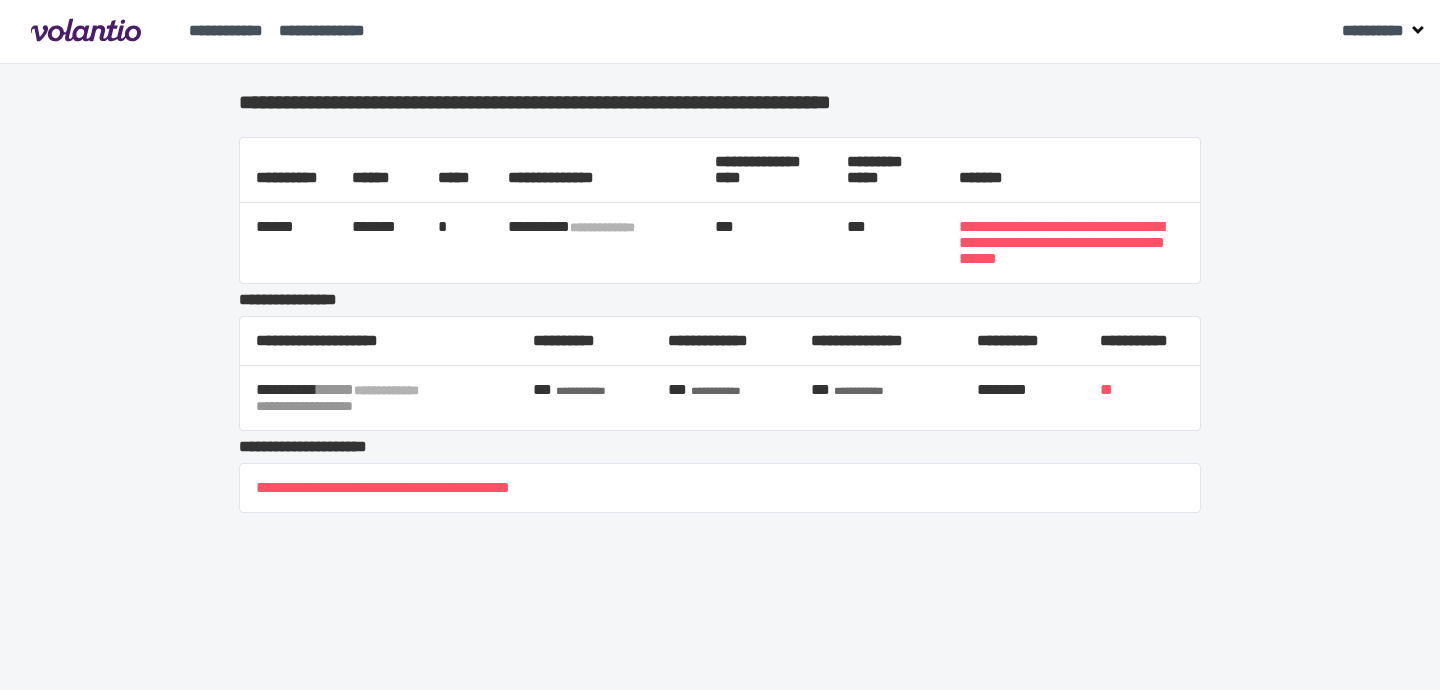 click on "**********" at bounding box center (720, 488) 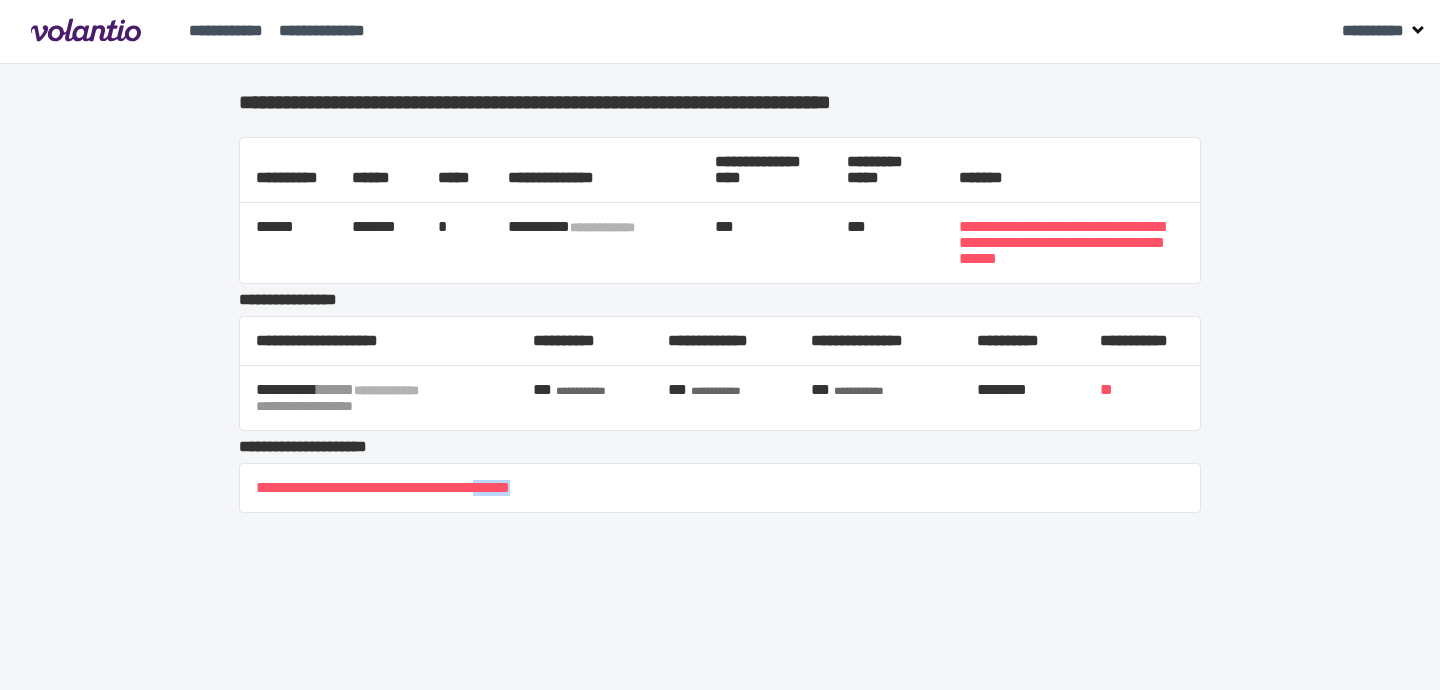 click on "**********" at bounding box center [720, 488] 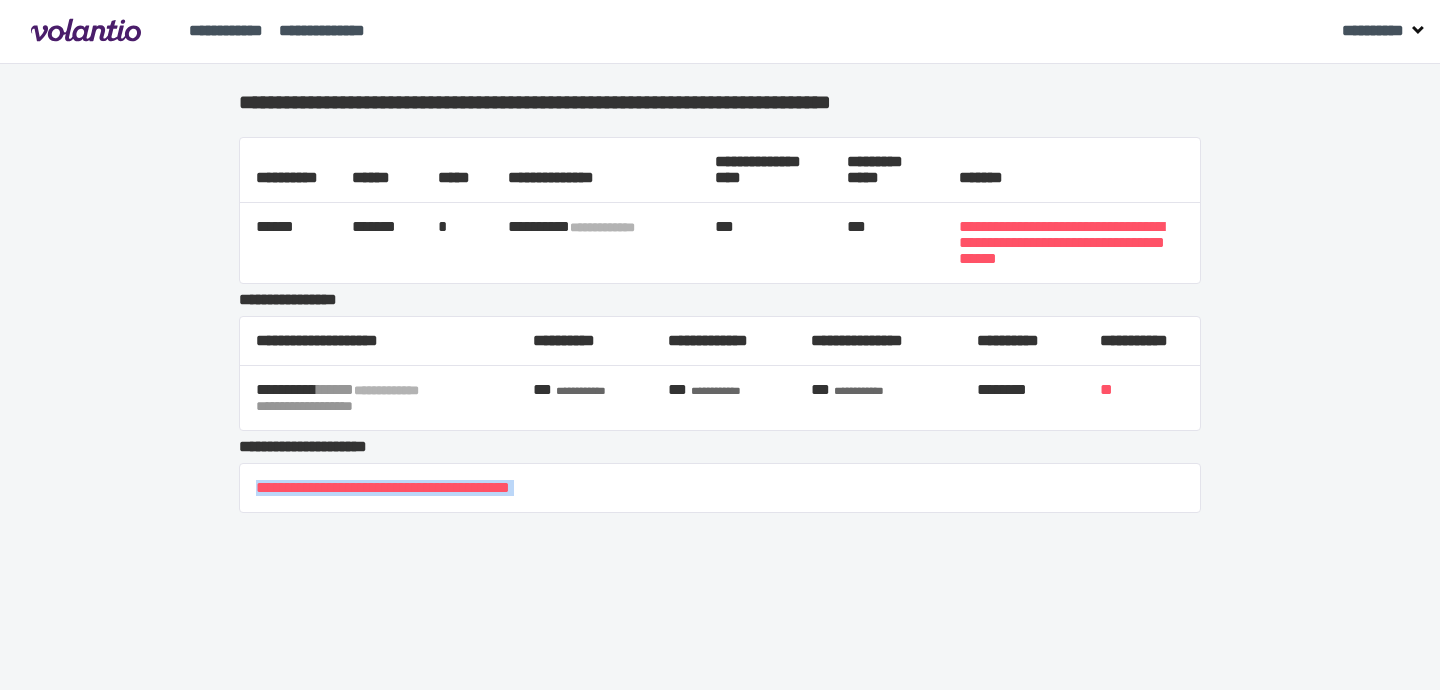 click on "**********" at bounding box center [720, 488] 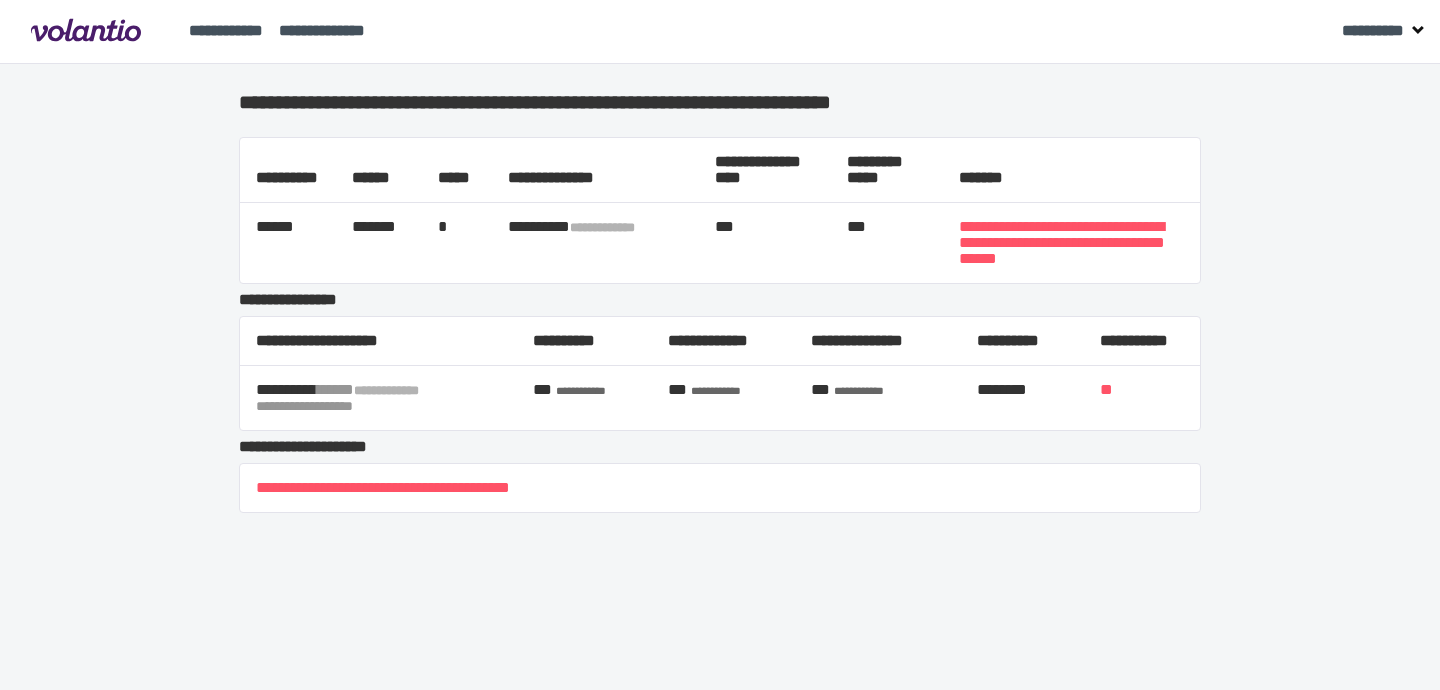 click on "**********" at bounding box center [720, 488] 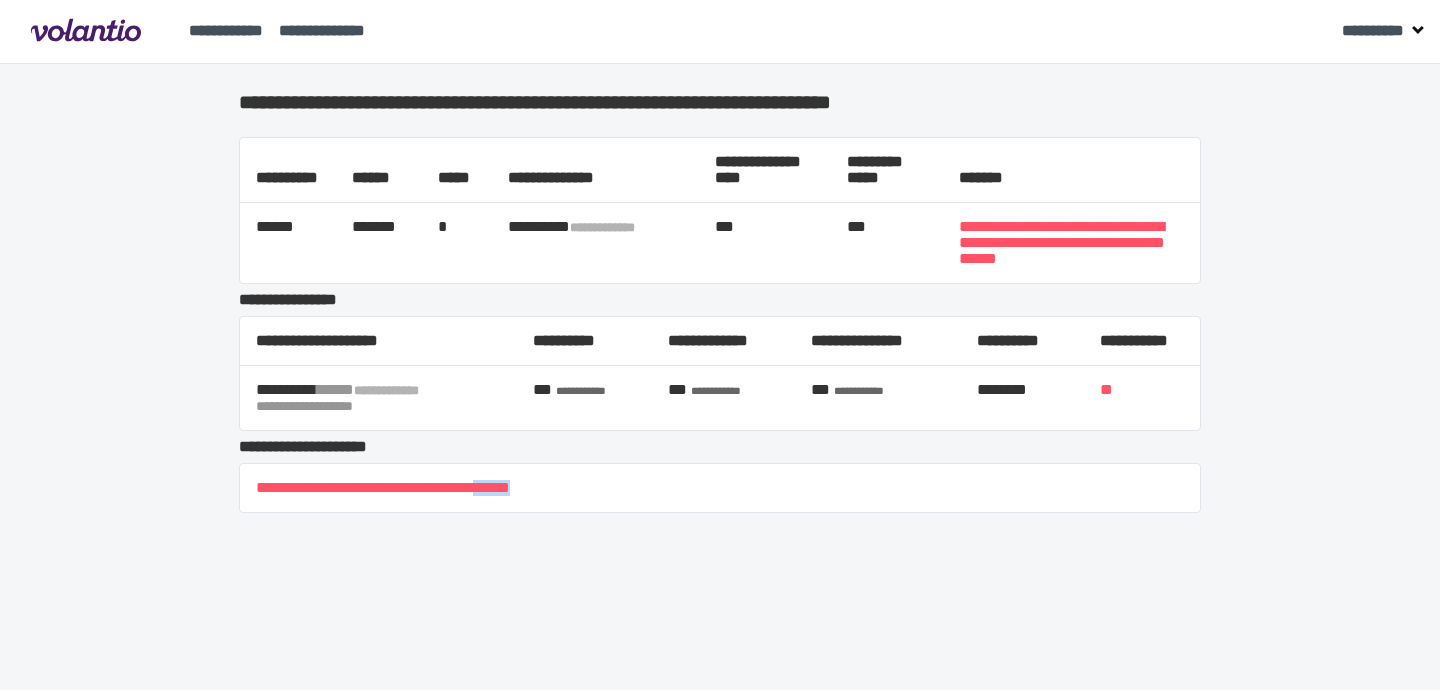 click on "**********" at bounding box center [720, 488] 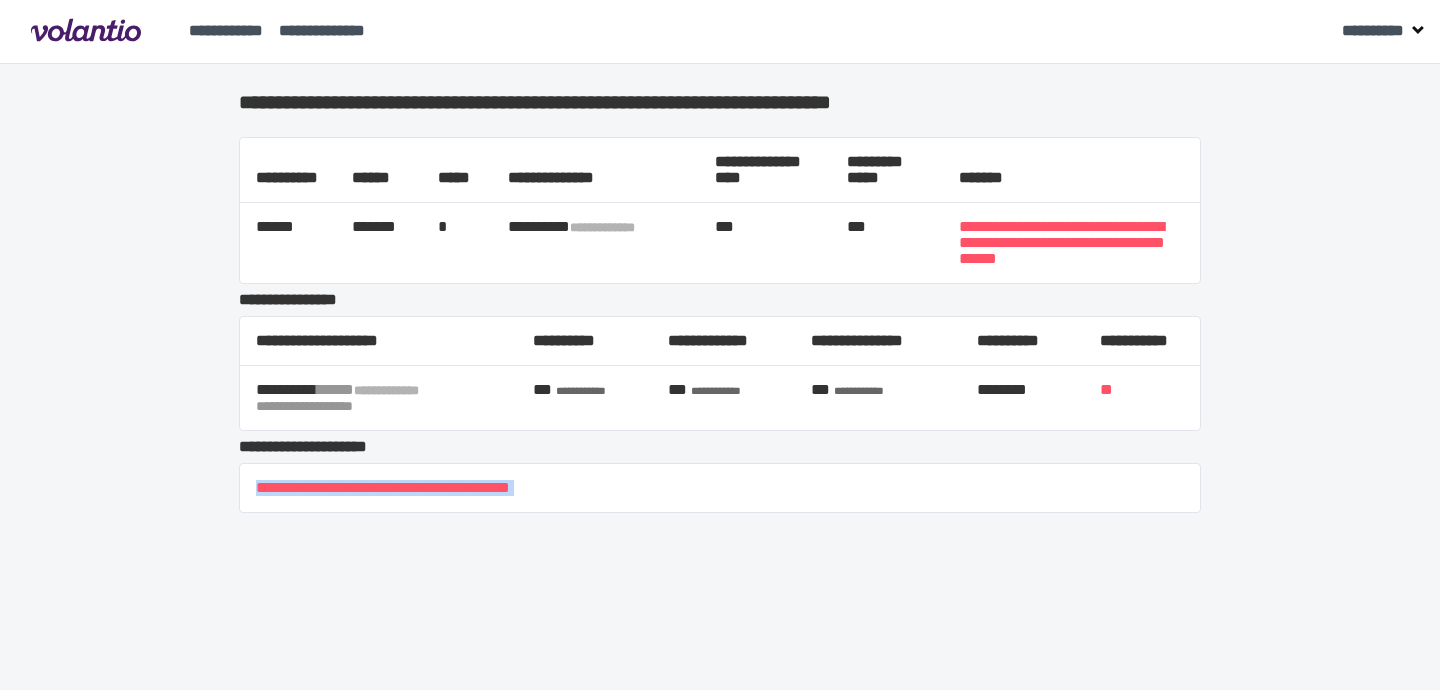 click on "**********" at bounding box center (720, 488) 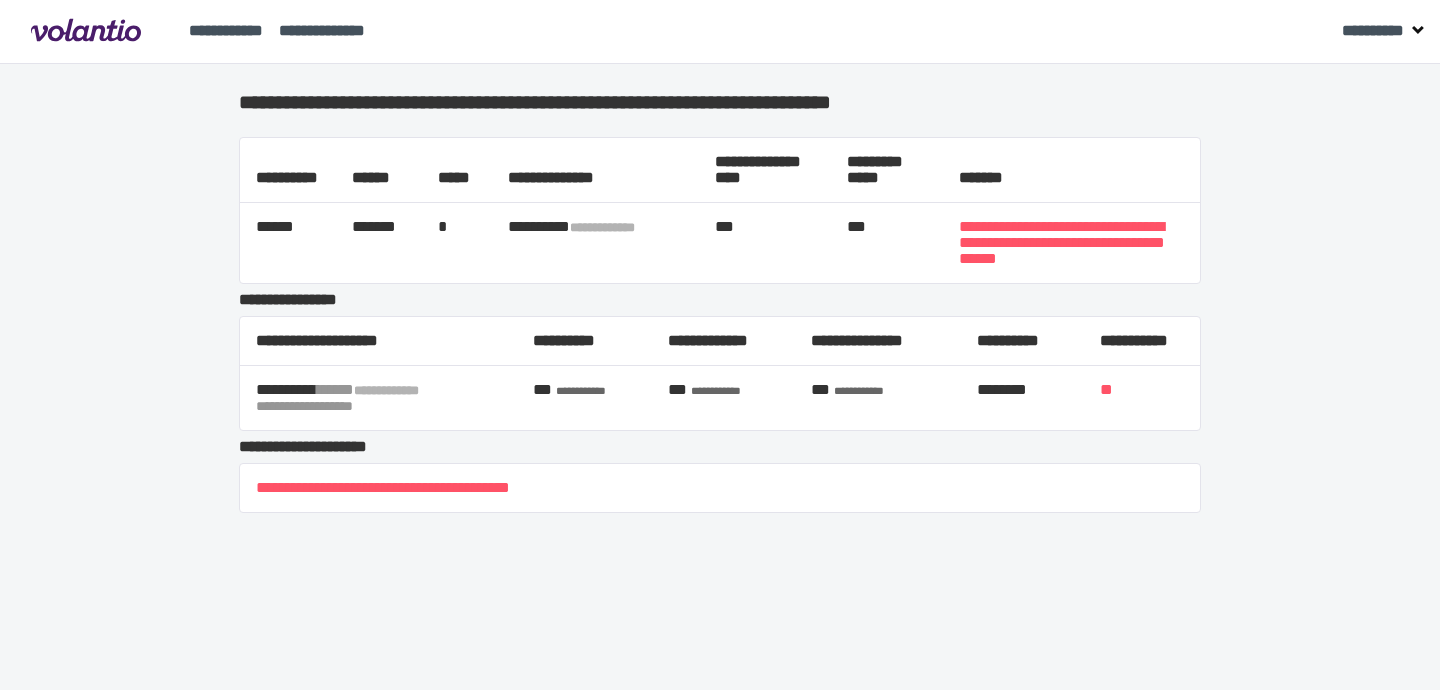 click on "**********" at bounding box center (720, 488) 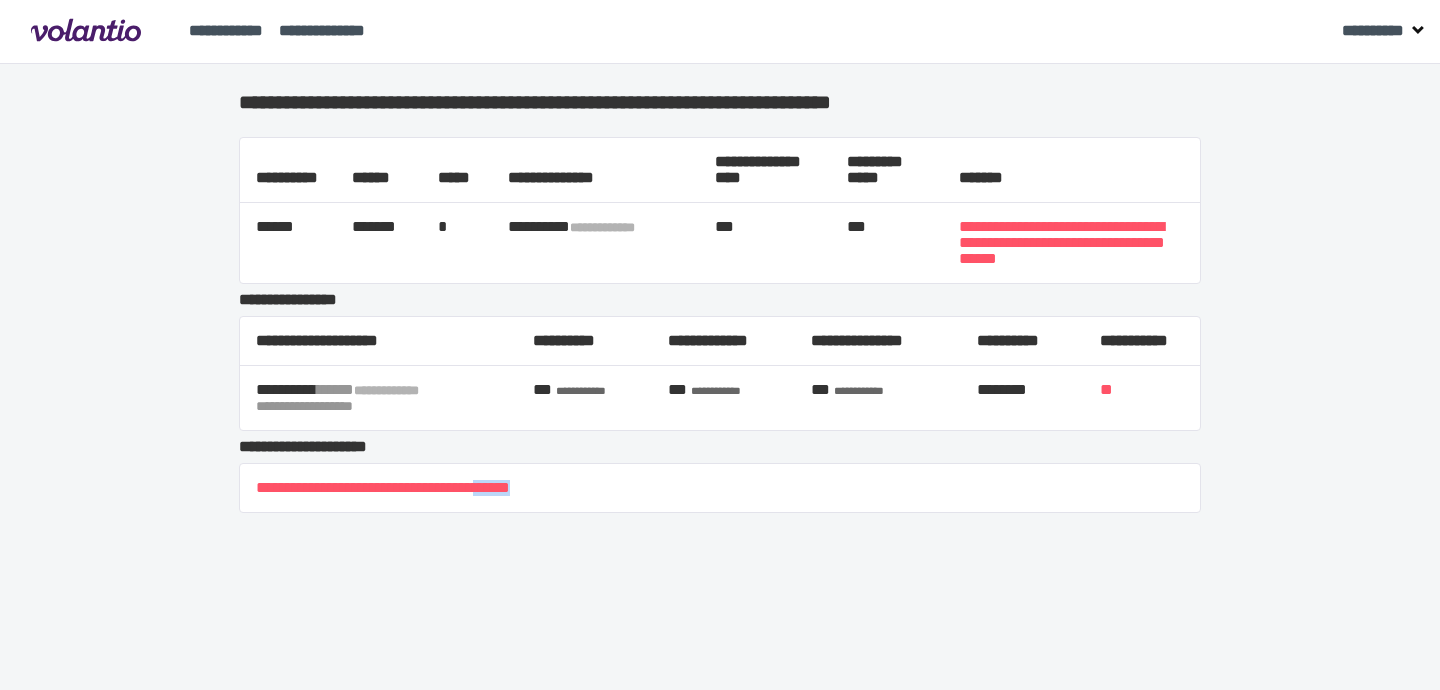 click on "**********" at bounding box center (720, 488) 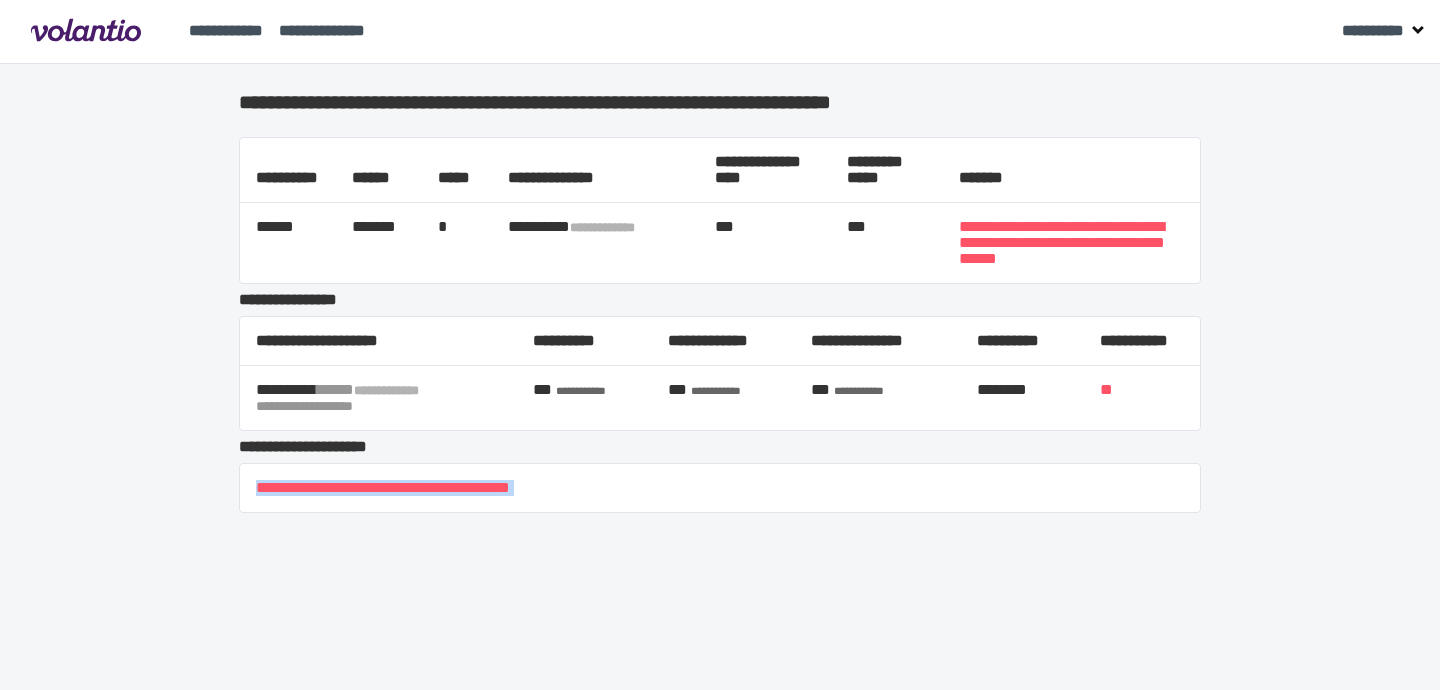 click on "**********" at bounding box center (720, 488) 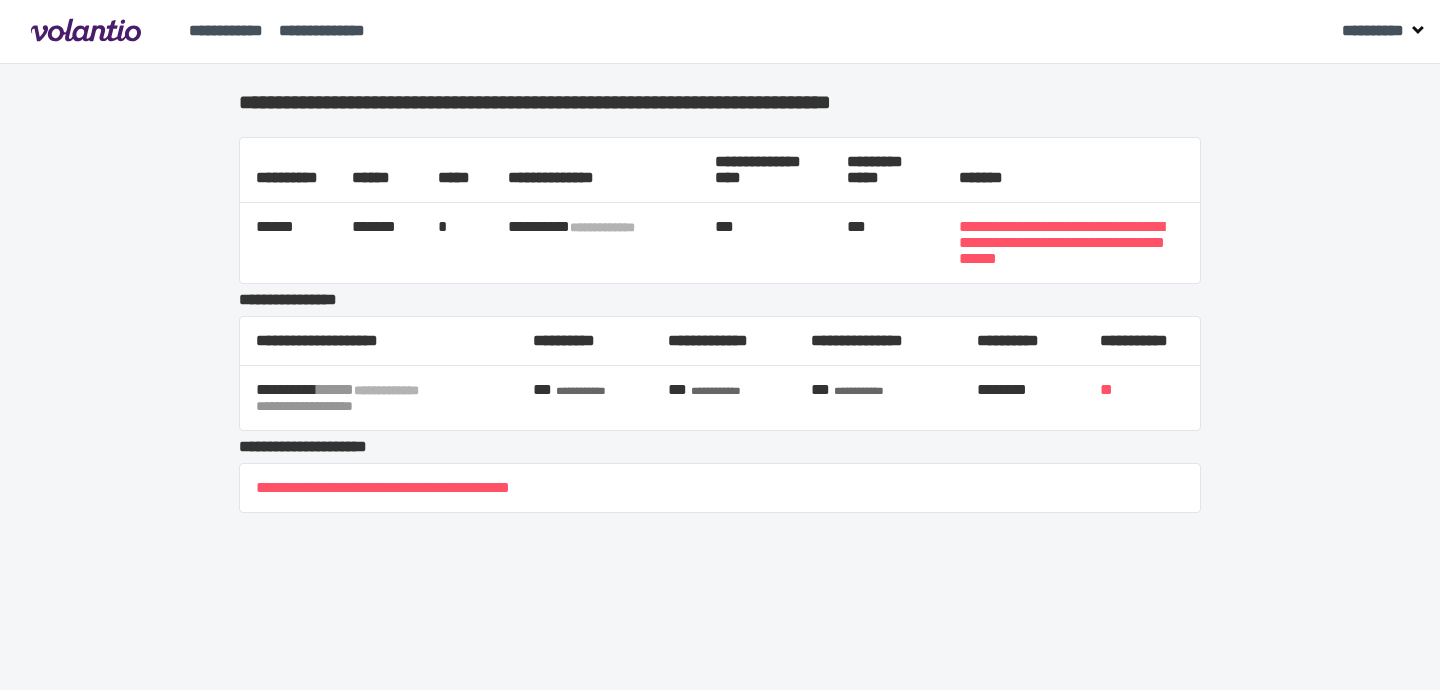 click on "**********" at bounding box center (720, 488) 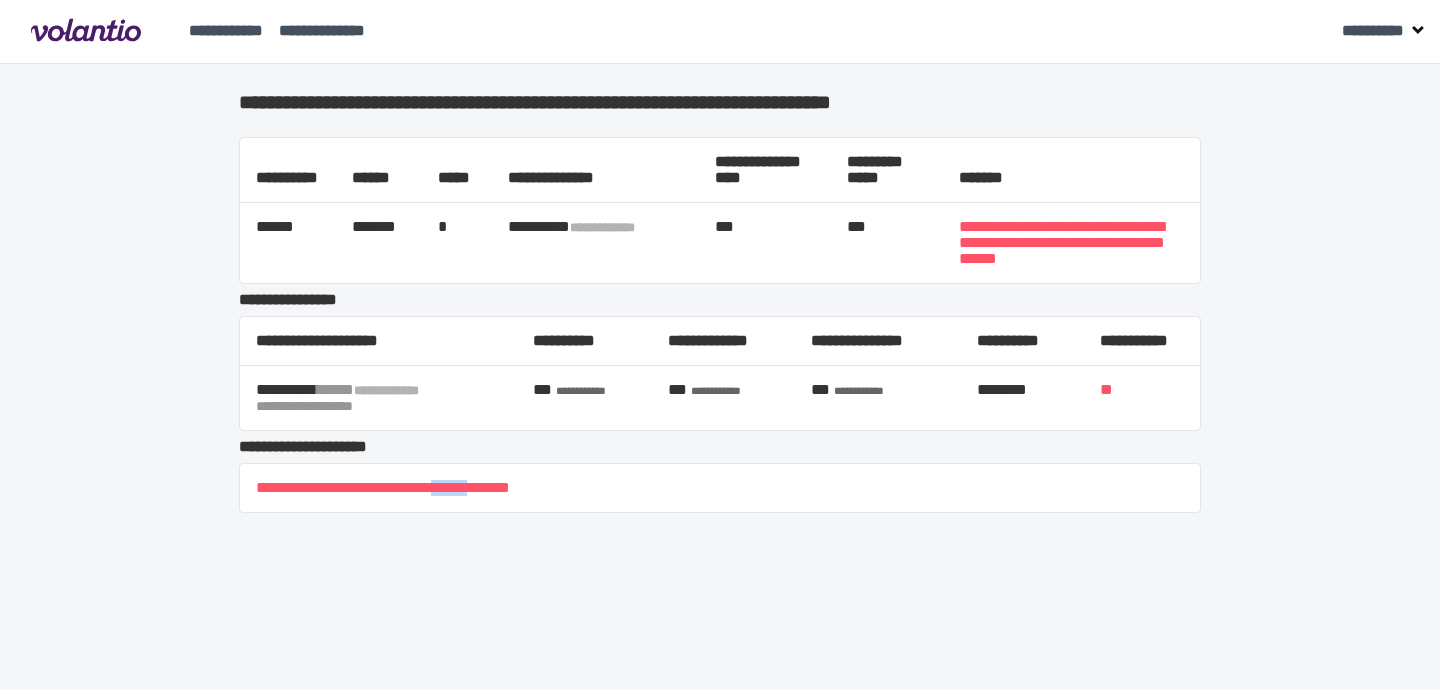 click on "**********" at bounding box center (720, 488) 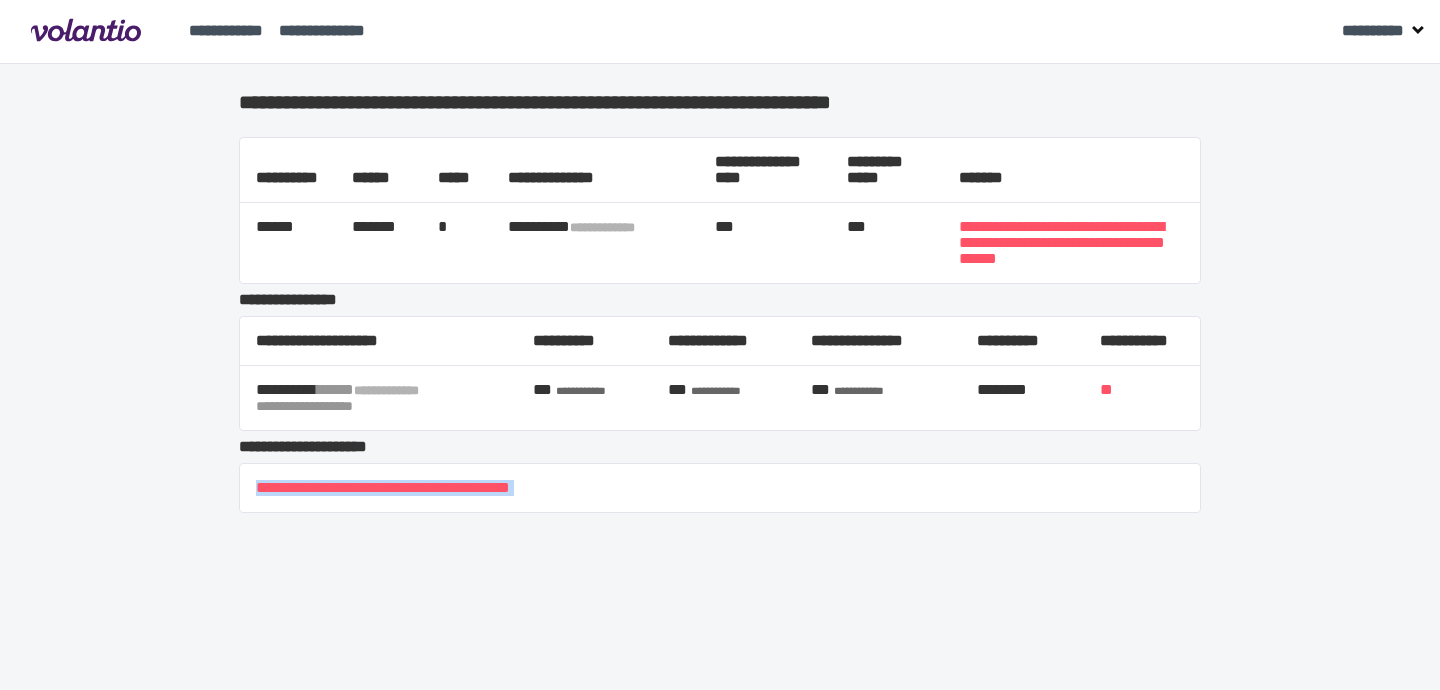 click on "**********" at bounding box center (720, 488) 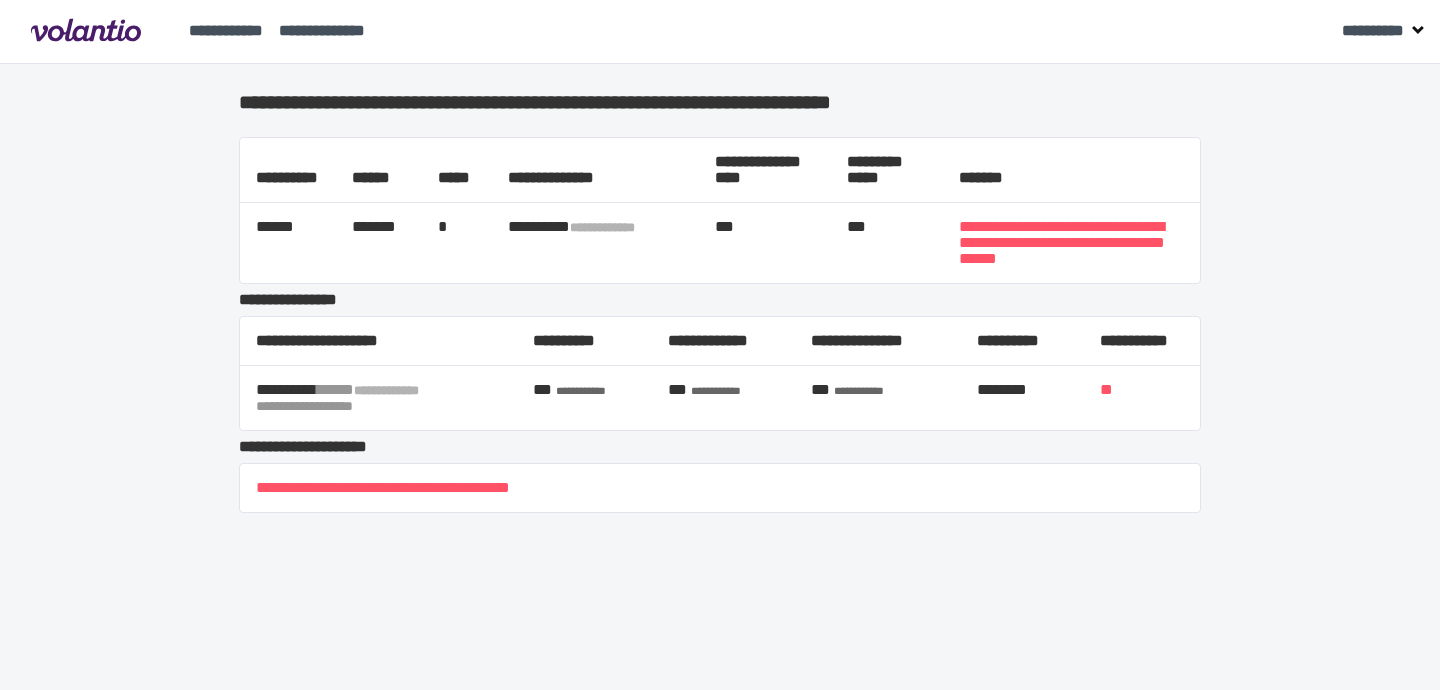 click on "**********" at bounding box center [720, 488] 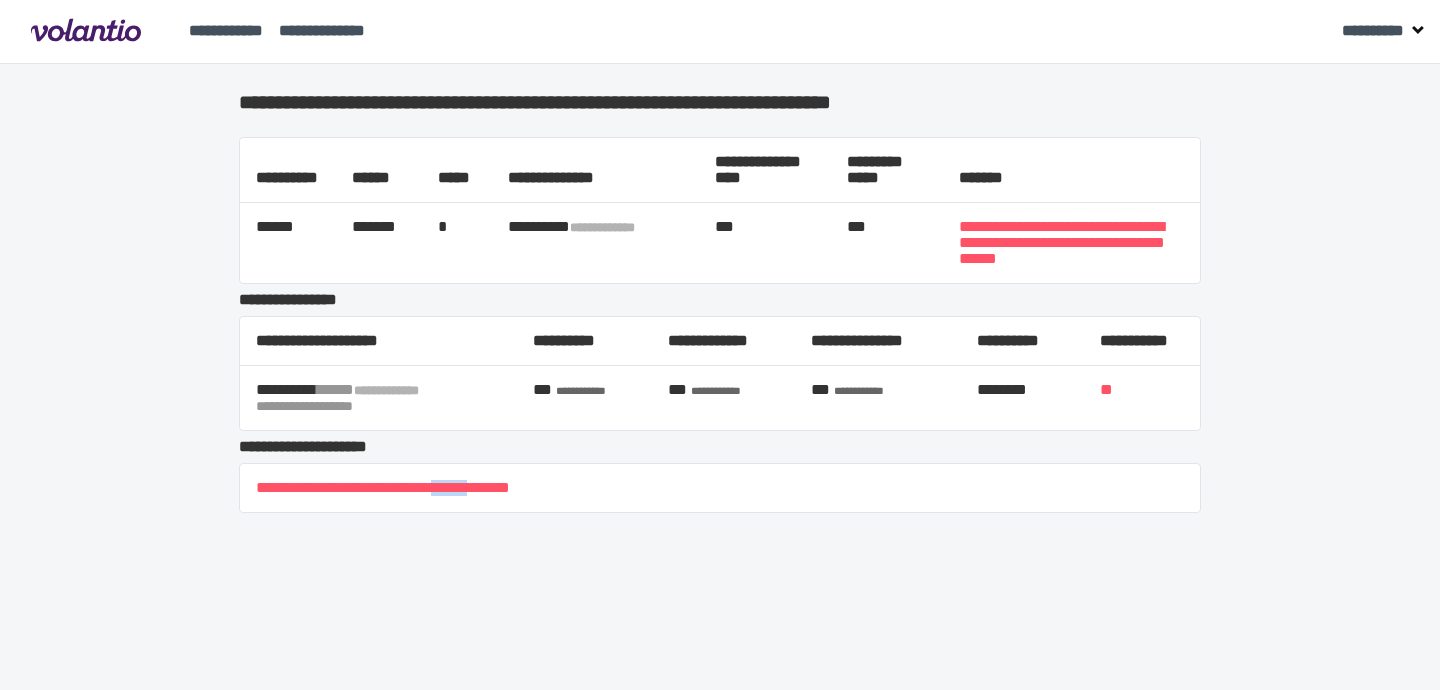 click on "**********" at bounding box center (720, 488) 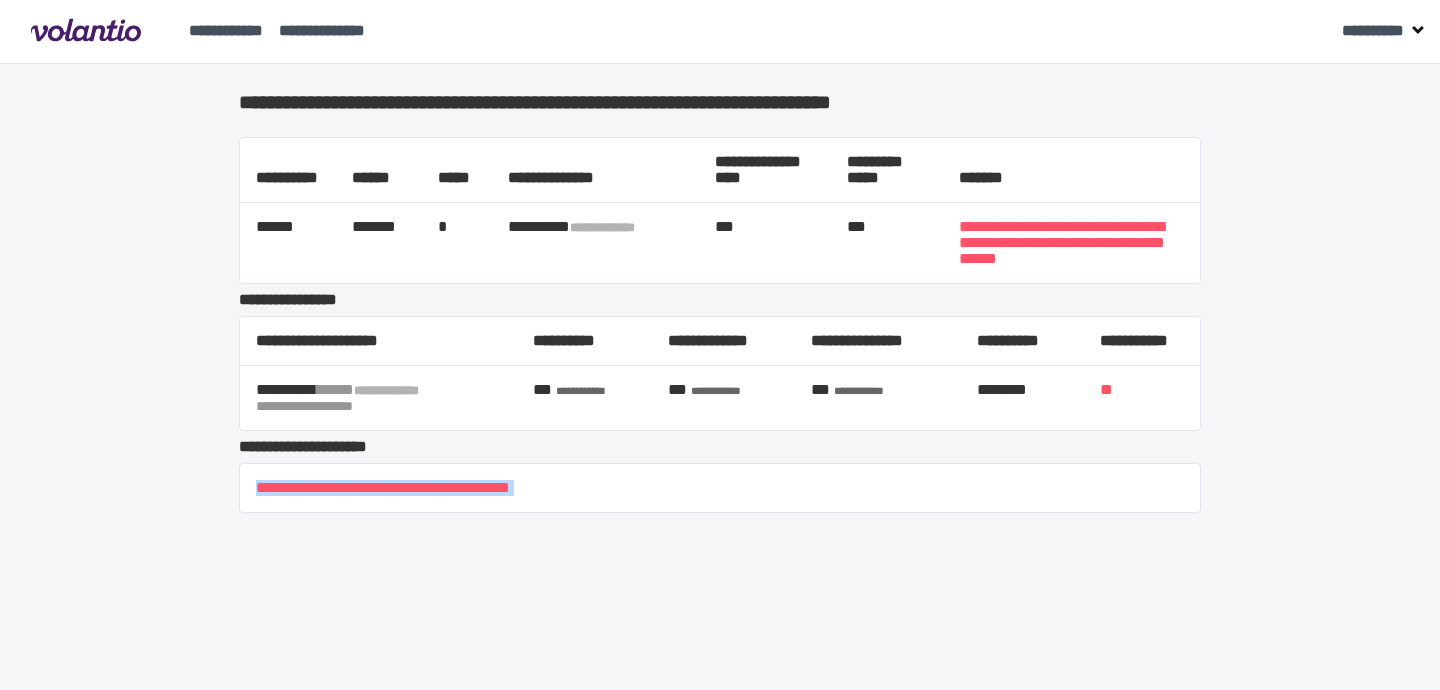 click on "**********" at bounding box center (720, 488) 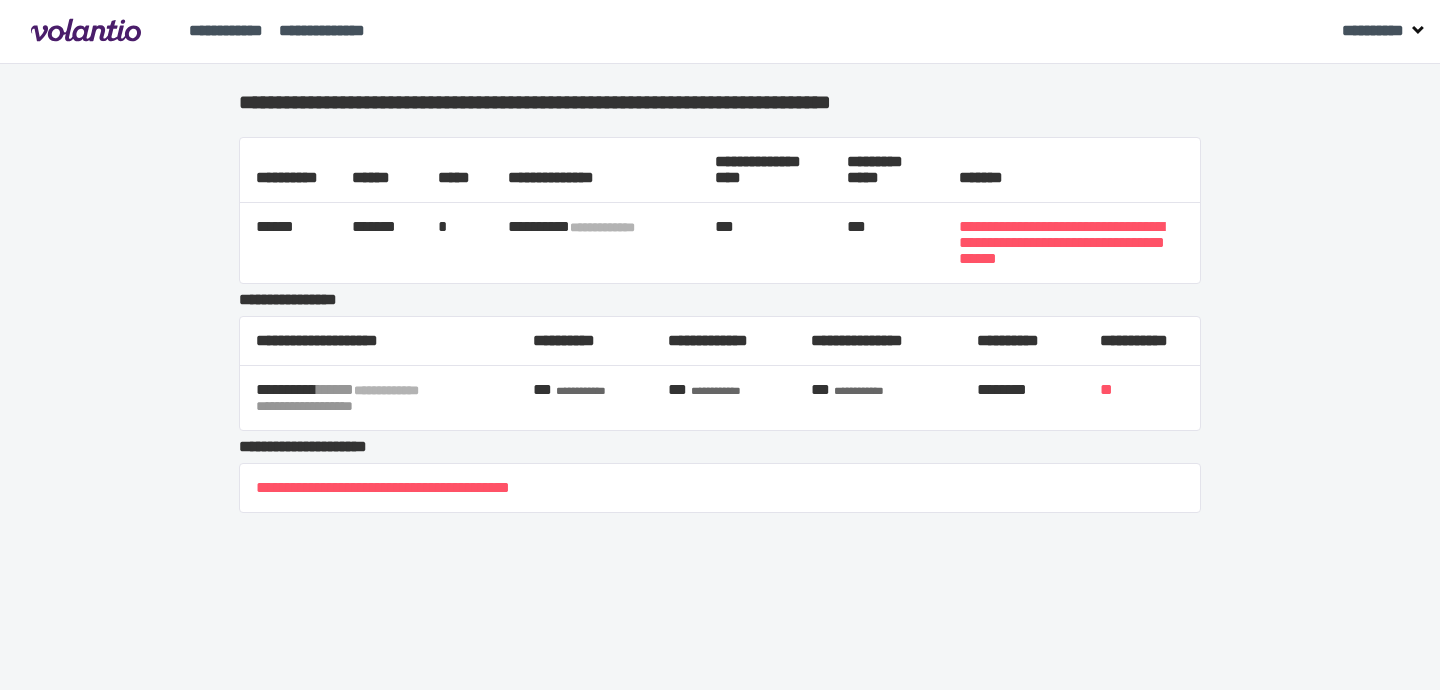 click on "**********" at bounding box center (720, 488) 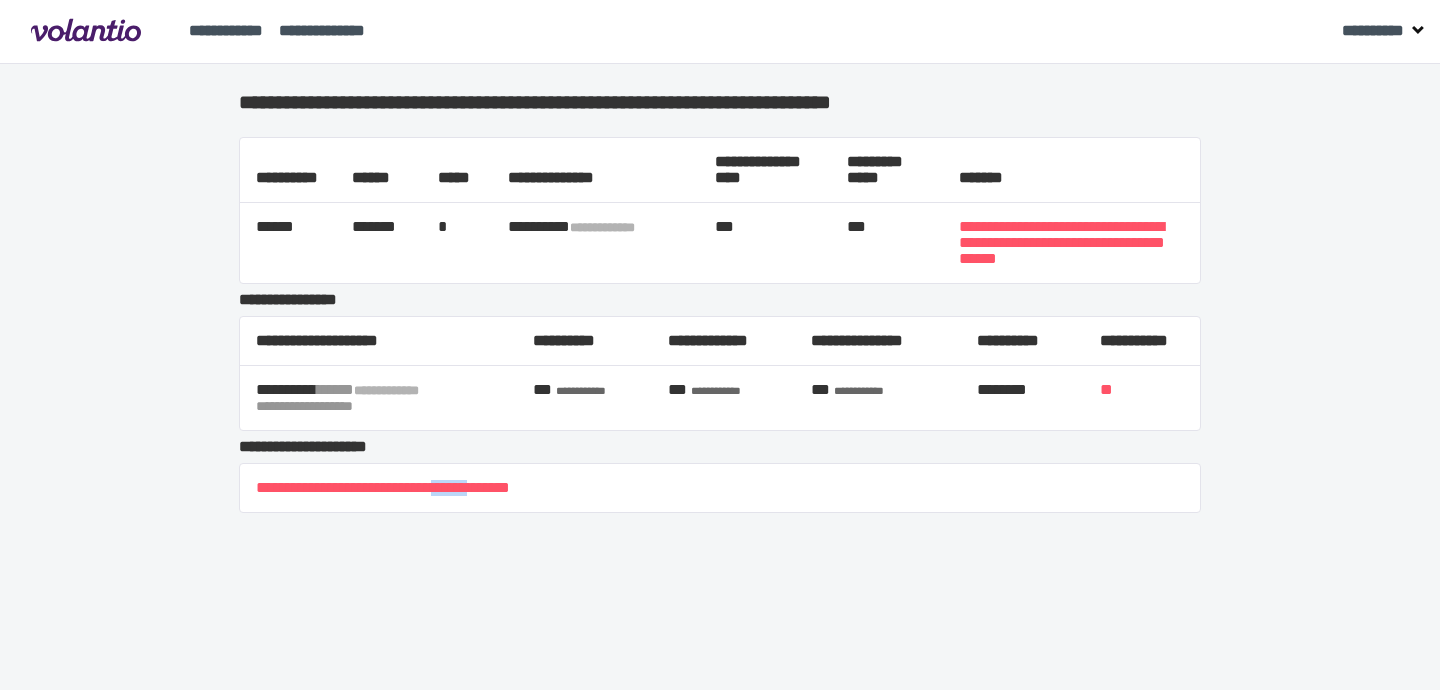 click on "**********" at bounding box center [720, 488] 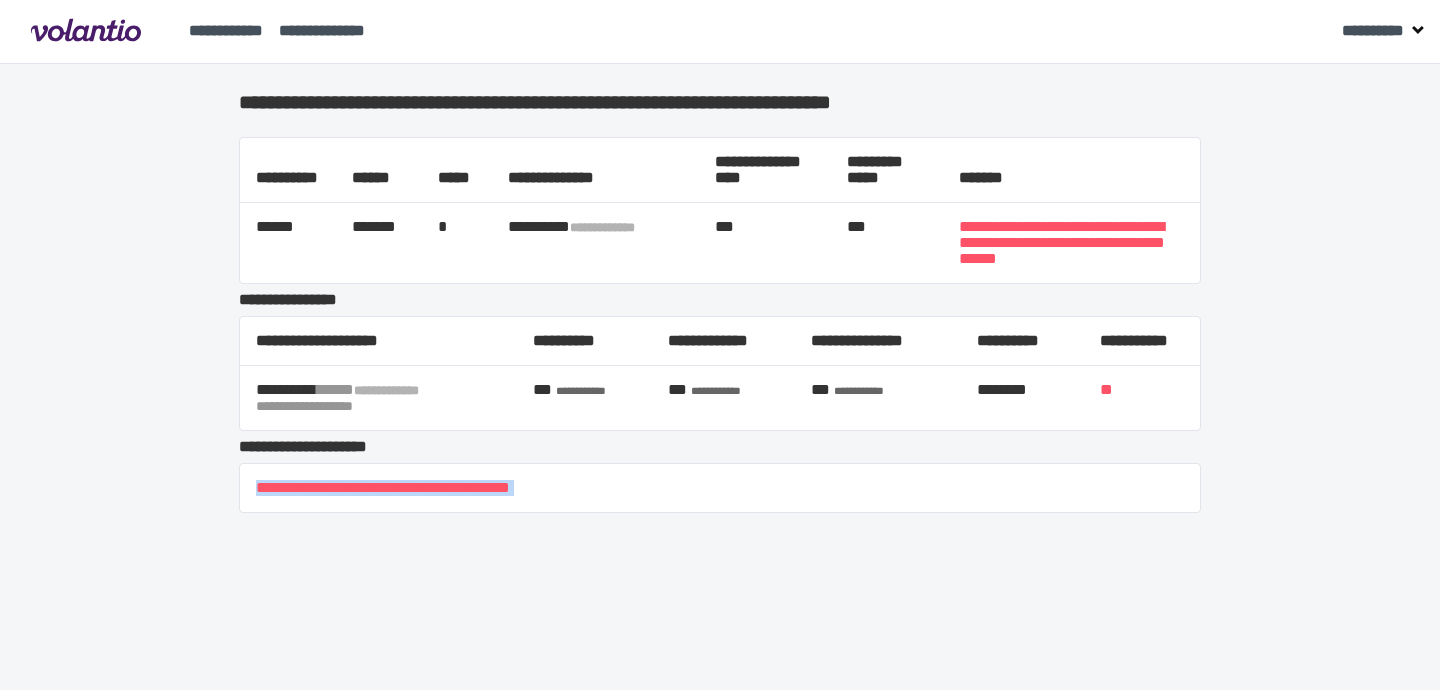 click on "**********" at bounding box center (720, 488) 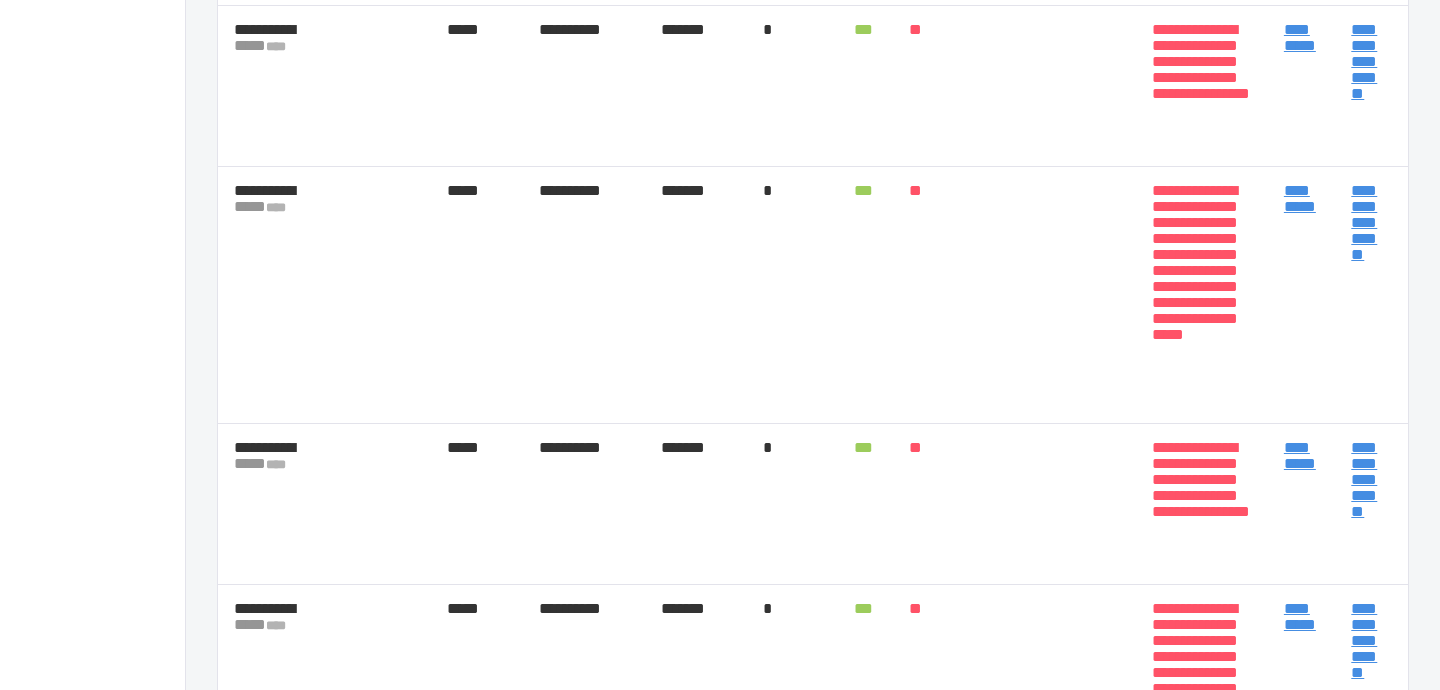 scroll, scrollTop: 520, scrollLeft: 0, axis: vertical 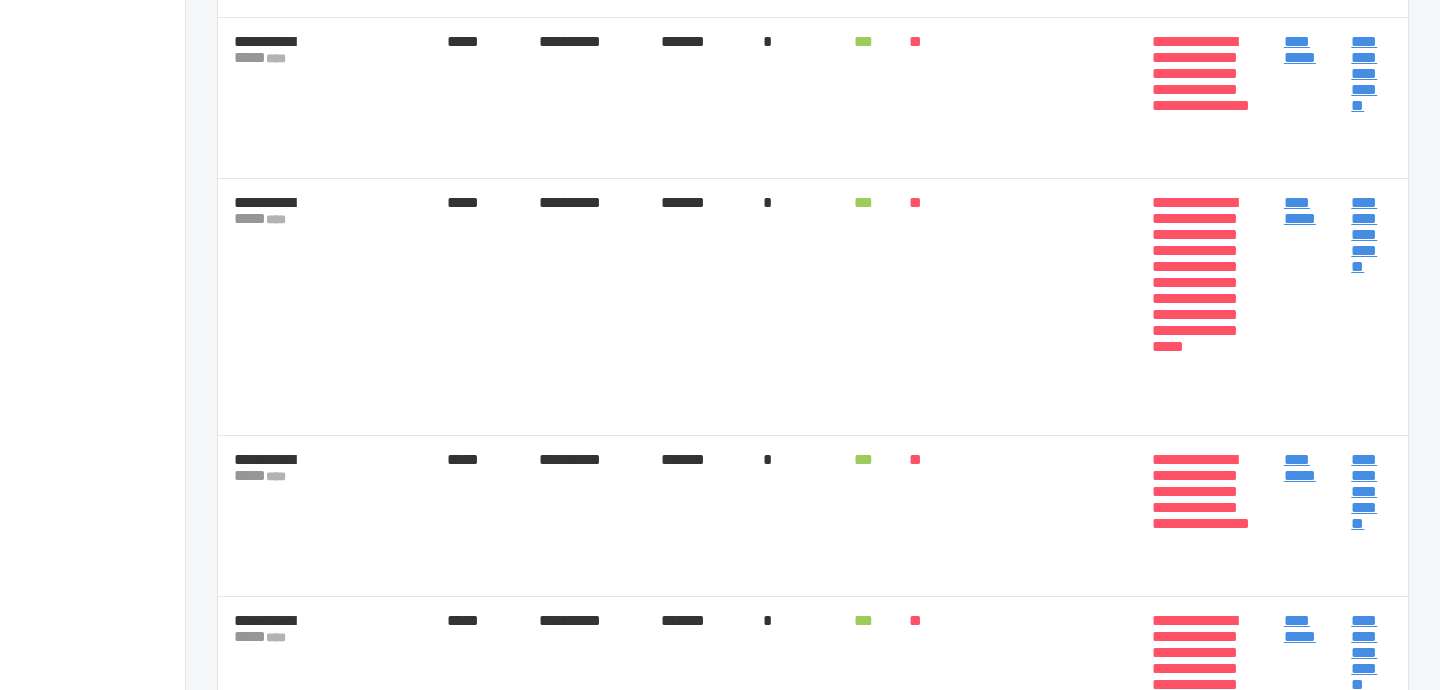 click on "**********" at bounding box center [1300, 210] 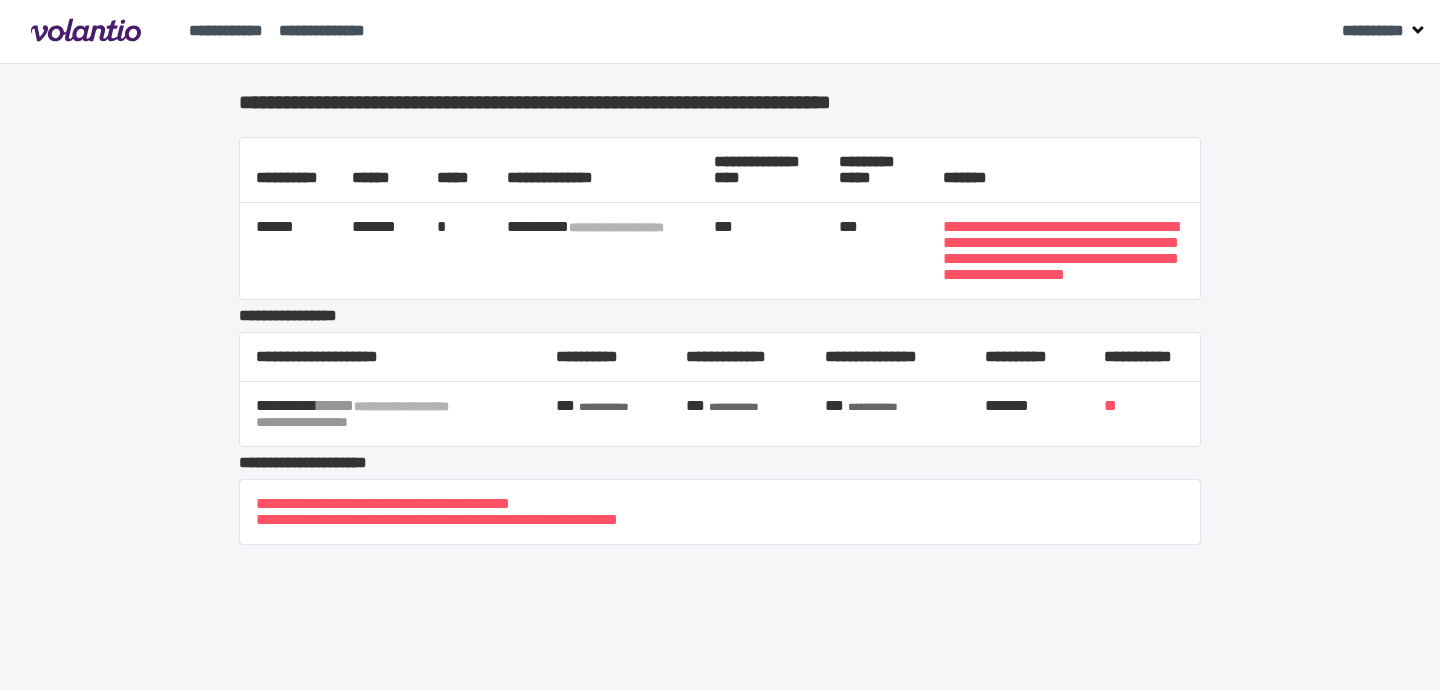 click on "**********" at bounding box center [1063, 251] 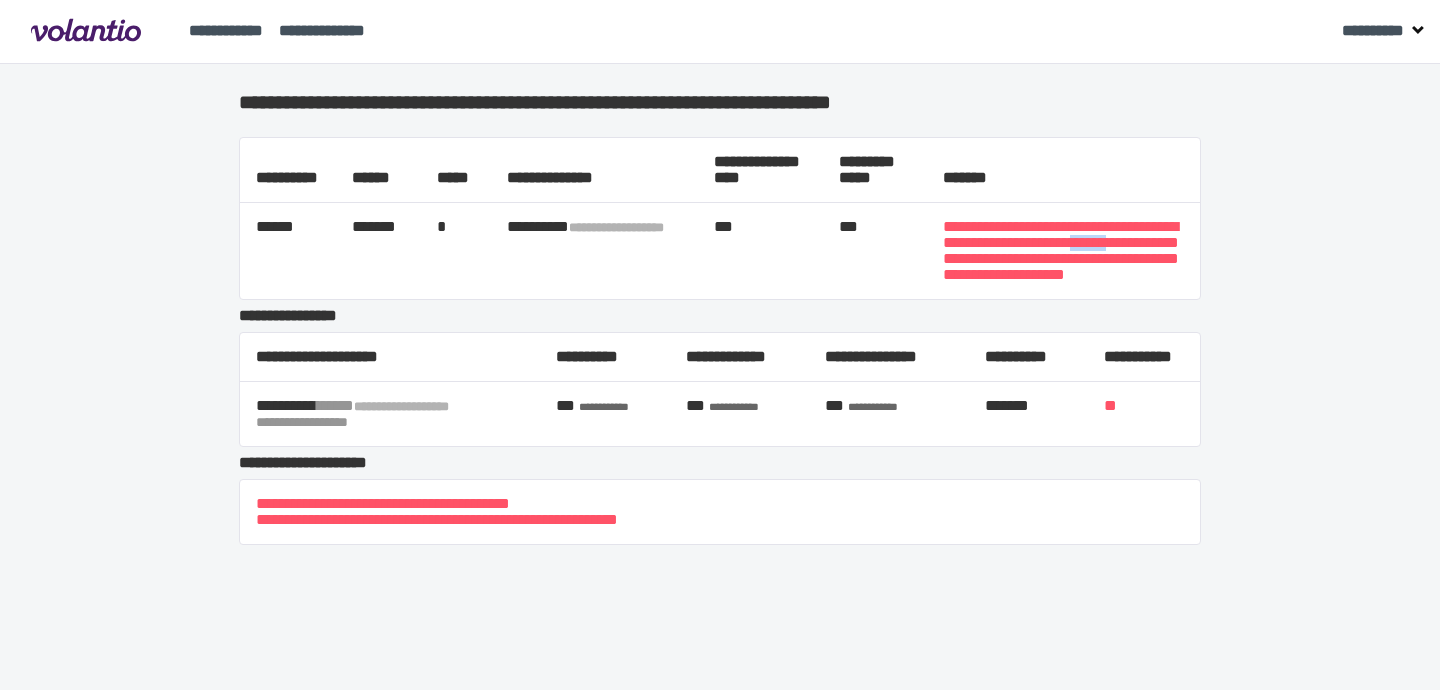 click on "**********" at bounding box center (1063, 251) 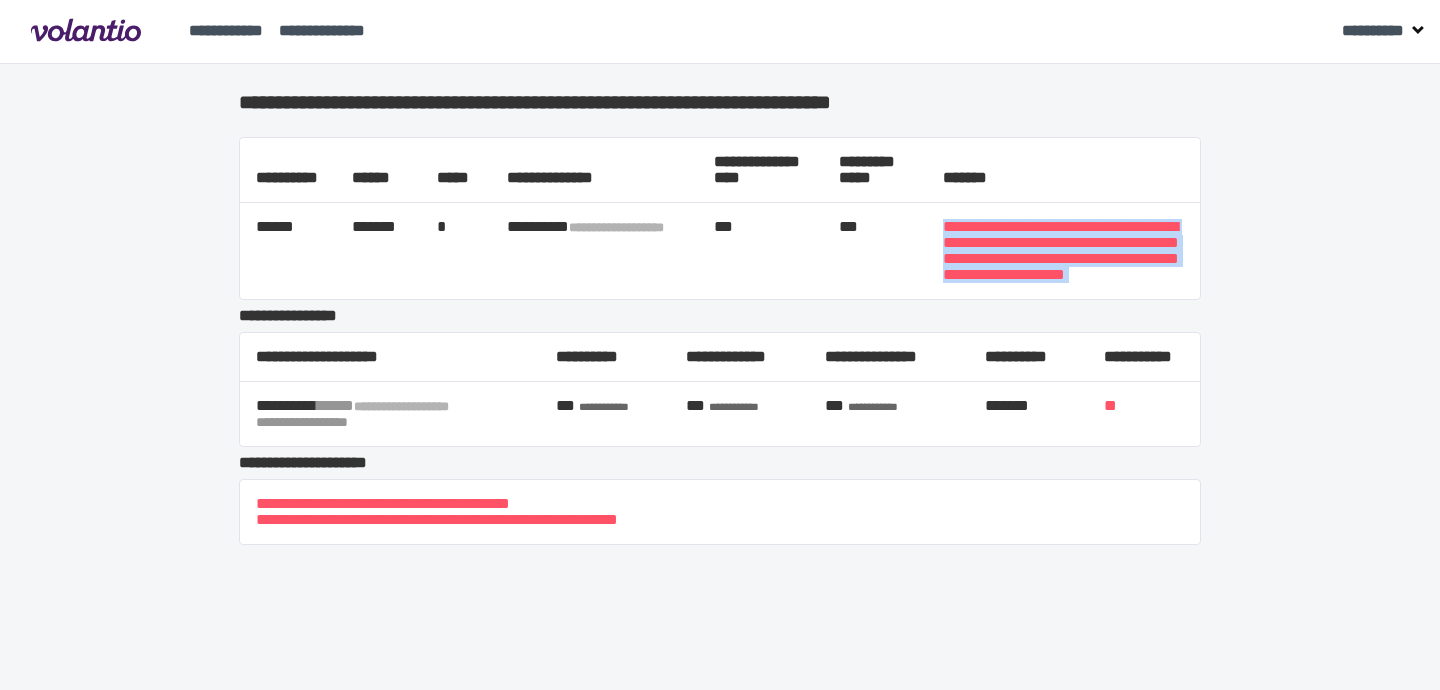 click on "**********" at bounding box center (1063, 251) 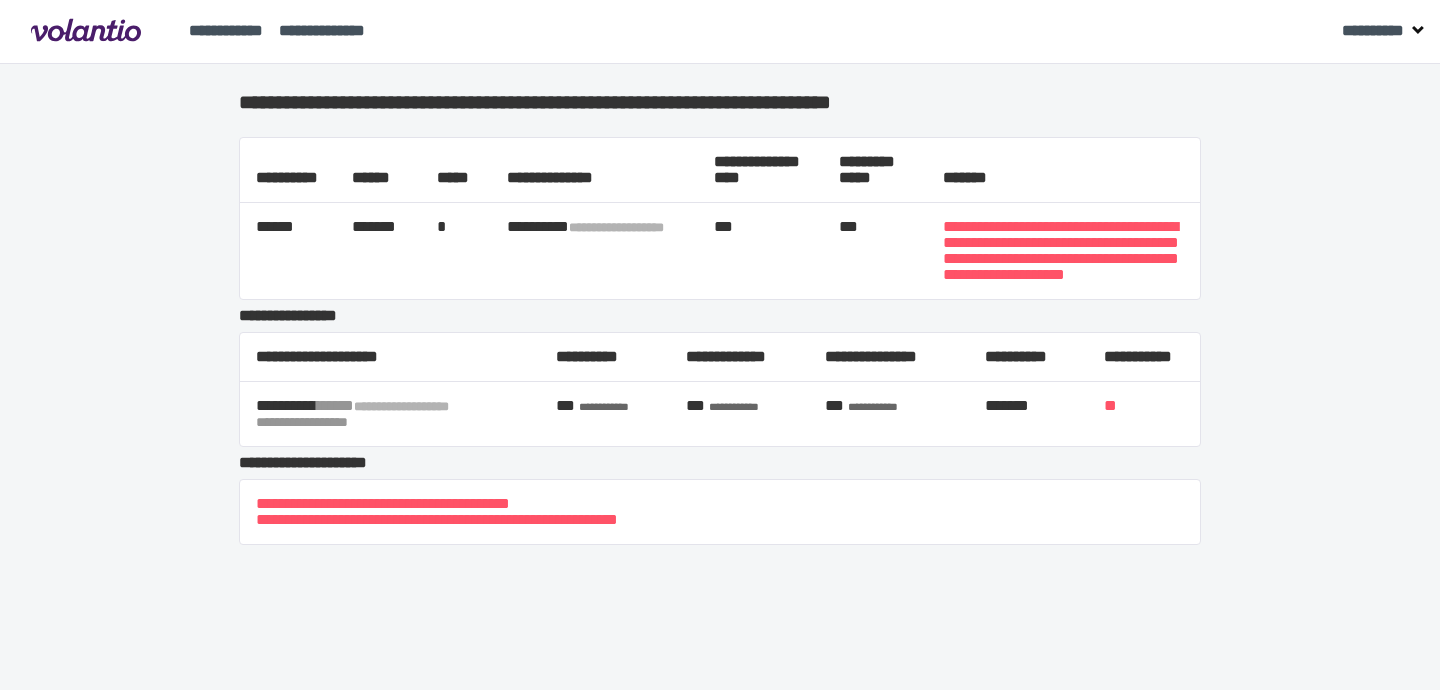 click on "**********" at bounding box center (1063, 251) 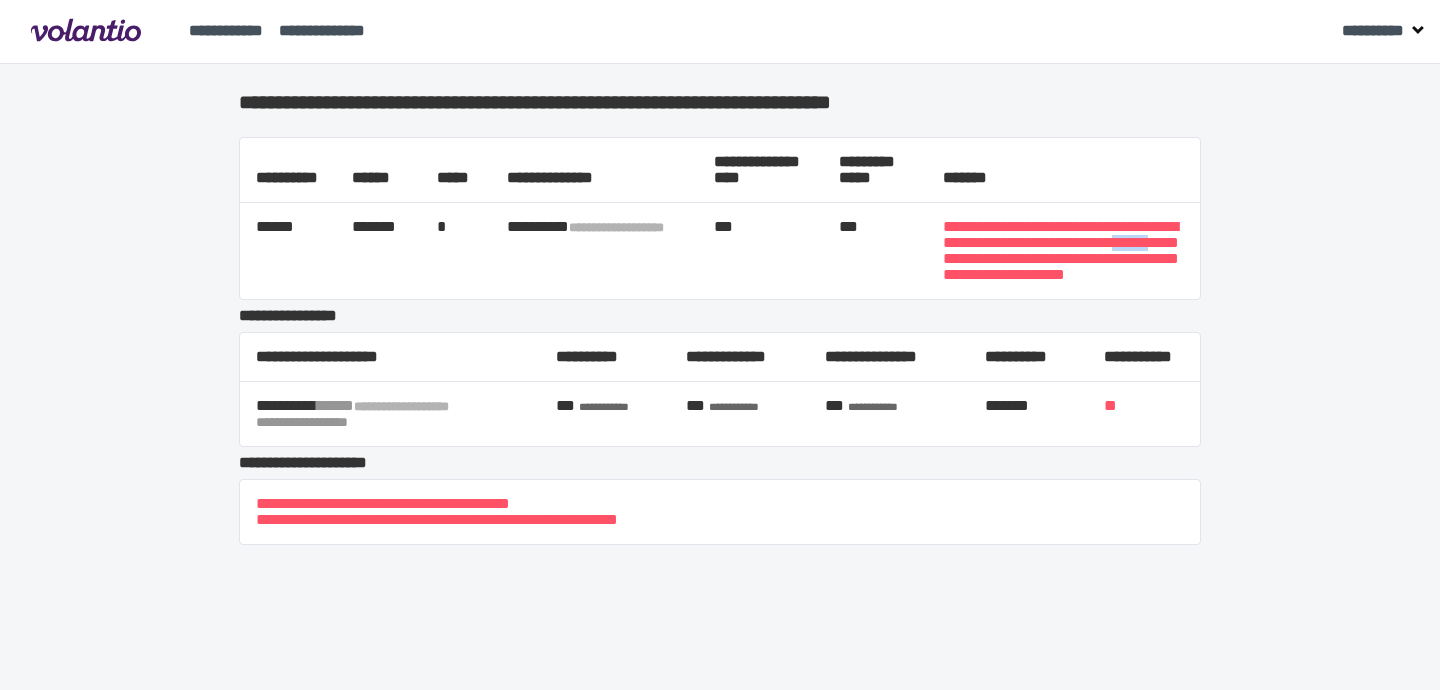 click on "**********" at bounding box center [1063, 251] 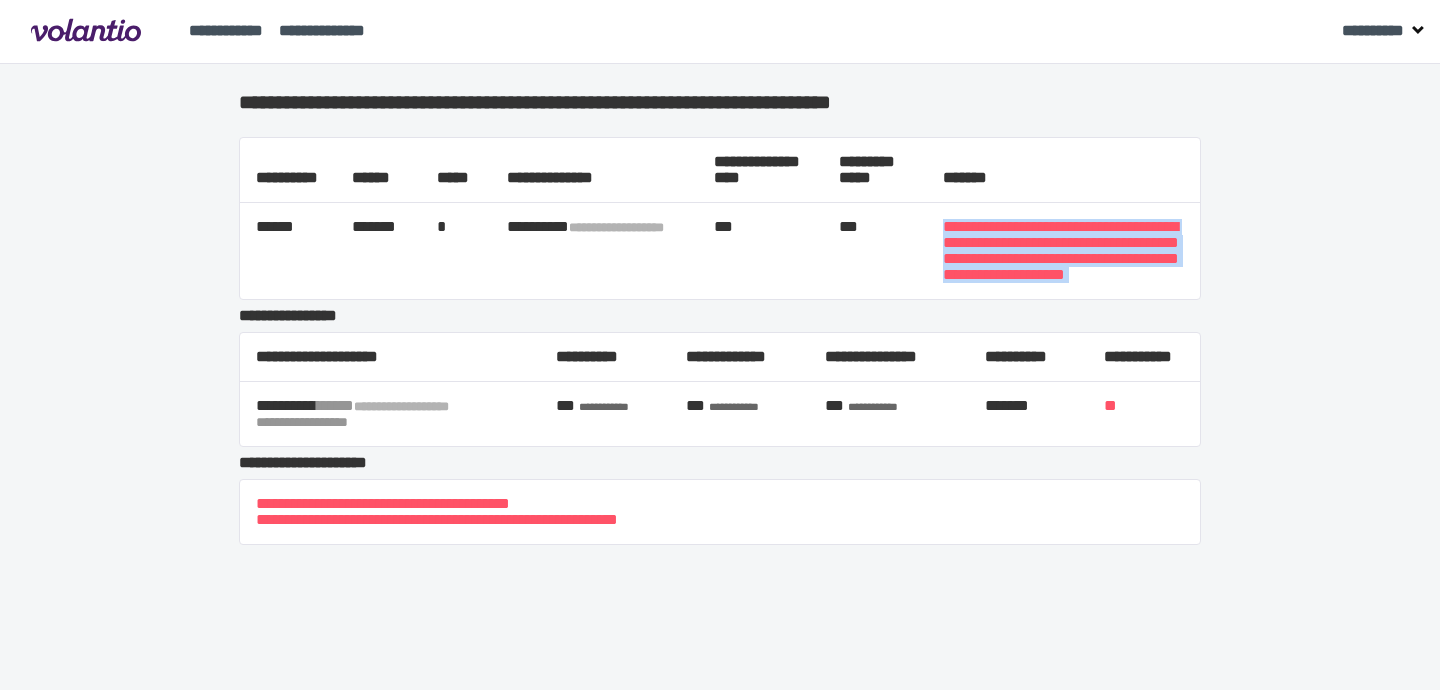 click on "**********" at bounding box center [1063, 251] 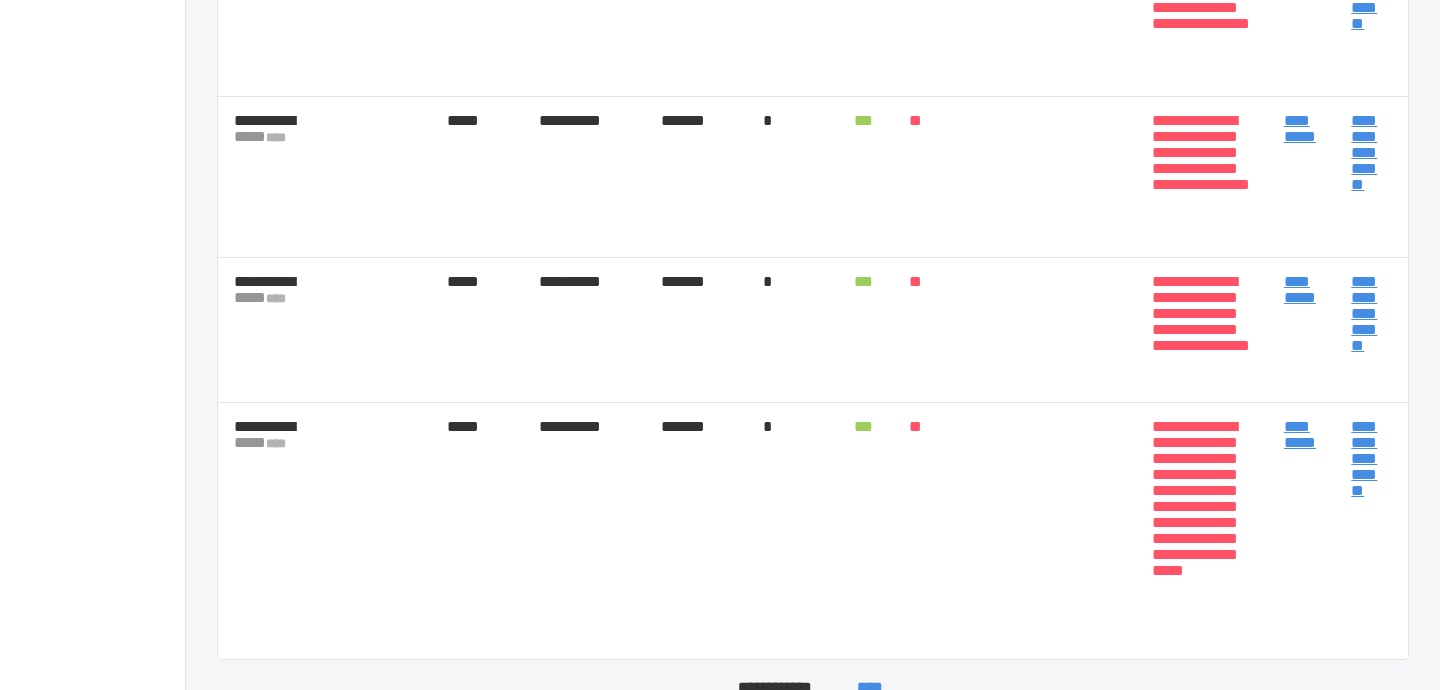 scroll, scrollTop: 1889, scrollLeft: 0, axis: vertical 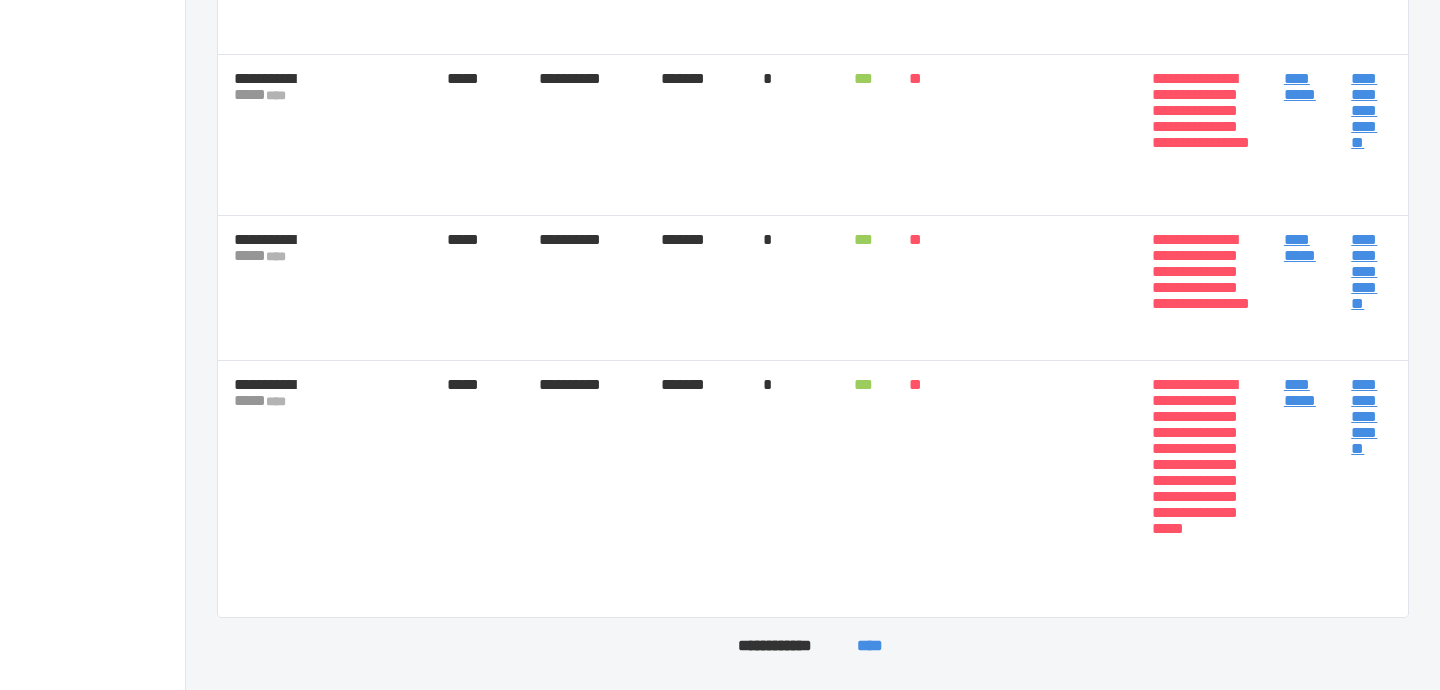 click on "*******" at bounding box center (696, 489) 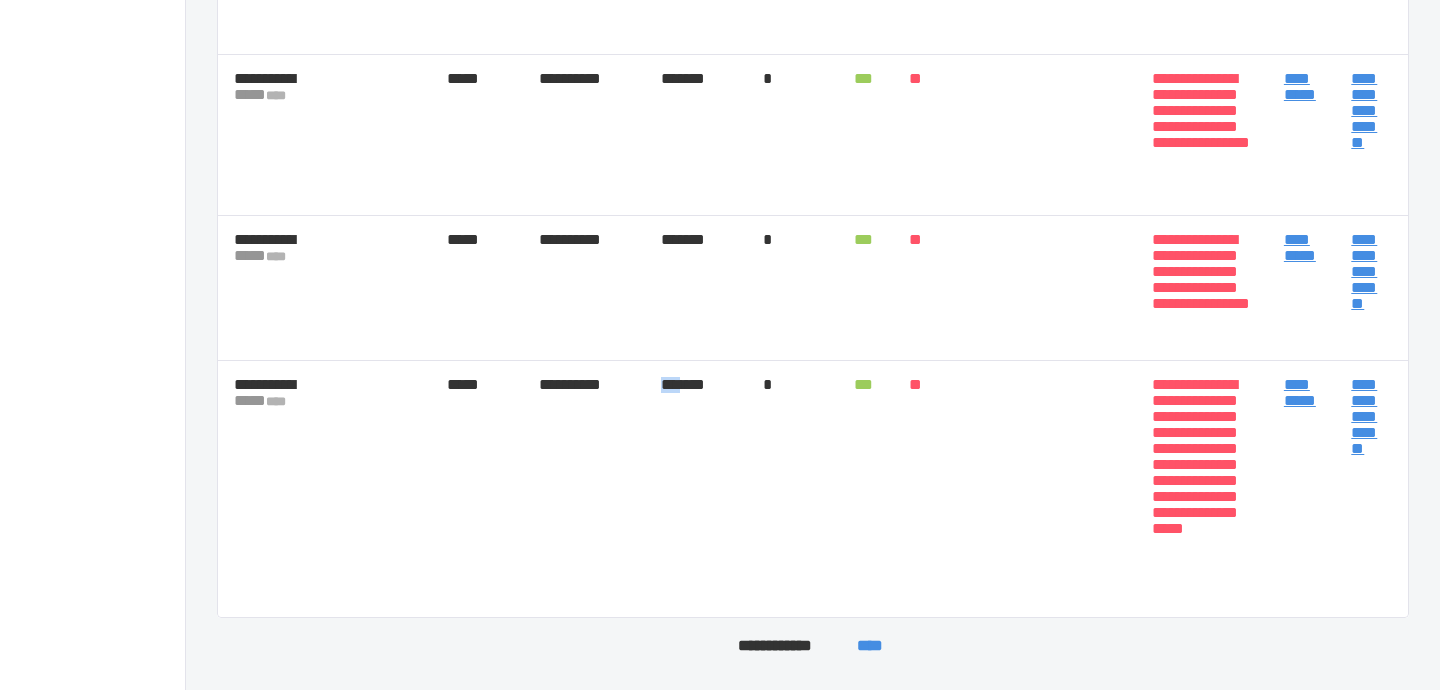 click on "*******" at bounding box center [696, 489] 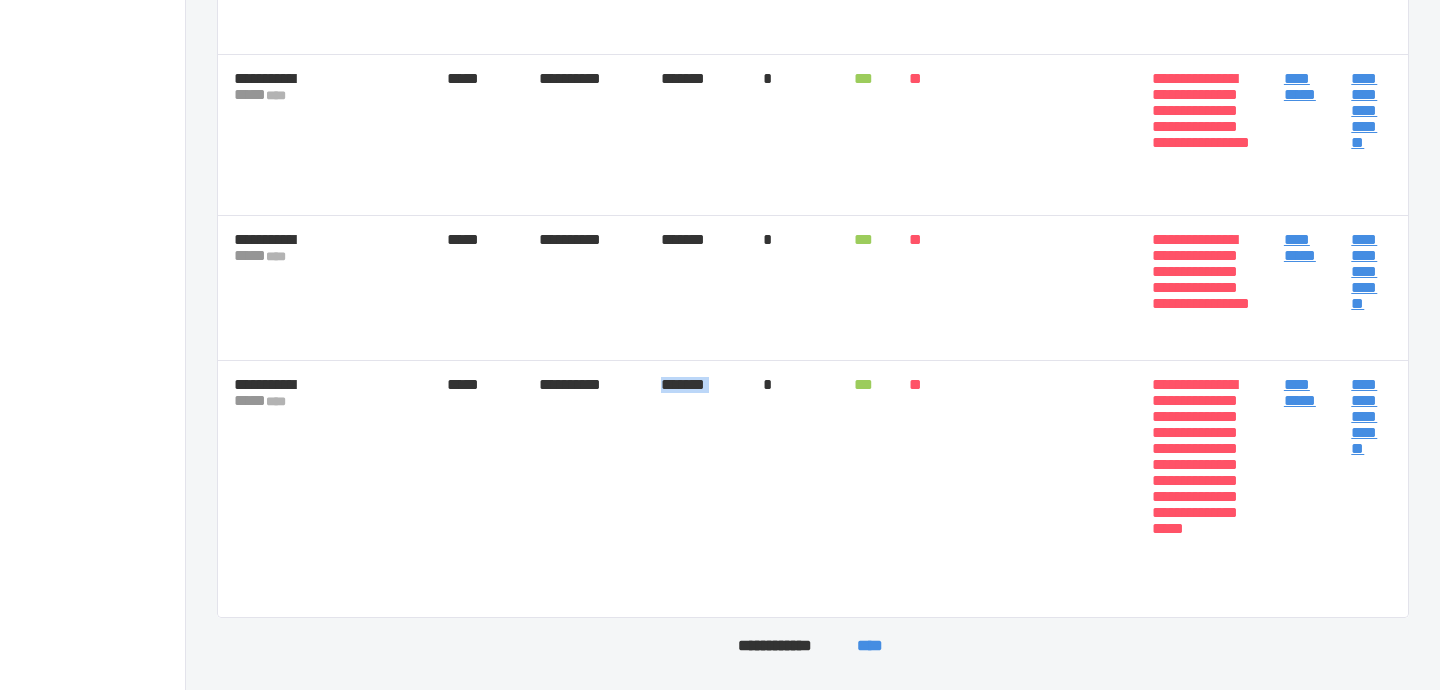 click on "*******" at bounding box center (696, 489) 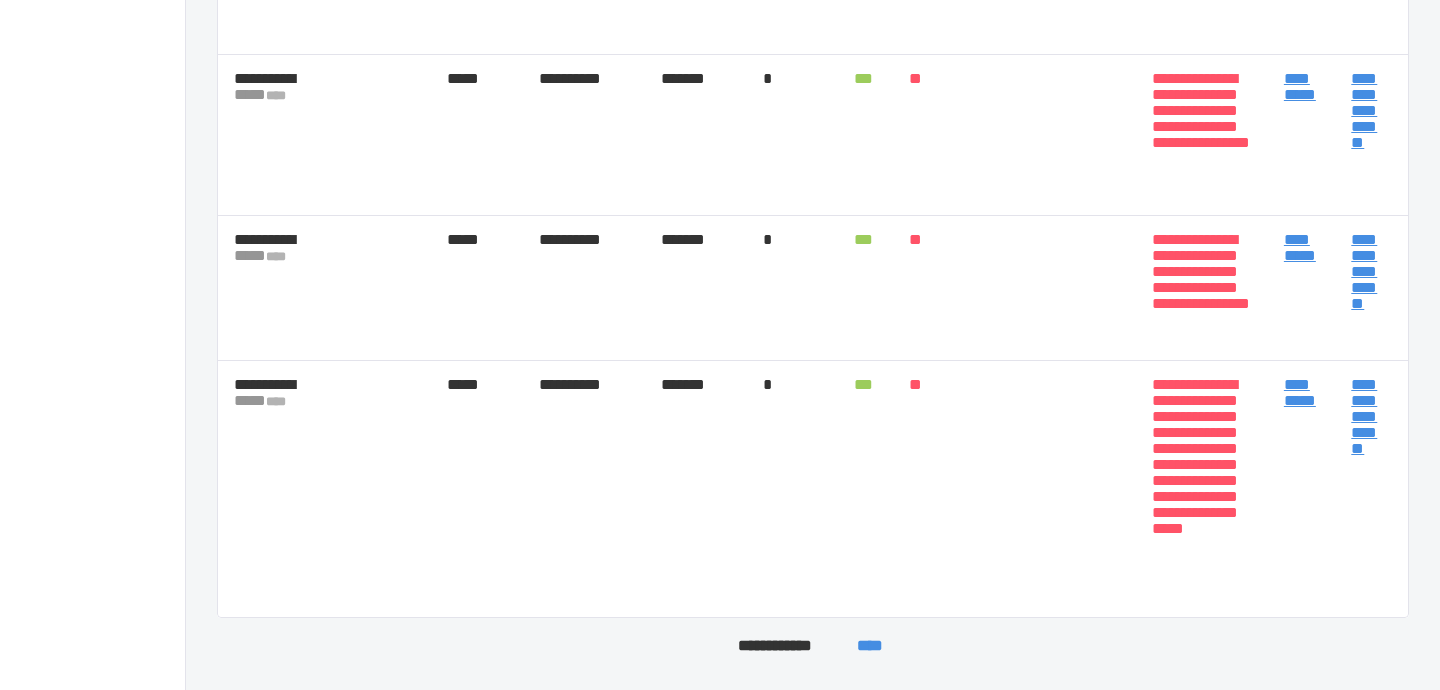 click on "*******" at bounding box center [696, 489] 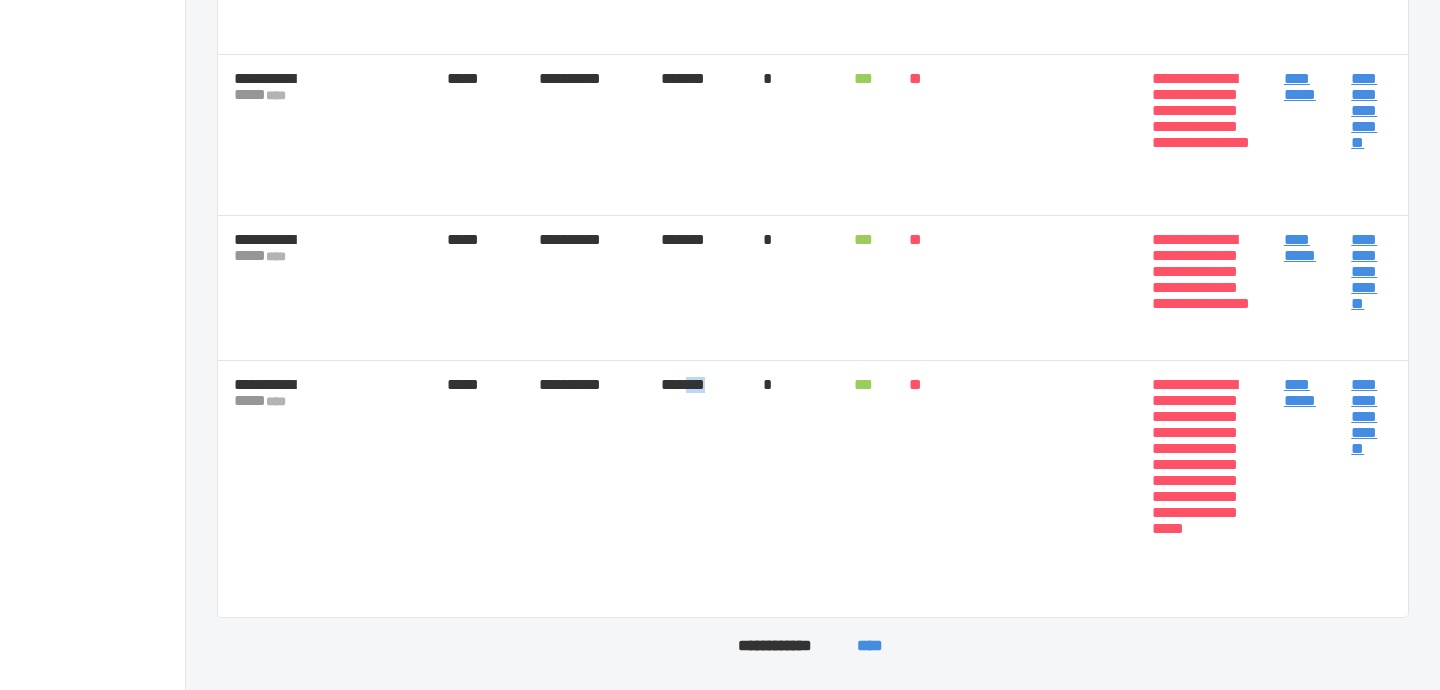 click on "*******" at bounding box center (696, 489) 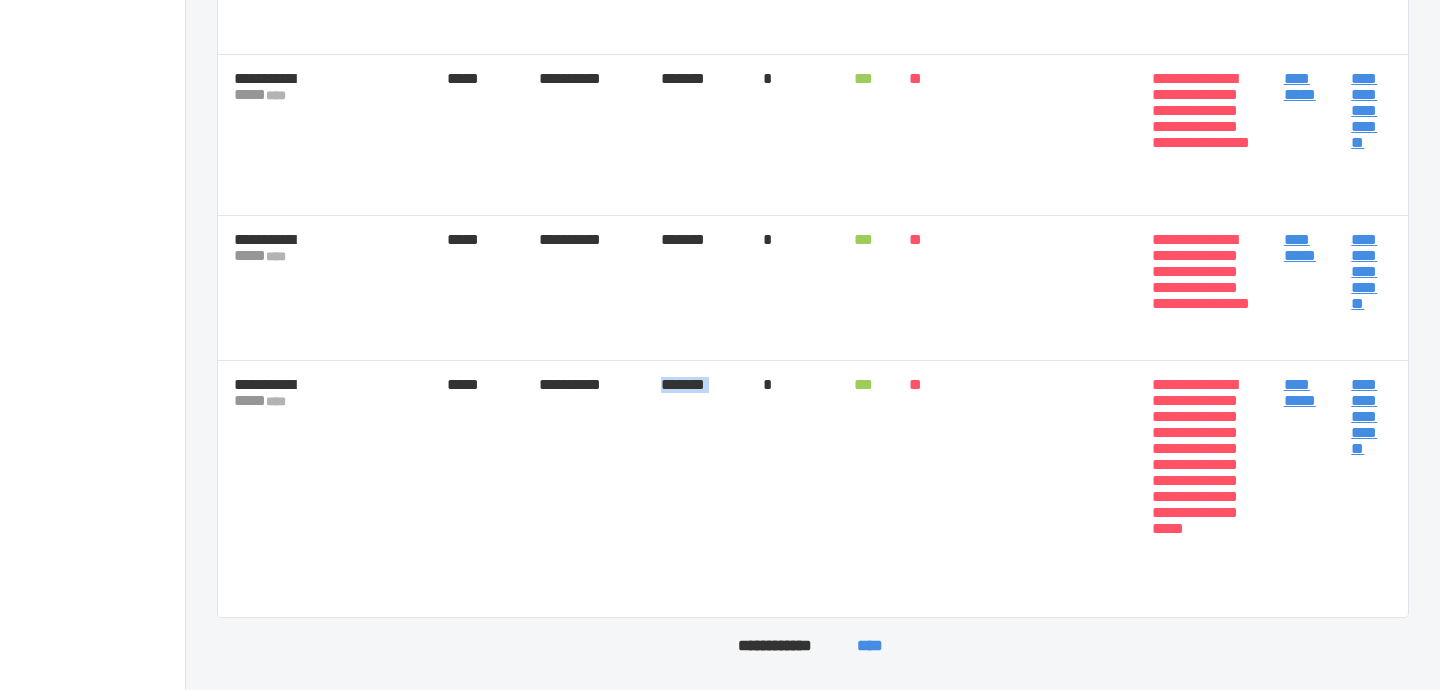 click on "*******" at bounding box center (696, 489) 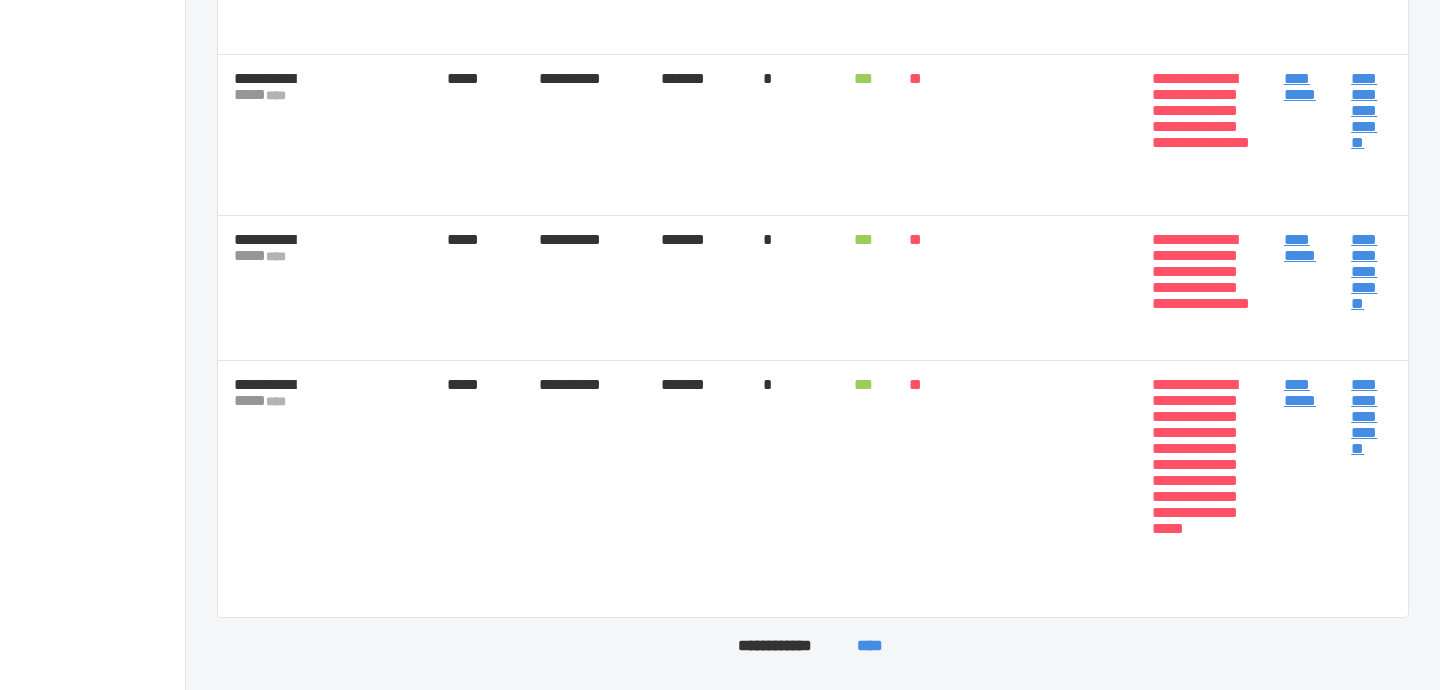 click on "*******" at bounding box center [696, 489] 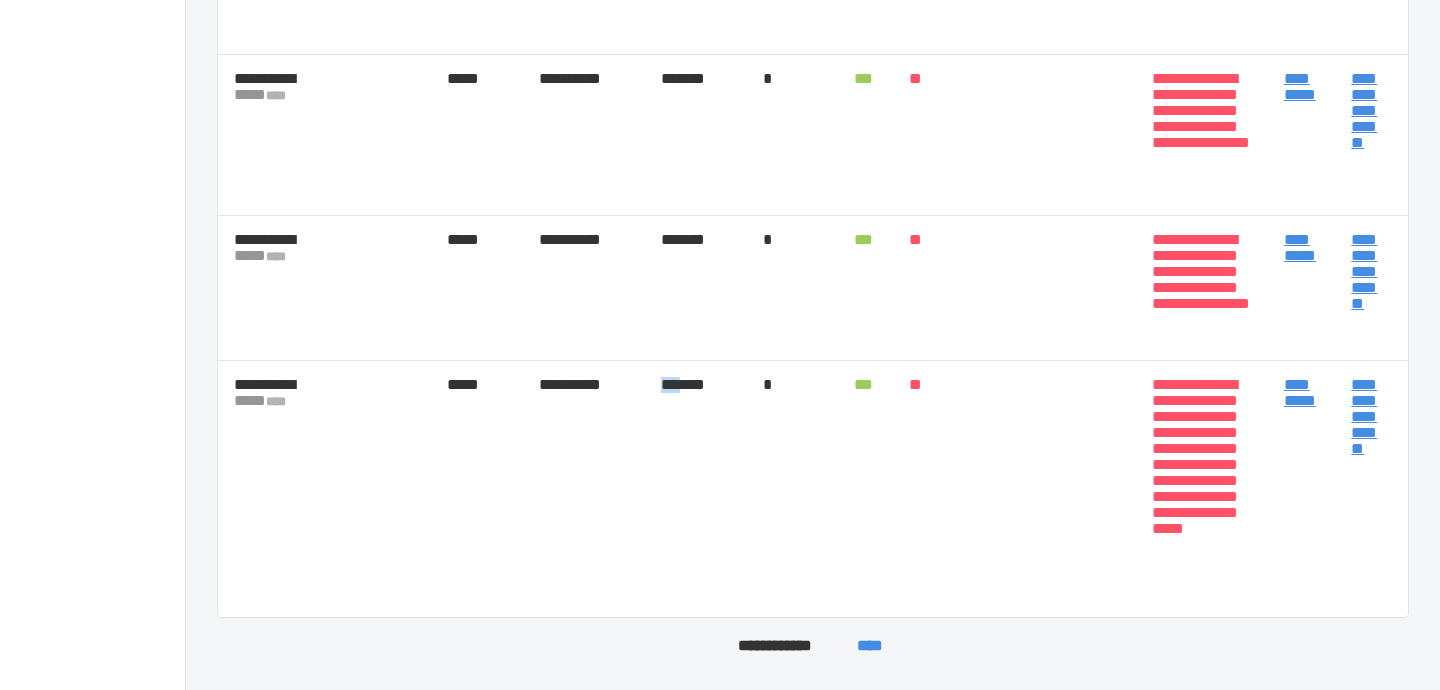 click on "*******" at bounding box center (696, 489) 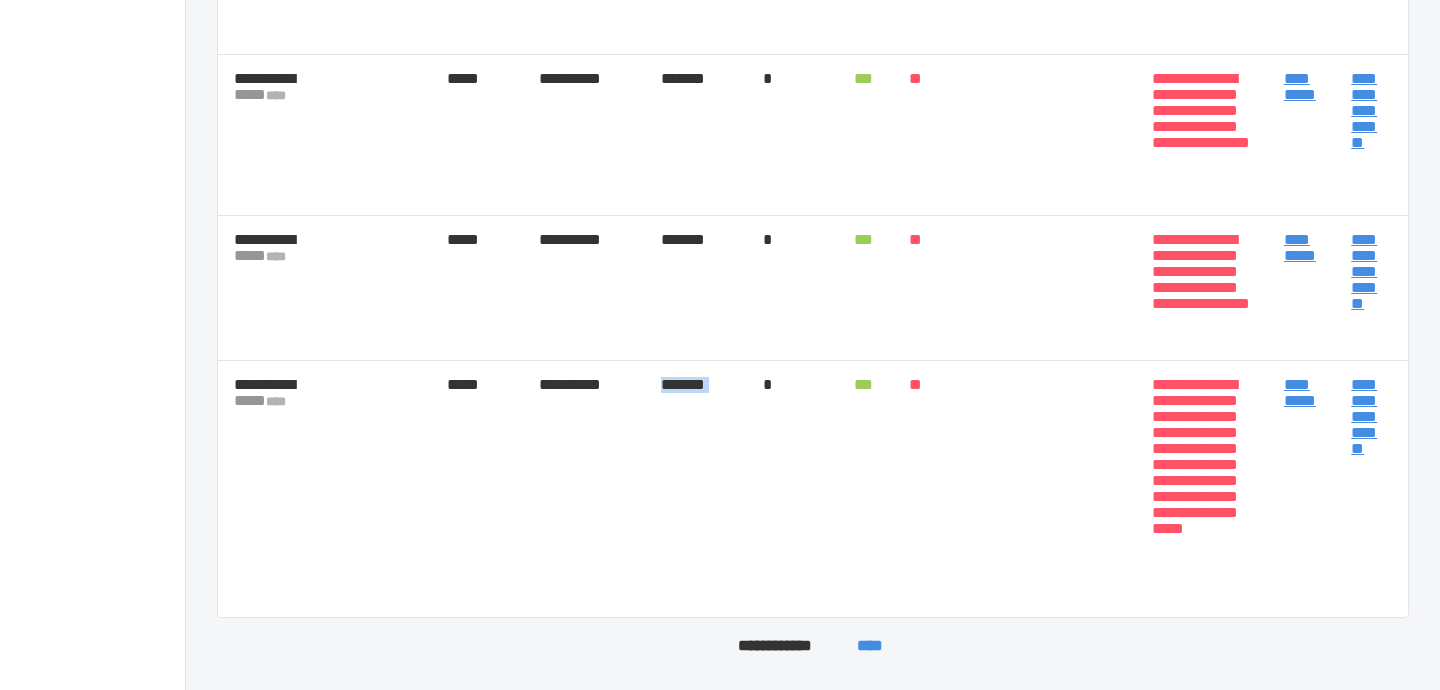 click on "*******" at bounding box center [696, 489] 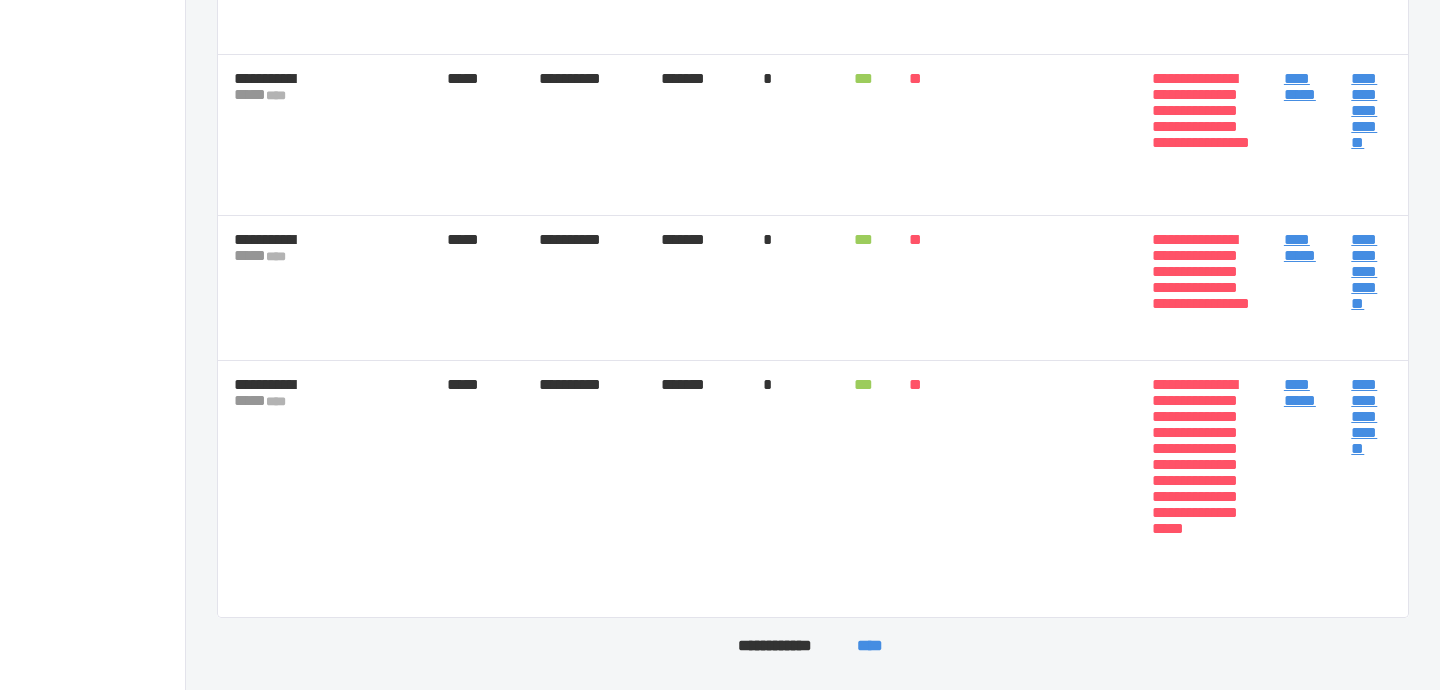 click on "*******" at bounding box center (696, 489) 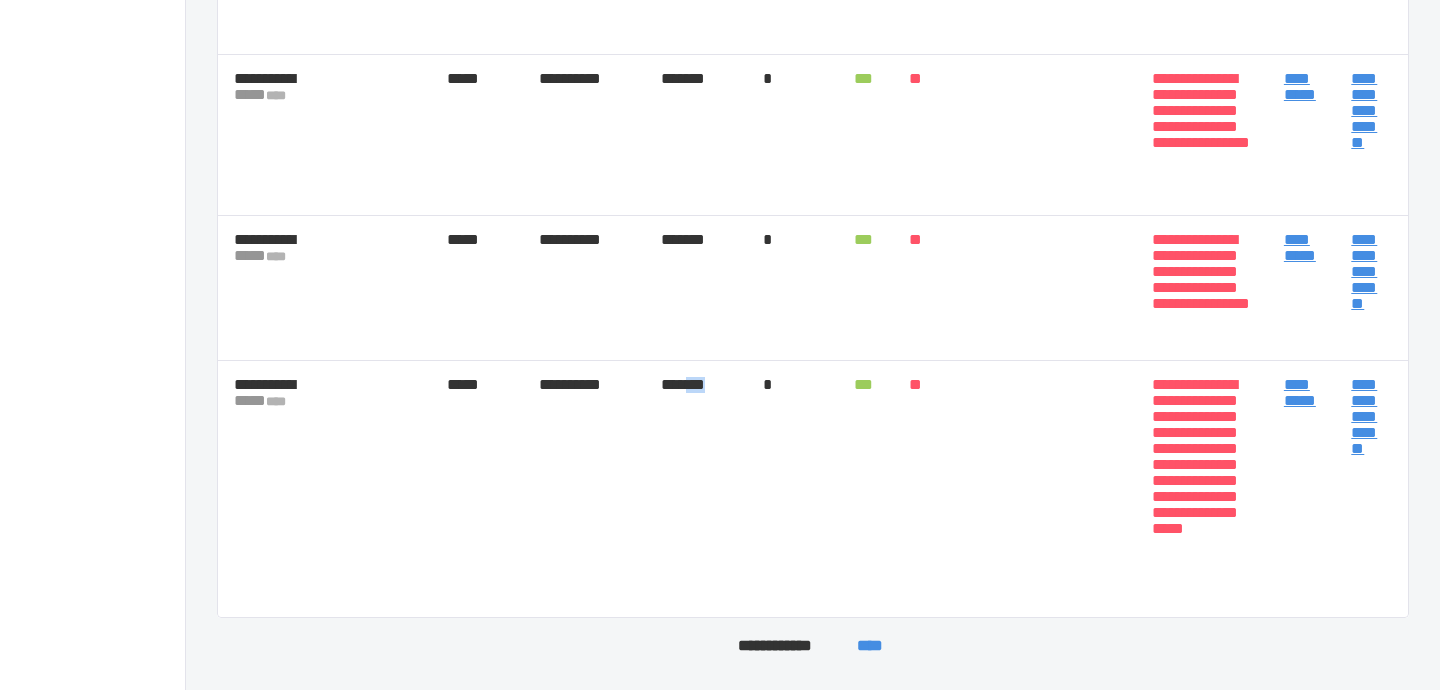 click on "*******" at bounding box center [696, 489] 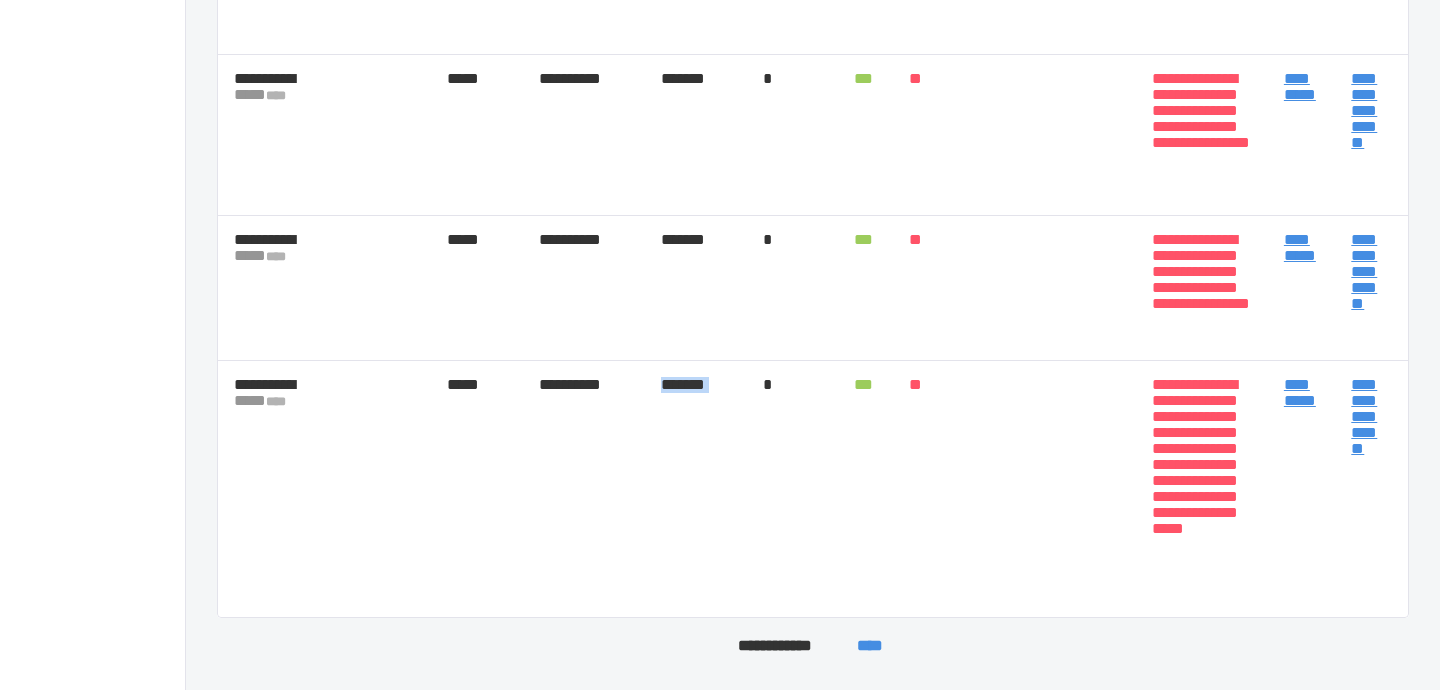 click on "*******" at bounding box center [696, 489] 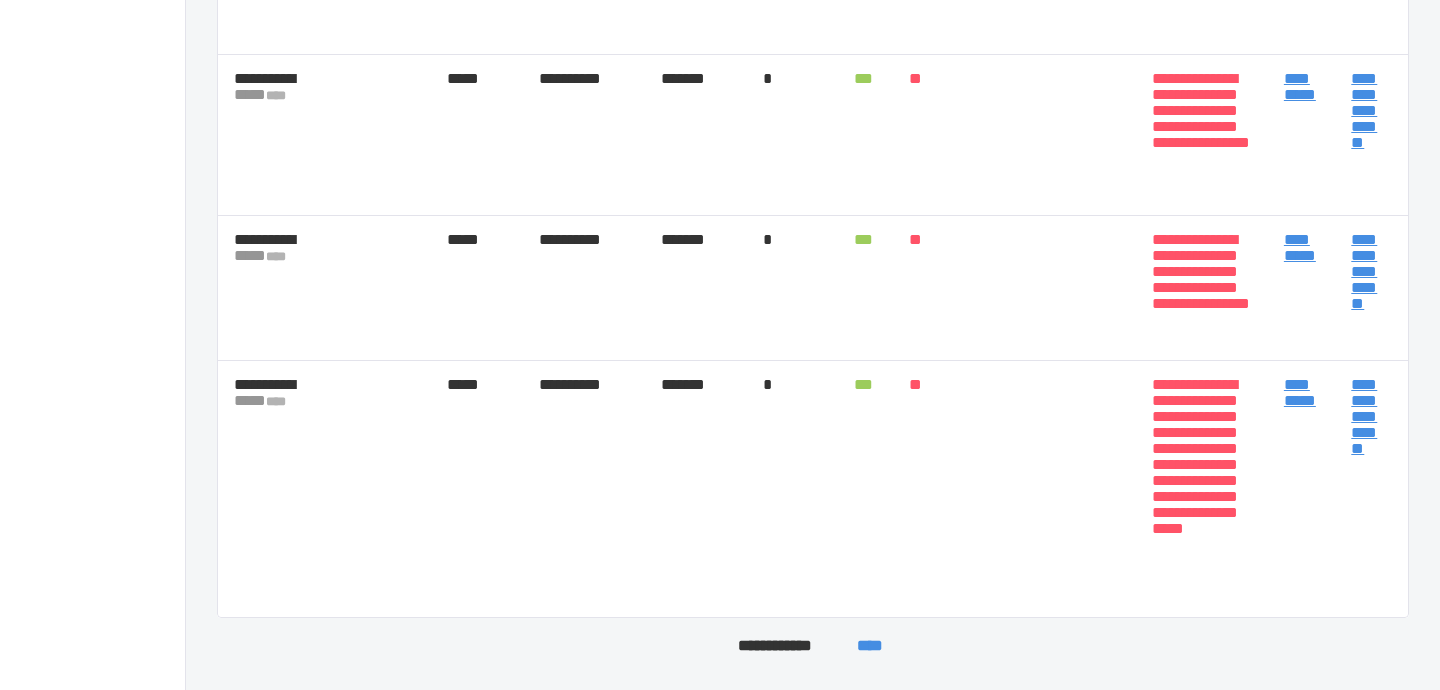 click on "*******" at bounding box center [696, 489] 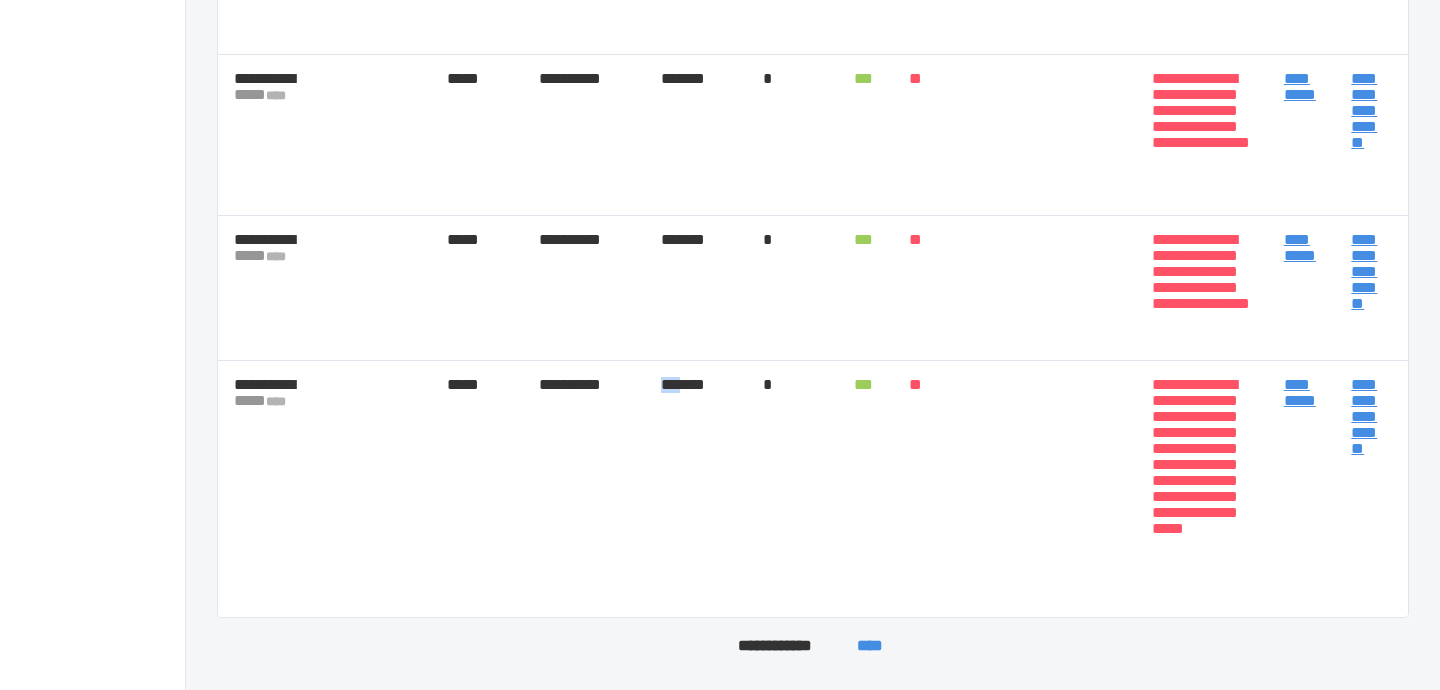 click on "*******" at bounding box center (696, 489) 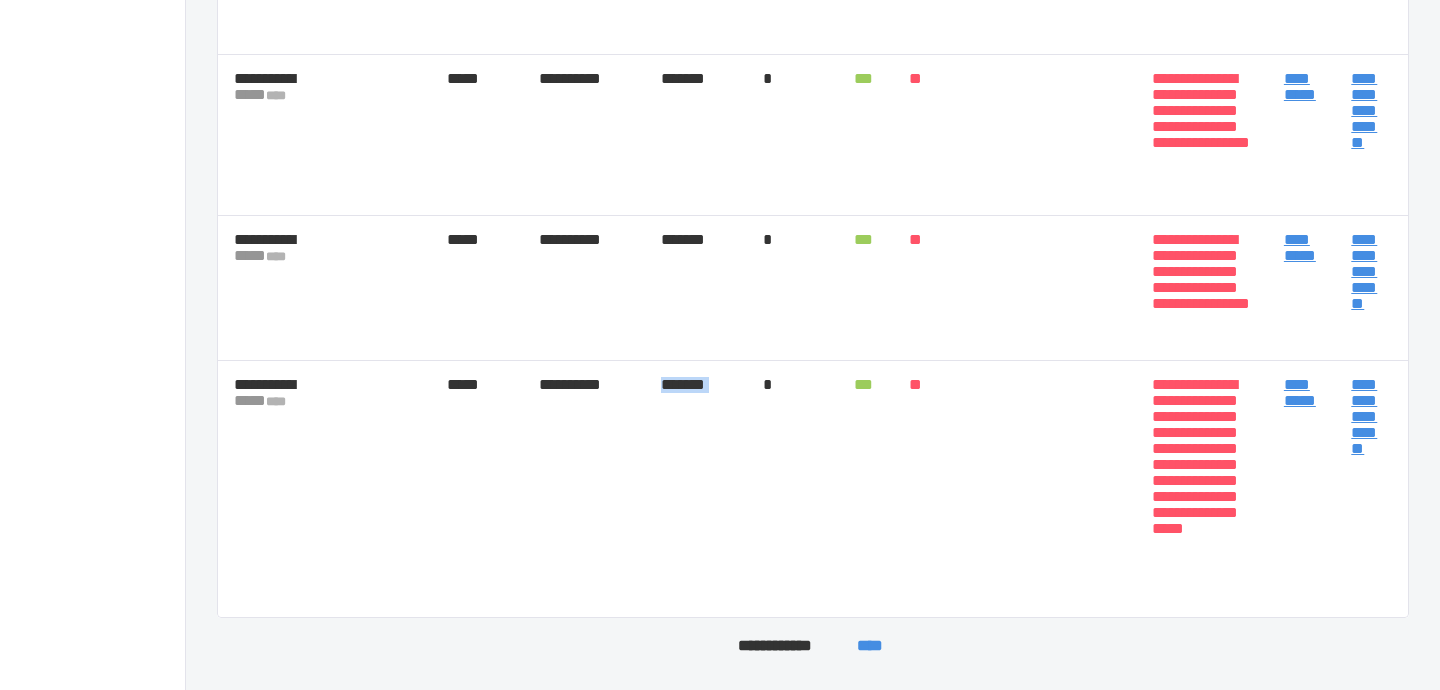 click on "*******" at bounding box center [696, 489] 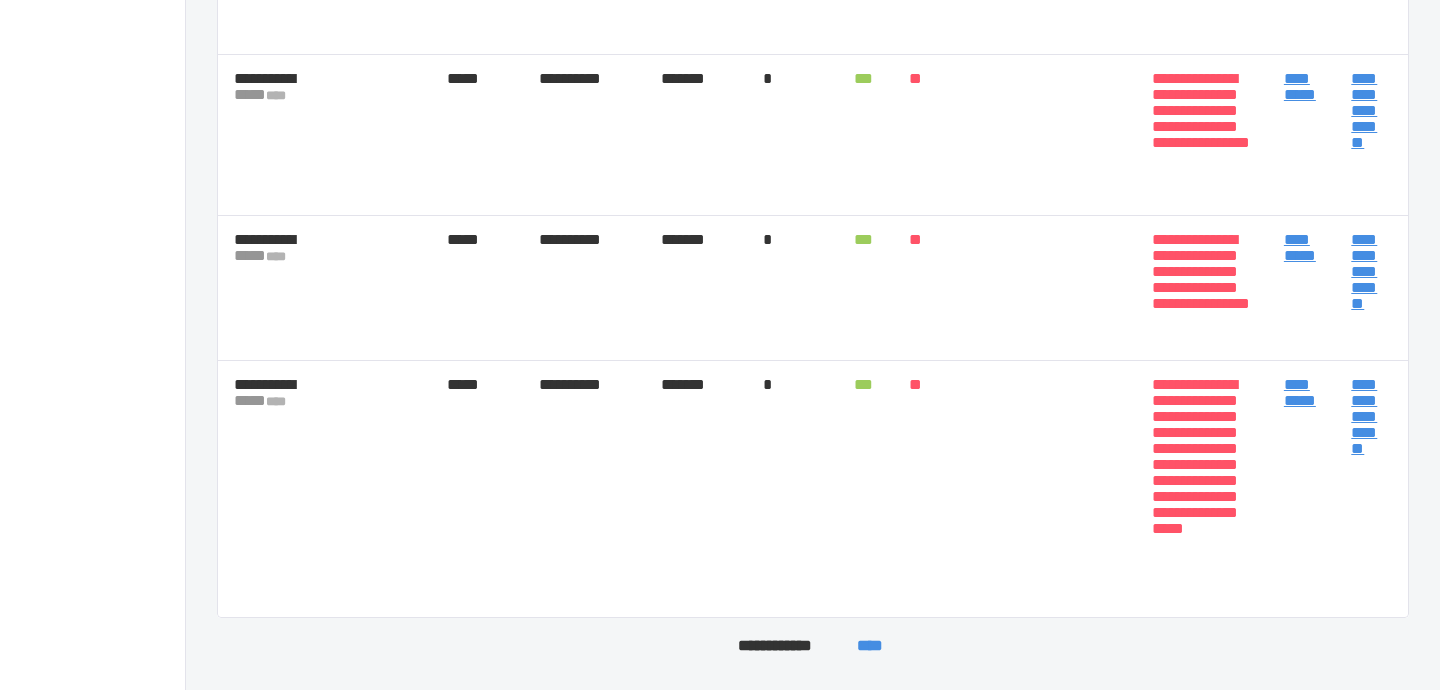 click on "*******" at bounding box center [696, 489] 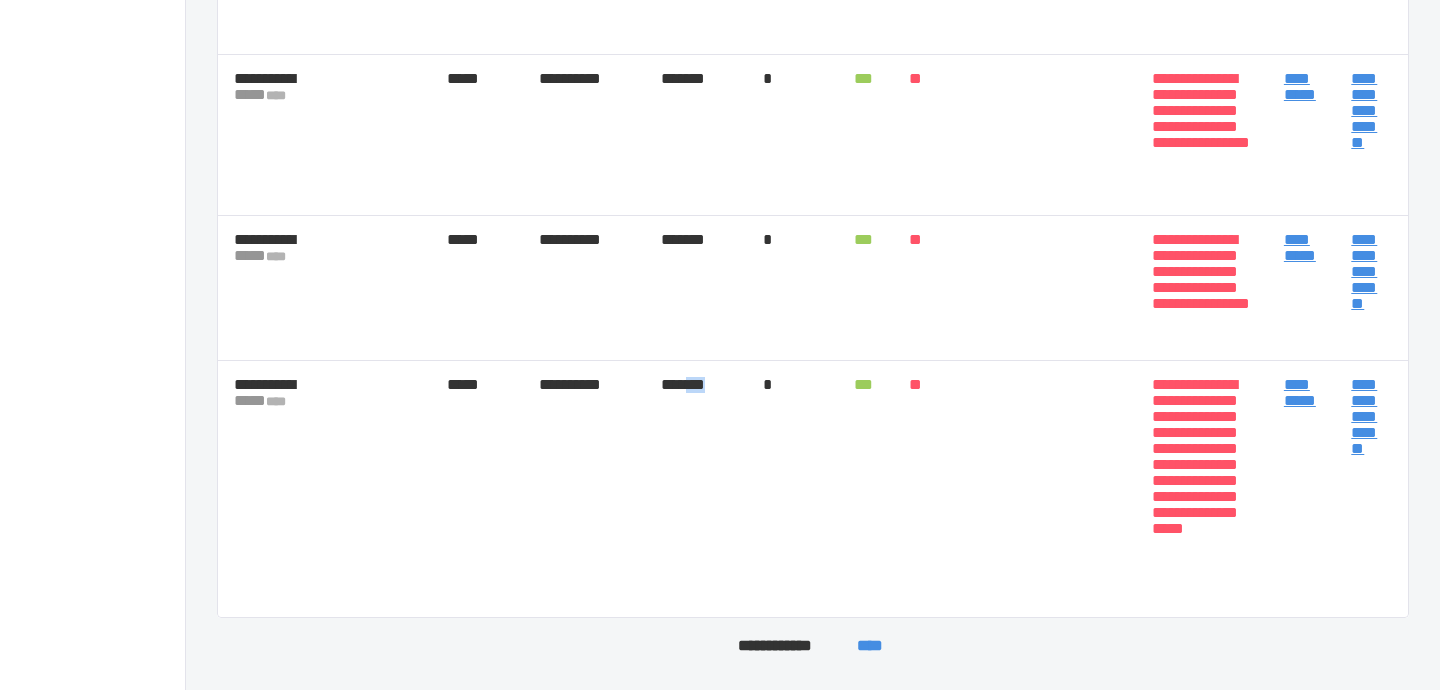click on "*******" at bounding box center (696, 489) 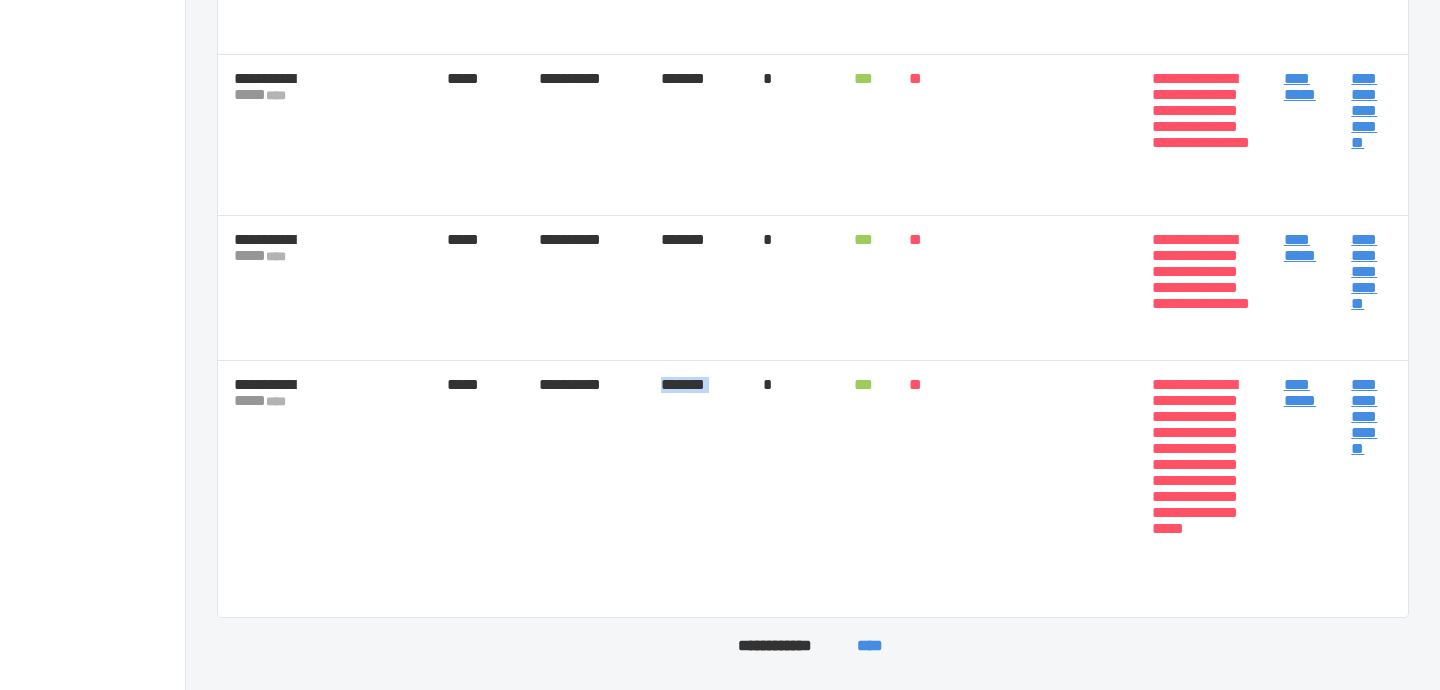 click on "*******" at bounding box center [696, 489] 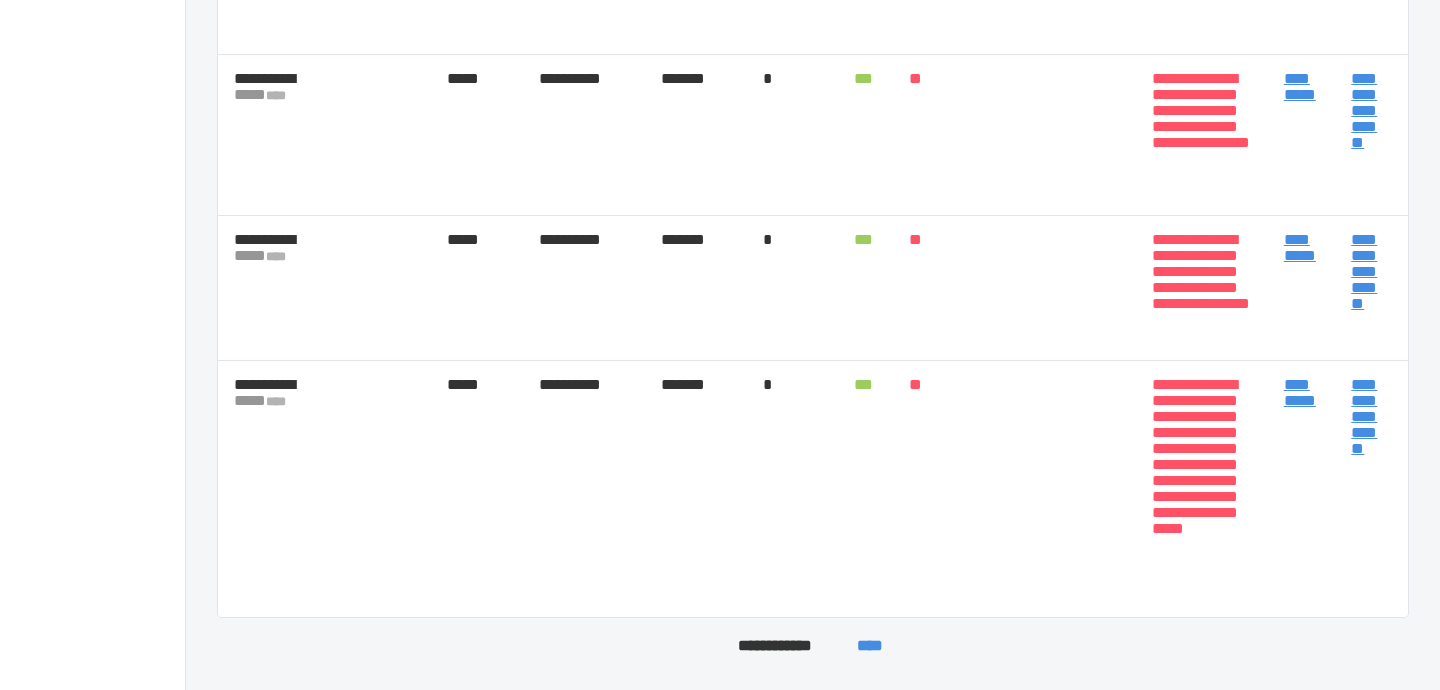 click on "*******" at bounding box center [696, 489] 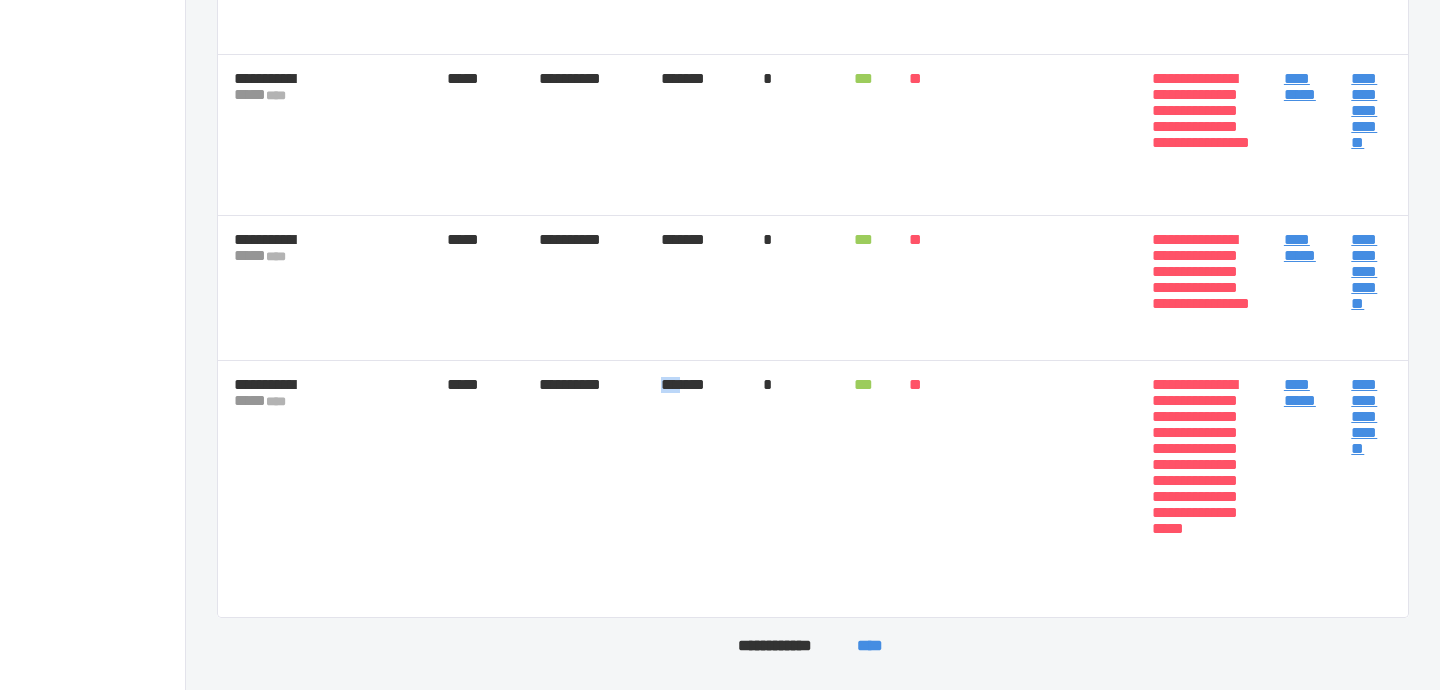 click on "*******" at bounding box center [696, 489] 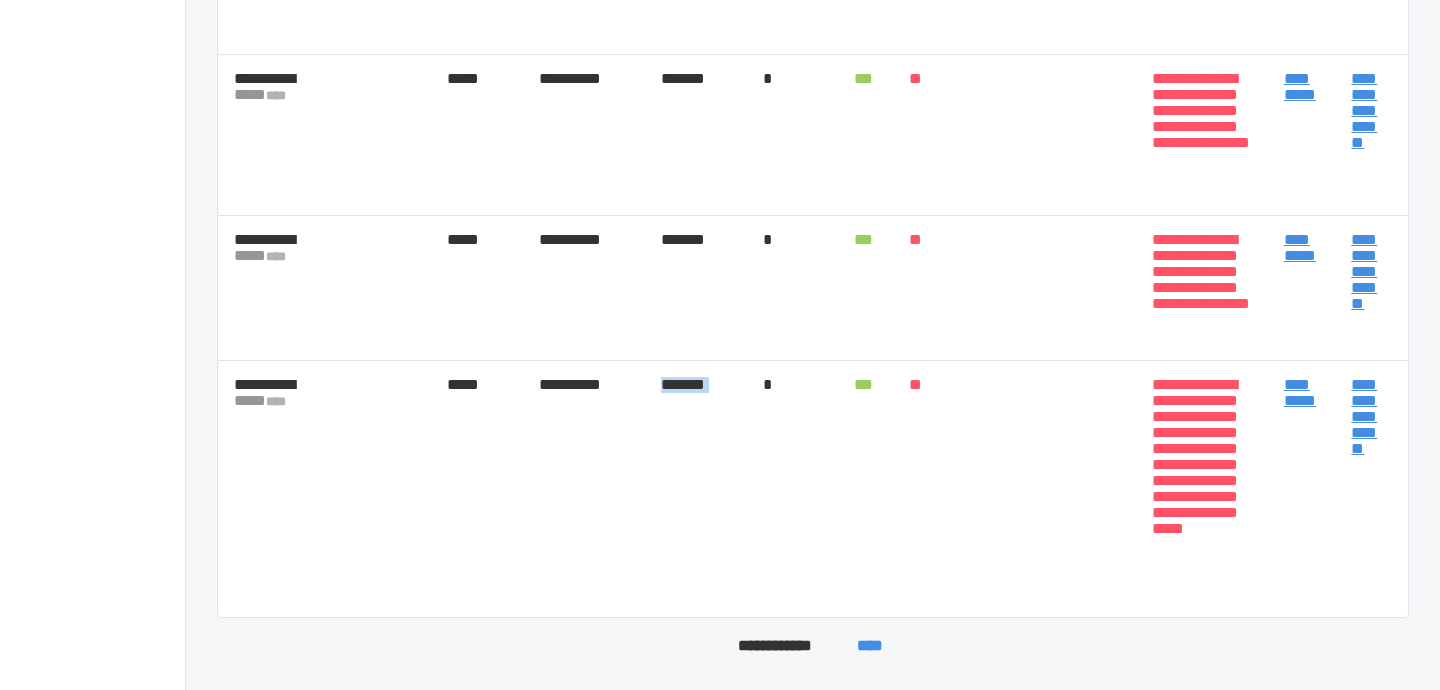 click on "*******" at bounding box center [696, 489] 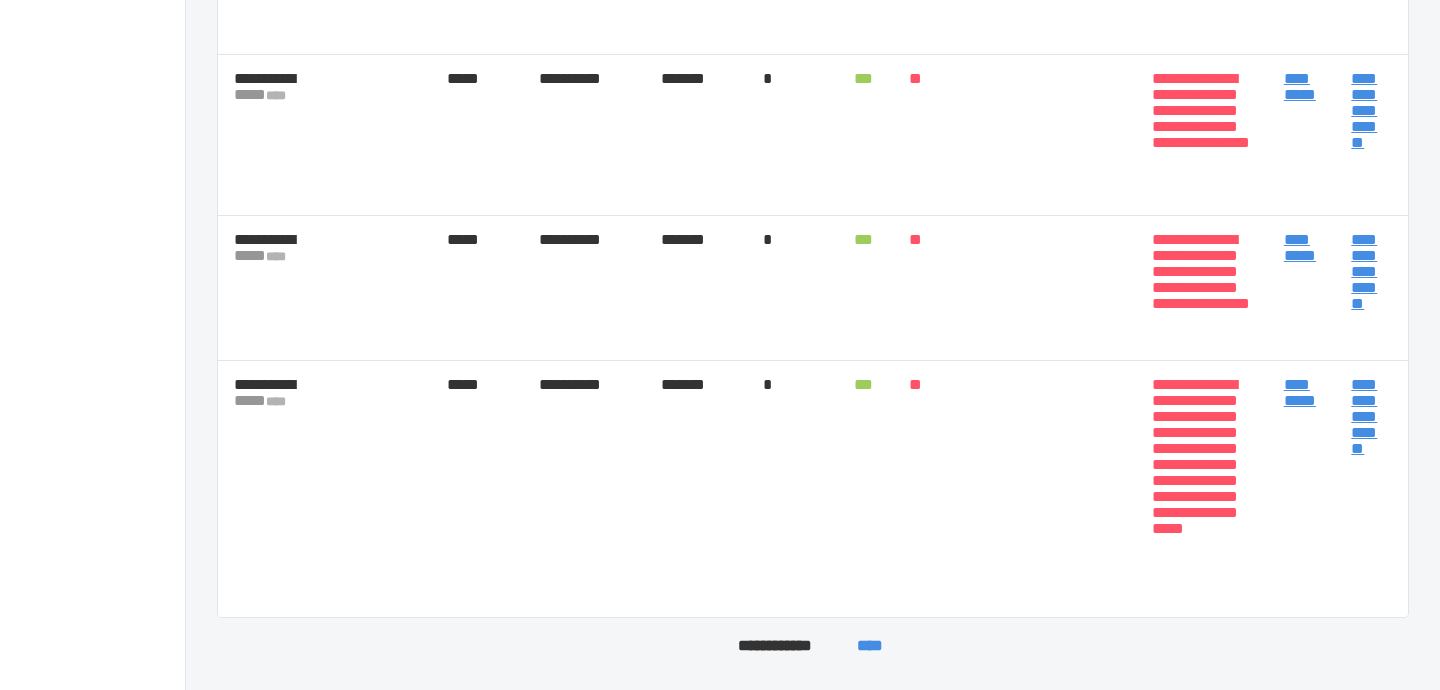click on "*" at bounding box center [792, 489] 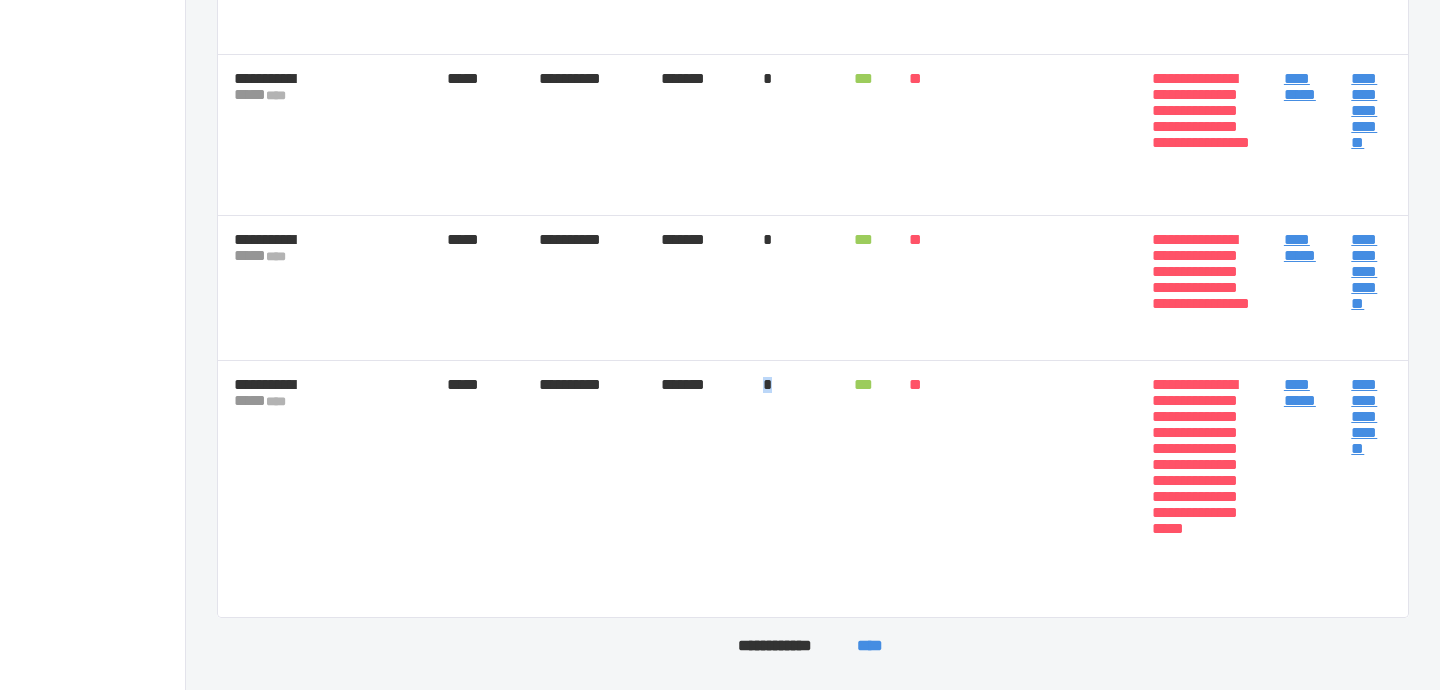 click on "*" at bounding box center [792, 288] 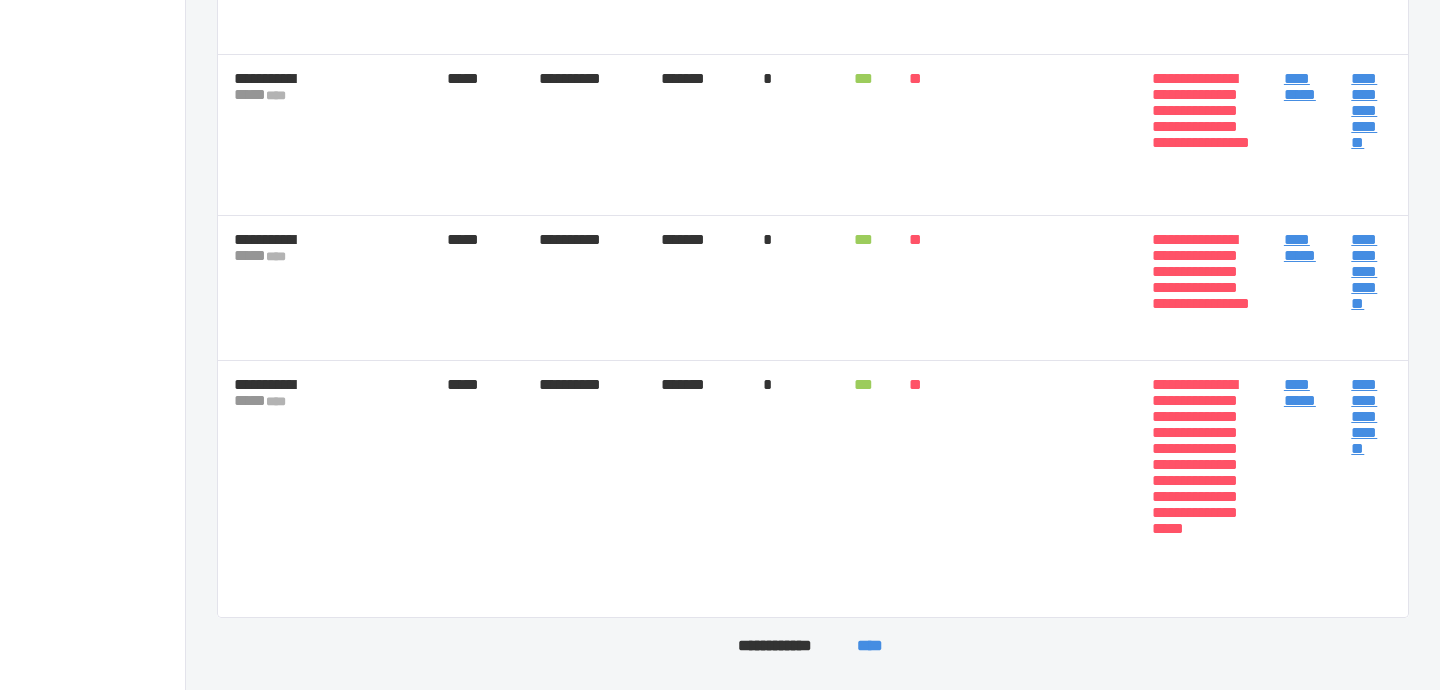 click on "*" at bounding box center (792, 288) 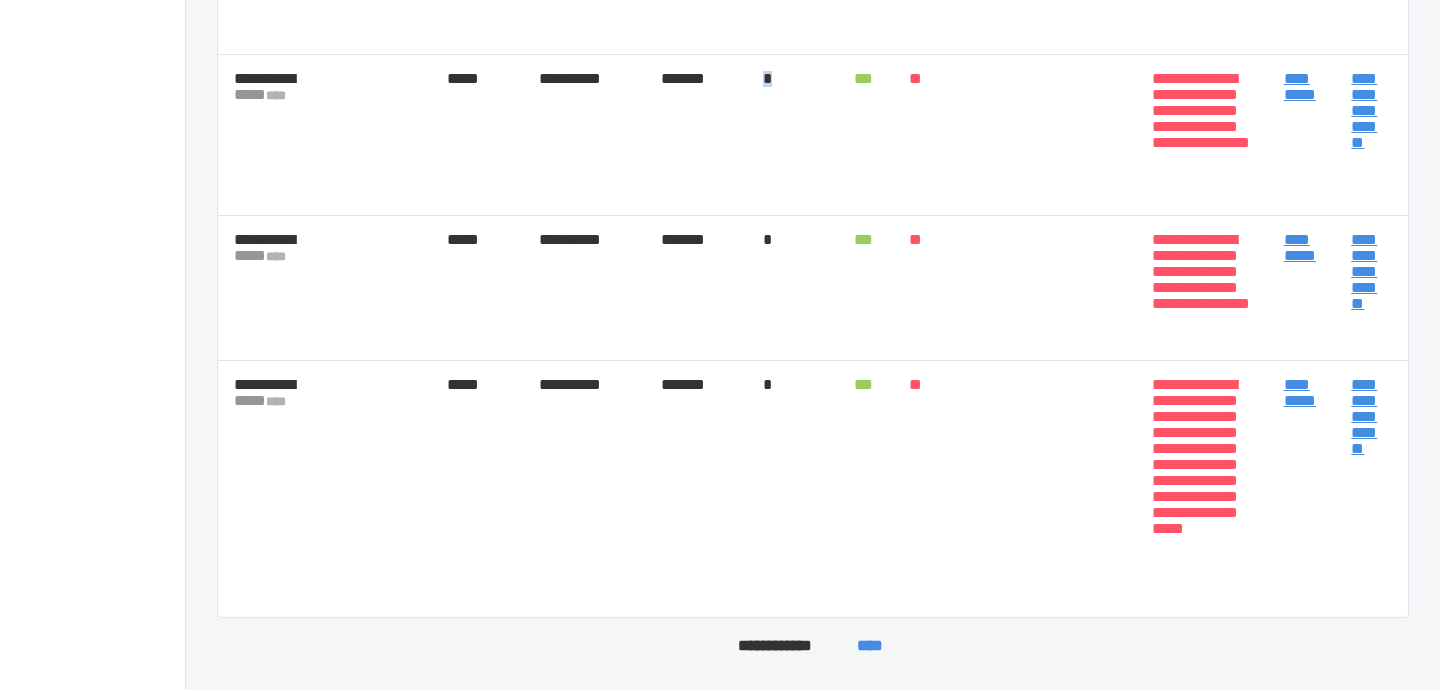 click on "*" at bounding box center (792, 288) 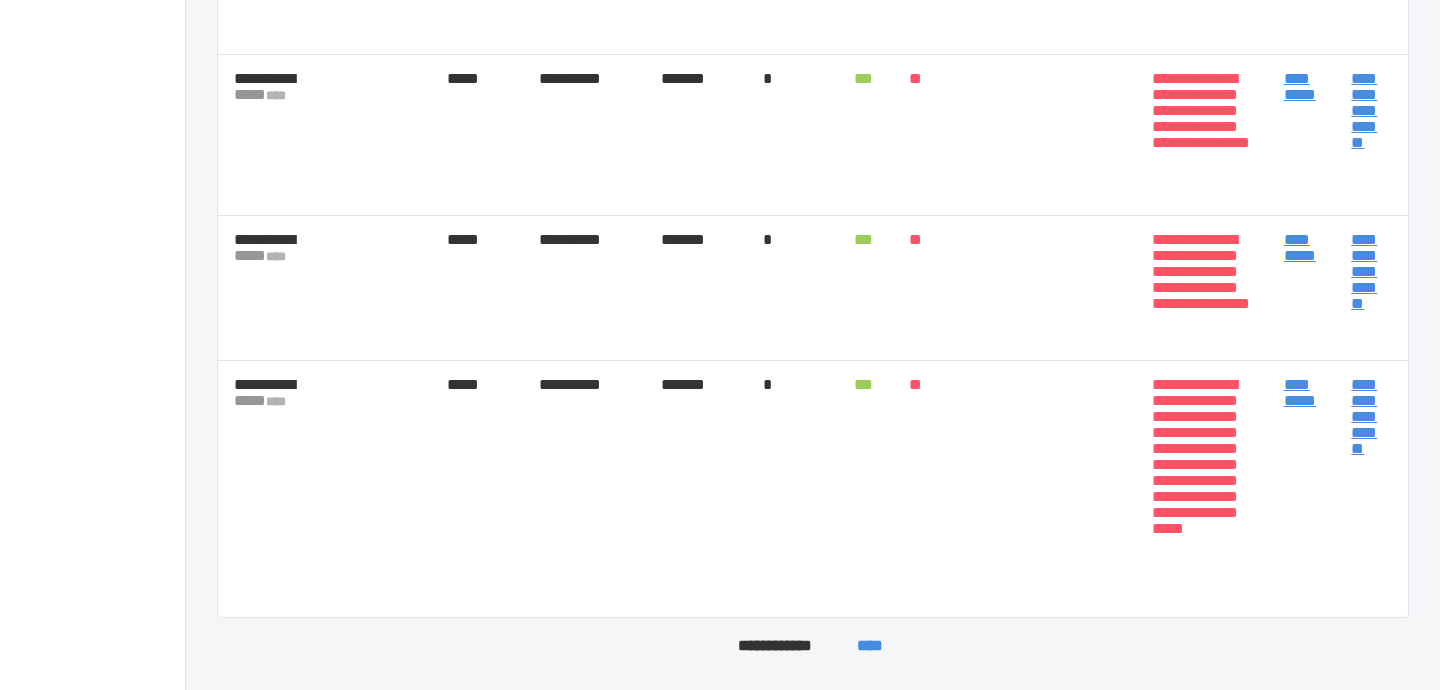 click on "*" at bounding box center (792, 288) 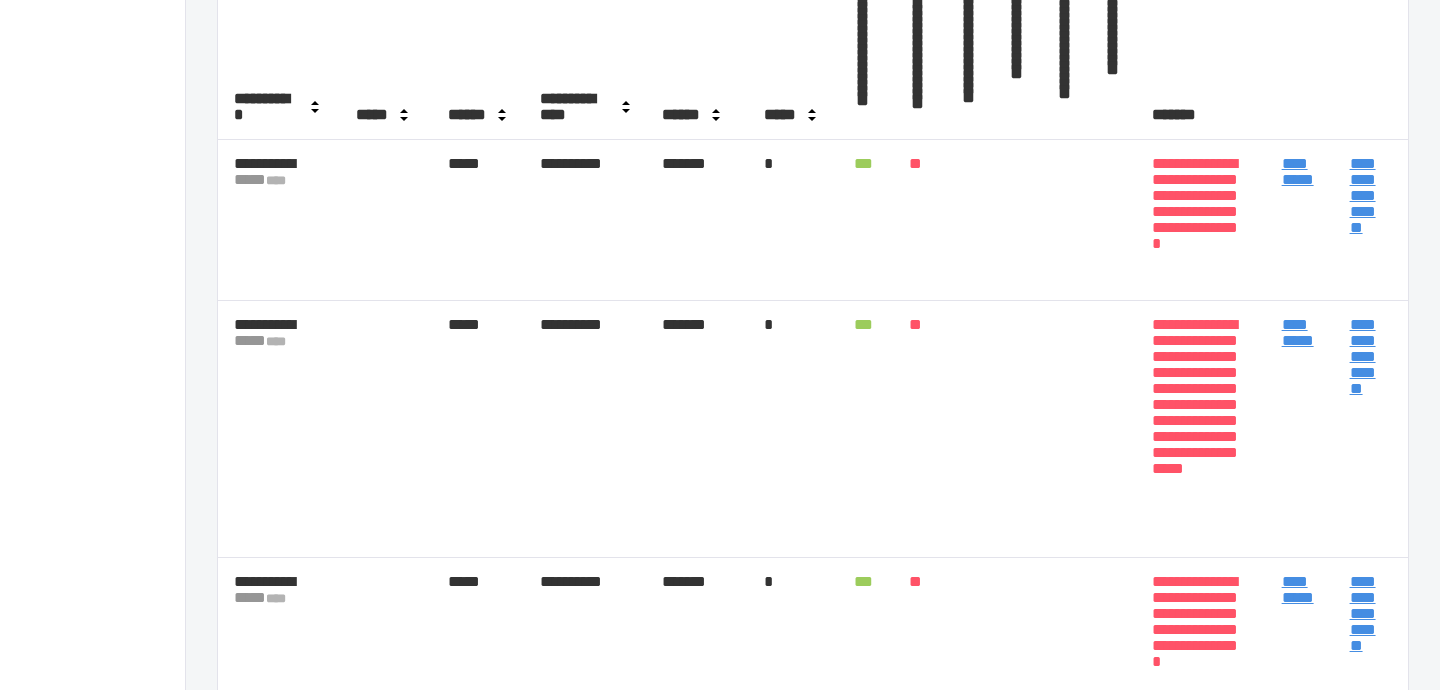 scroll, scrollTop: 386, scrollLeft: 0, axis: vertical 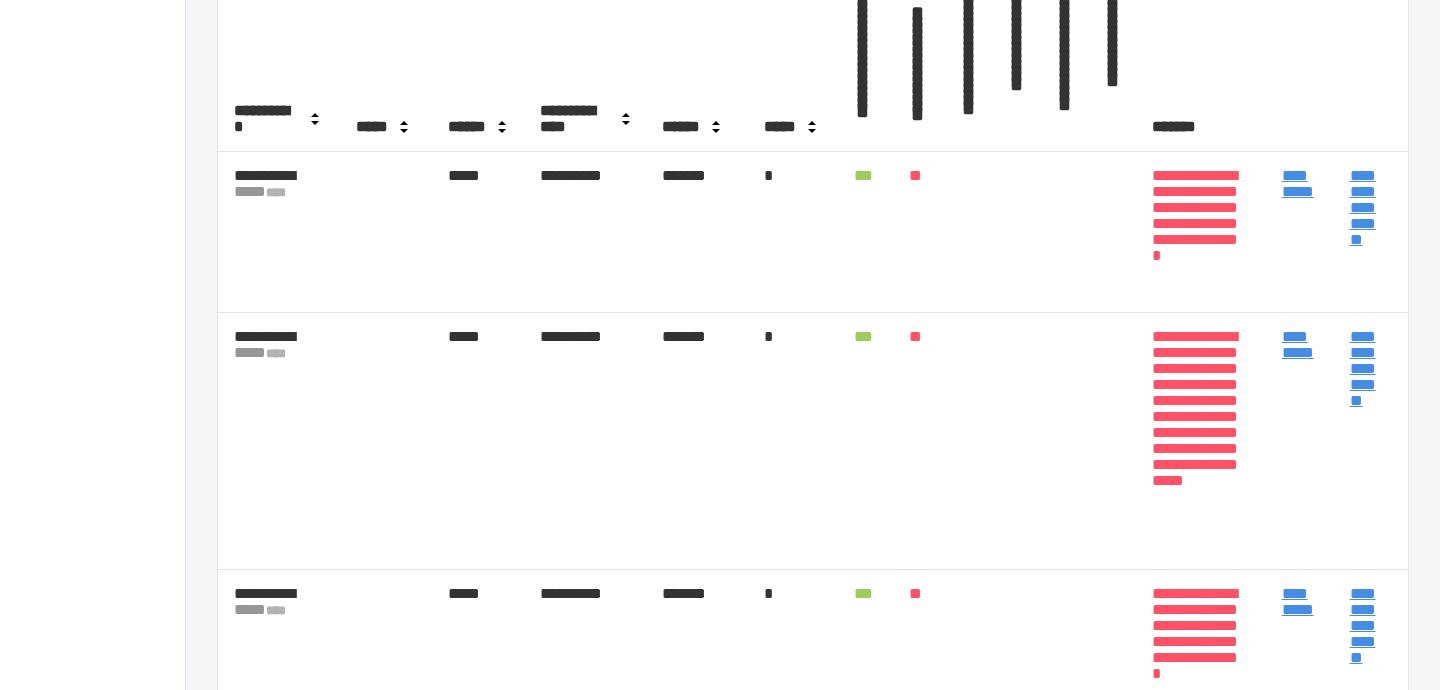 click on "**********" at bounding box center (1298, 344) 